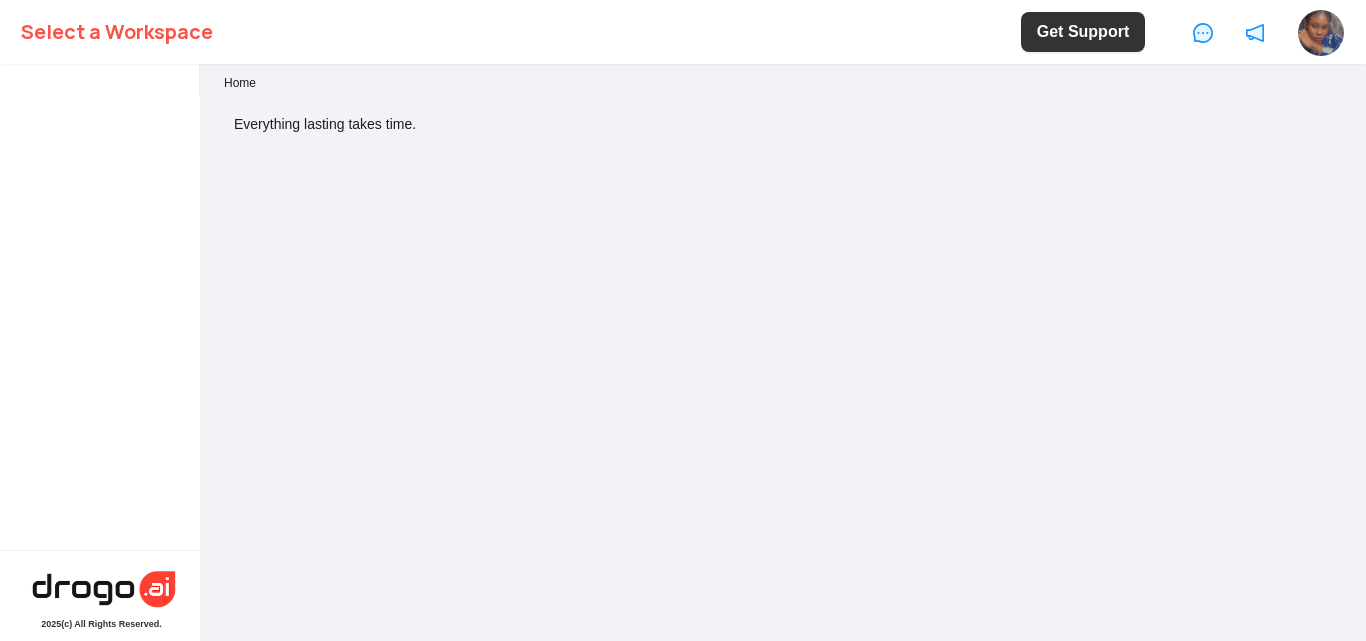 scroll, scrollTop: 0, scrollLeft: 0, axis: both 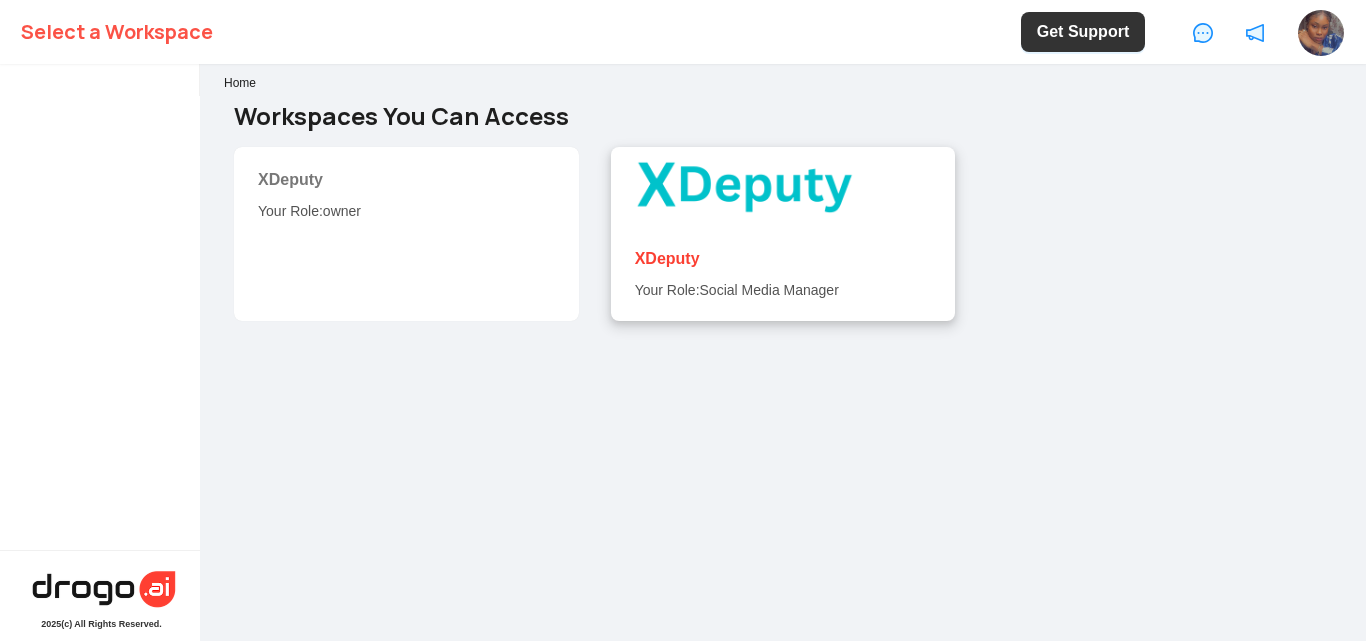 click on "XDeputy" at bounding box center (667, 258) 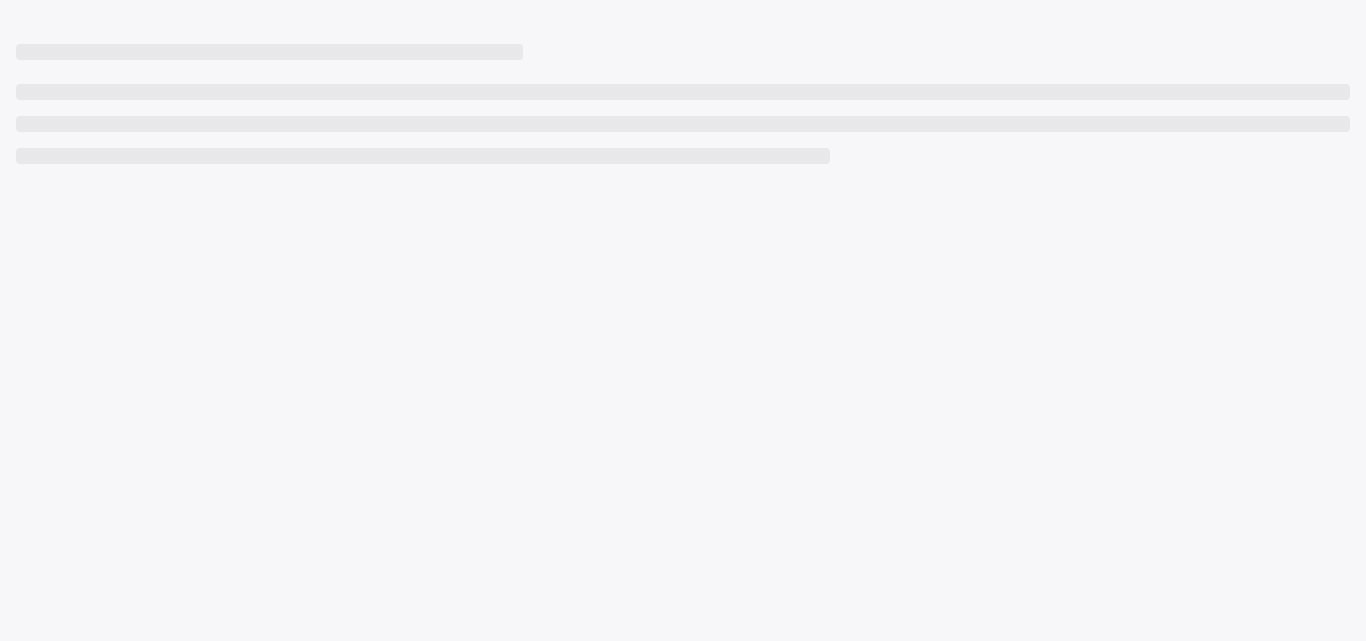 scroll, scrollTop: 0, scrollLeft: 0, axis: both 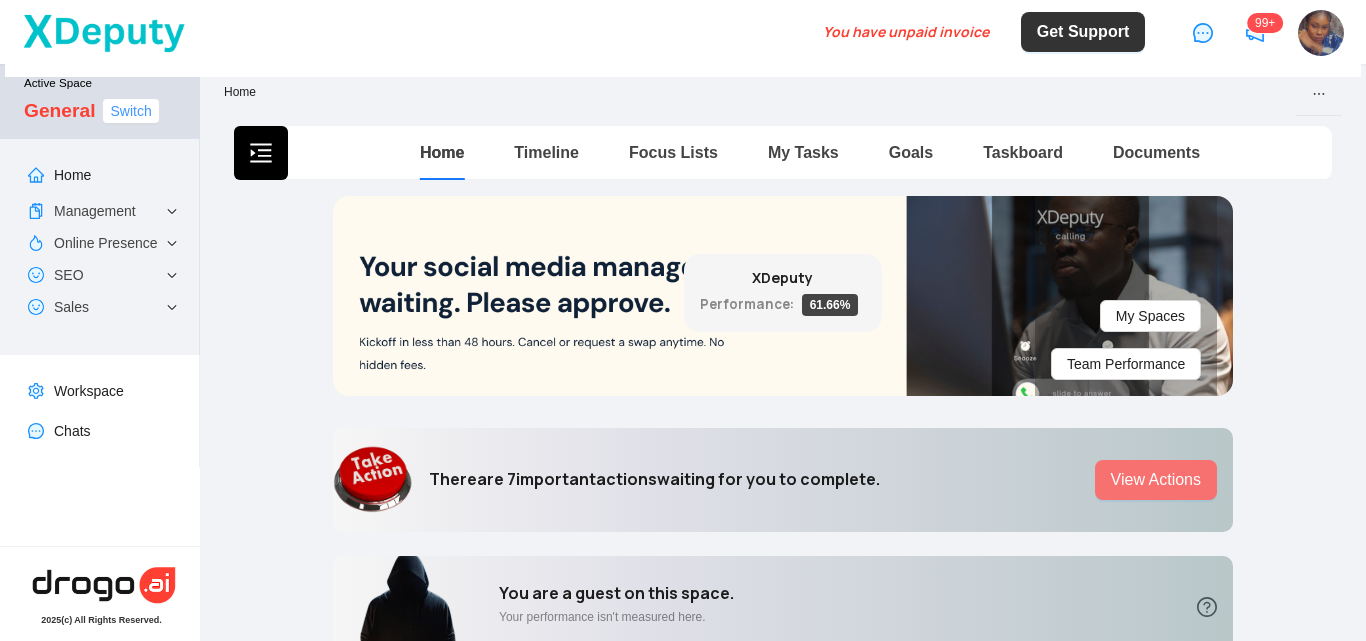 click on "Switch" at bounding box center [130, 111] 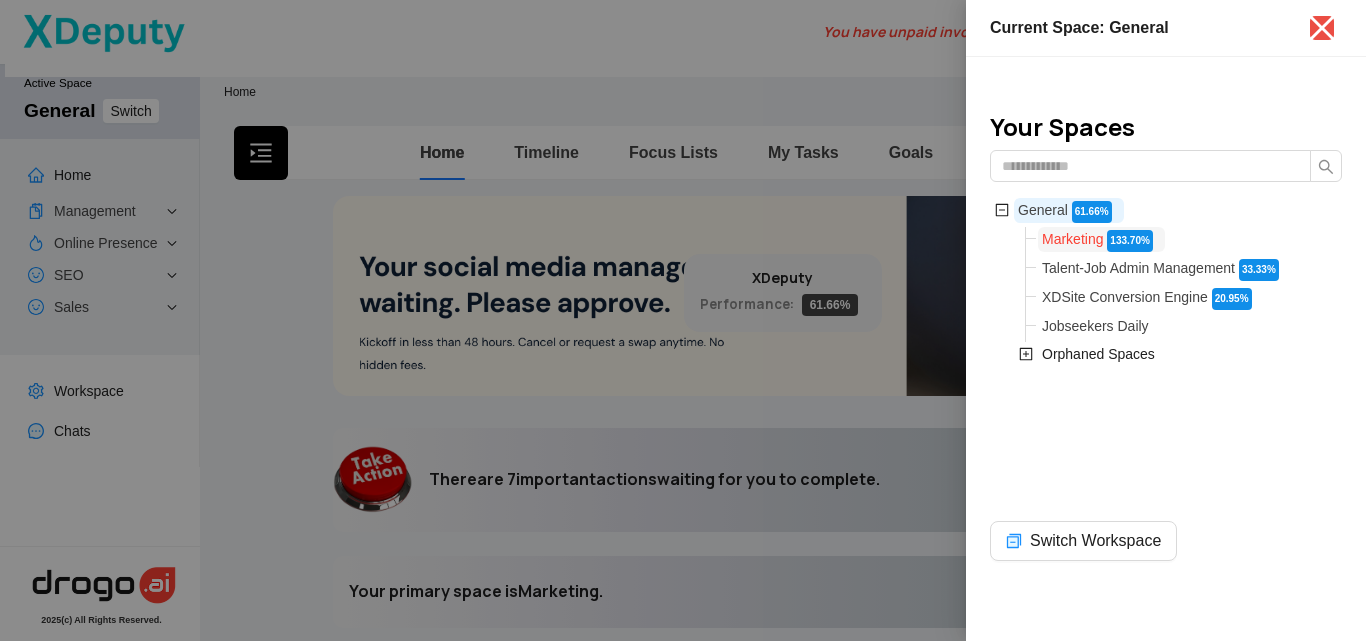 click on "Marketing" at bounding box center [1072, 239] 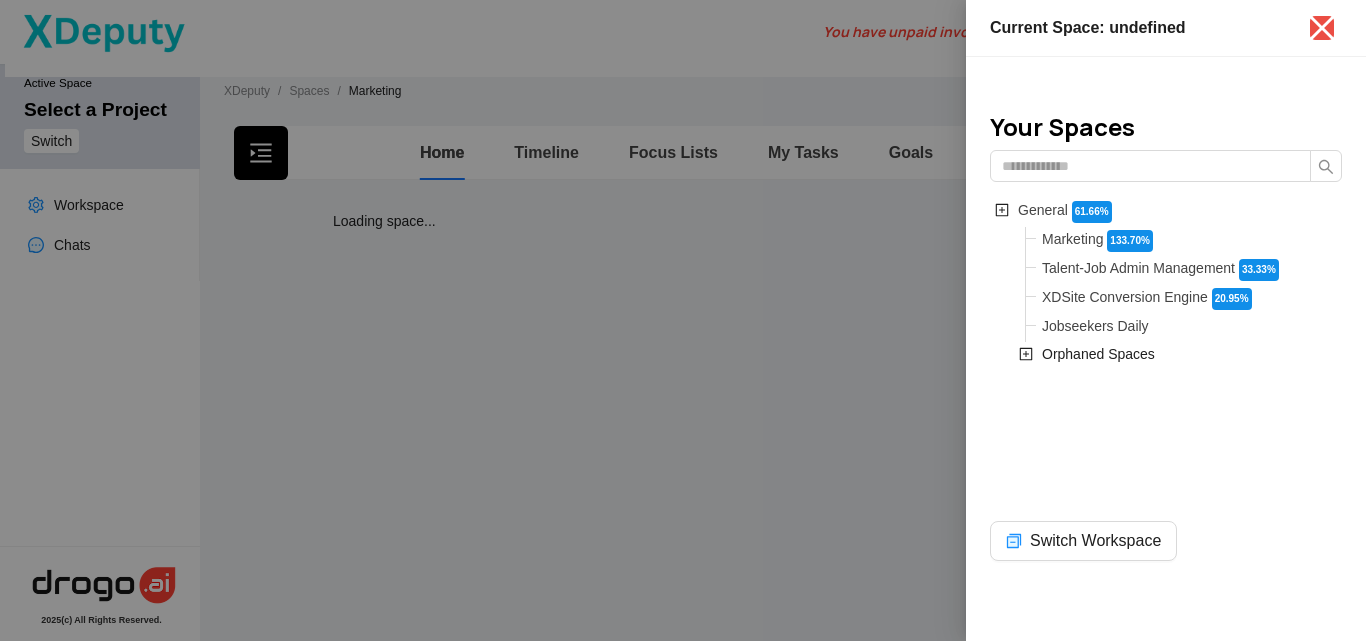 click at bounding box center [683, 320] 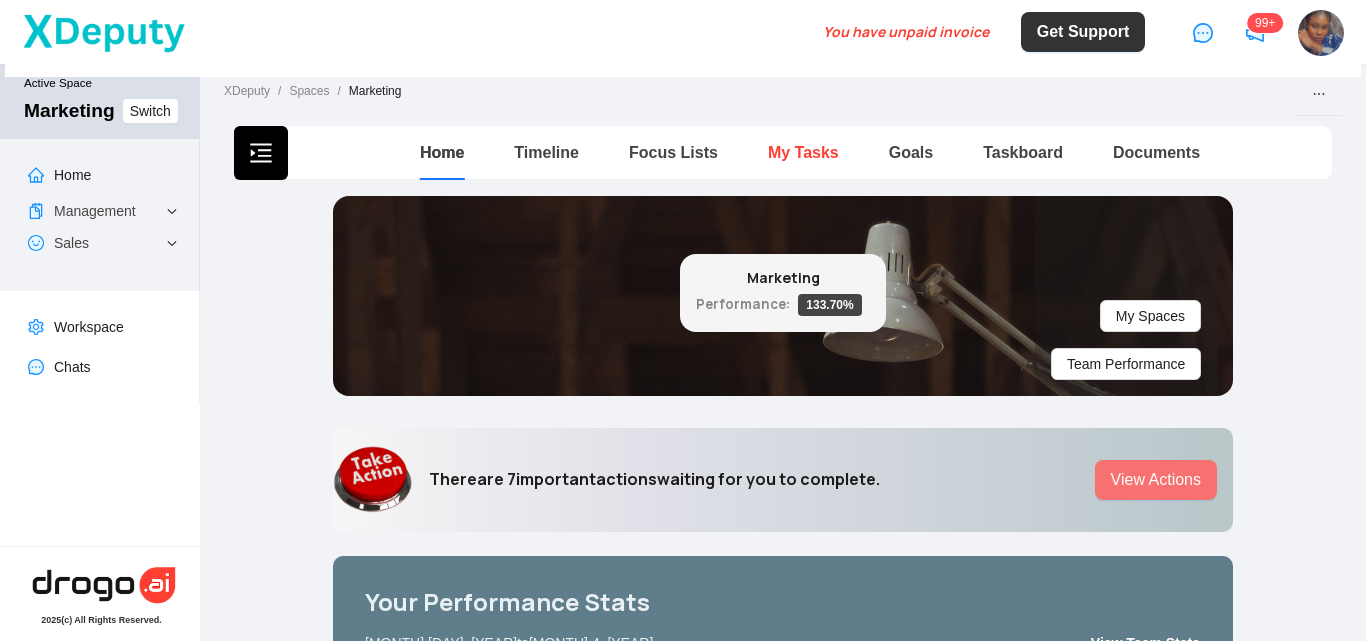 click on "My Tasks" at bounding box center (803, 152) 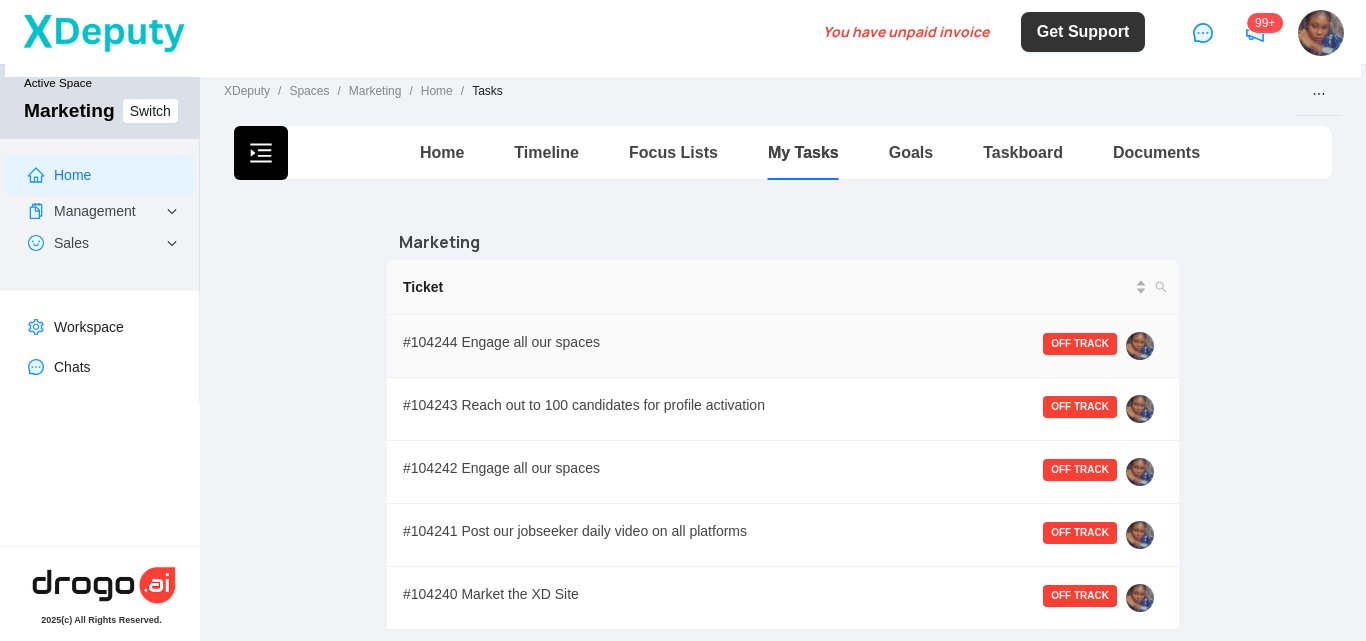 scroll, scrollTop: 124, scrollLeft: 0, axis: vertical 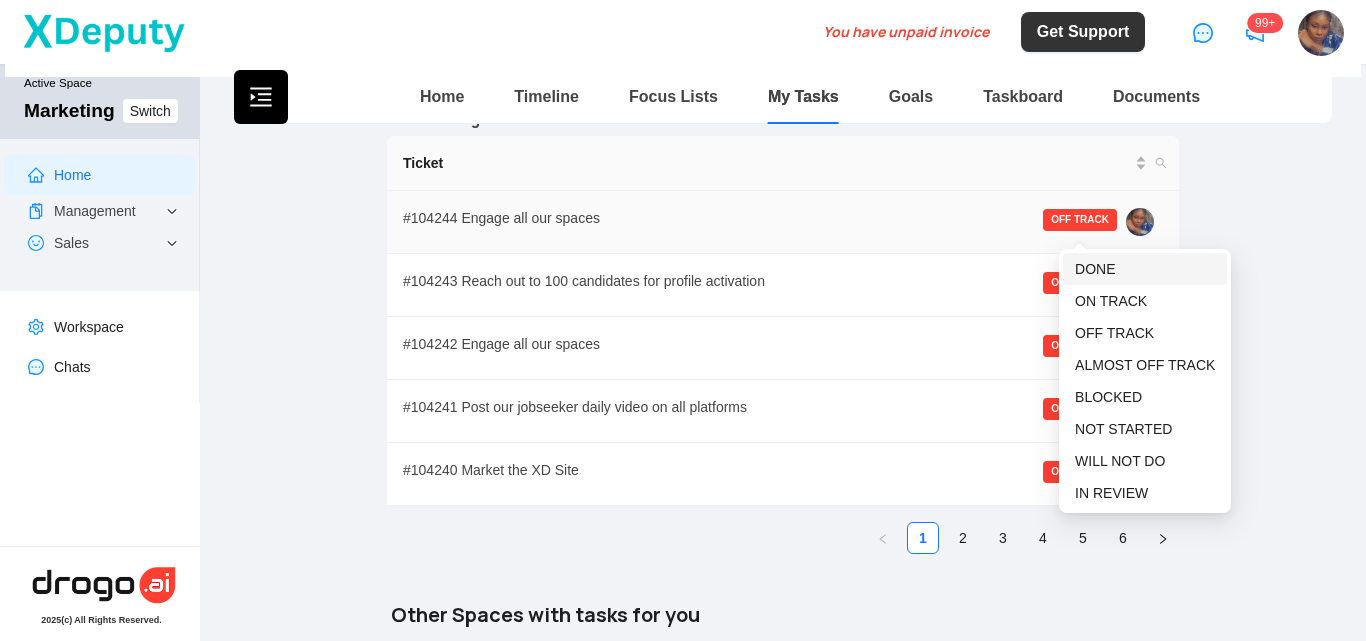 click on "DONE" at bounding box center [1095, 269] 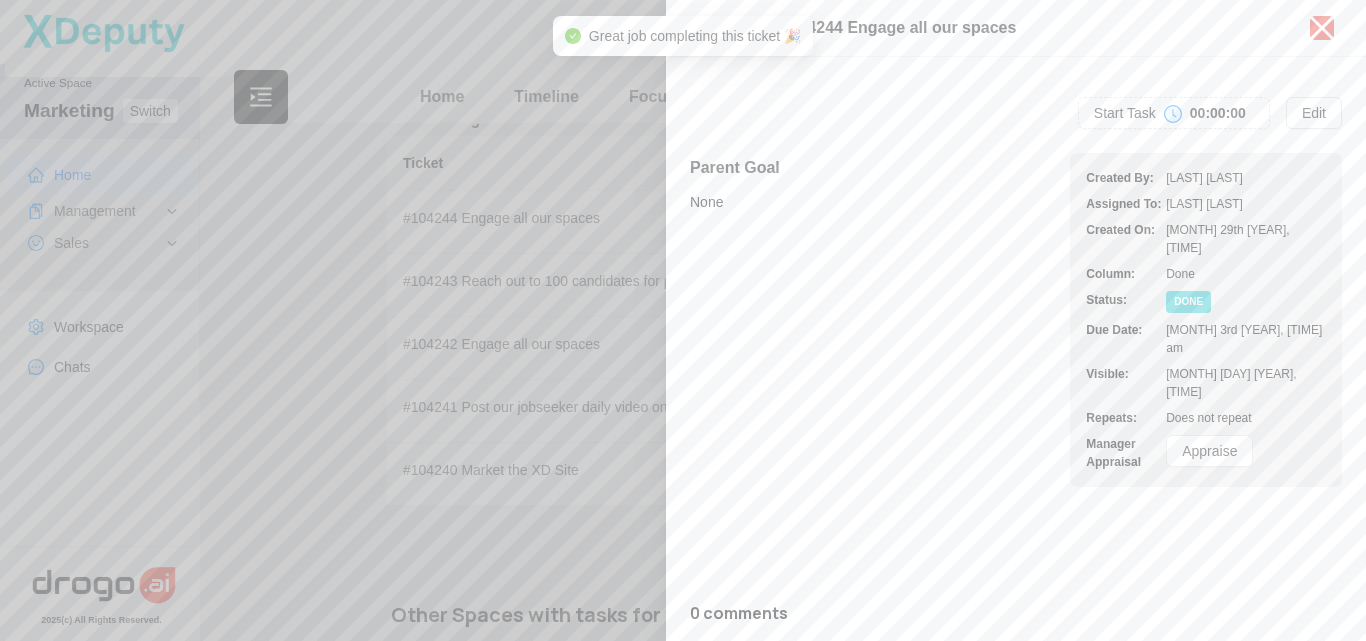 click at bounding box center (683, 320) 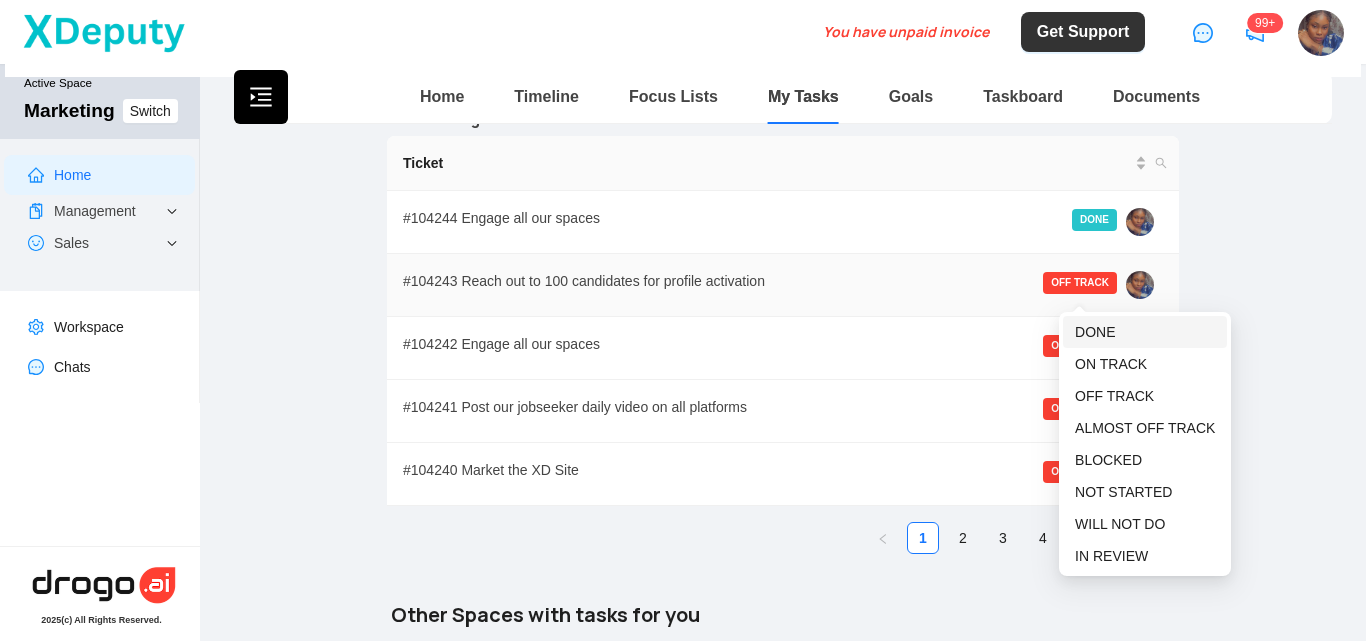 click on "DONE" at bounding box center (1095, 332) 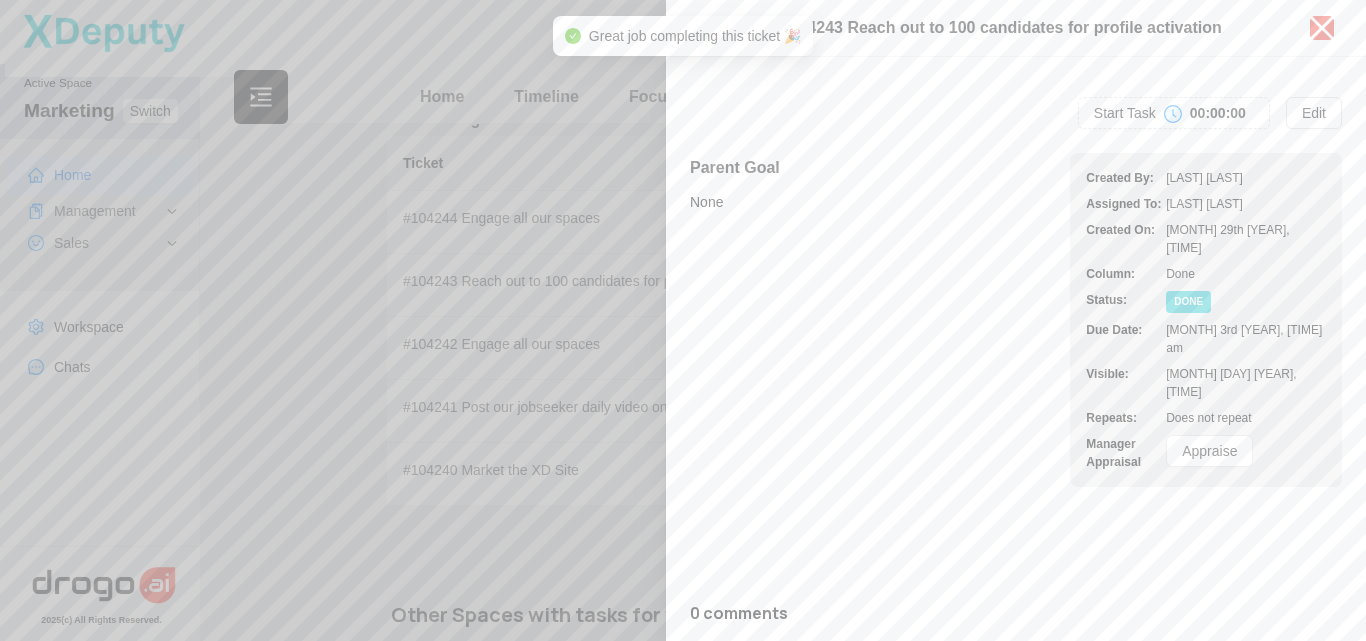 click at bounding box center [683, 320] 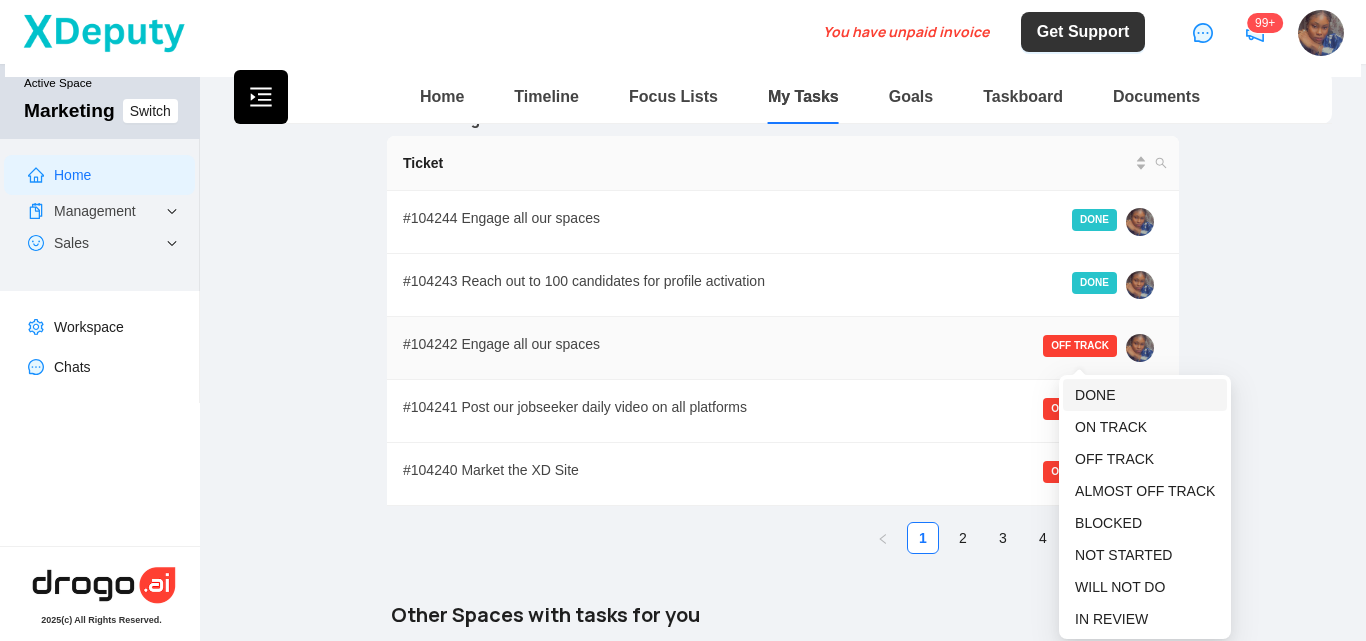 click on "DONE" at bounding box center (1095, 395) 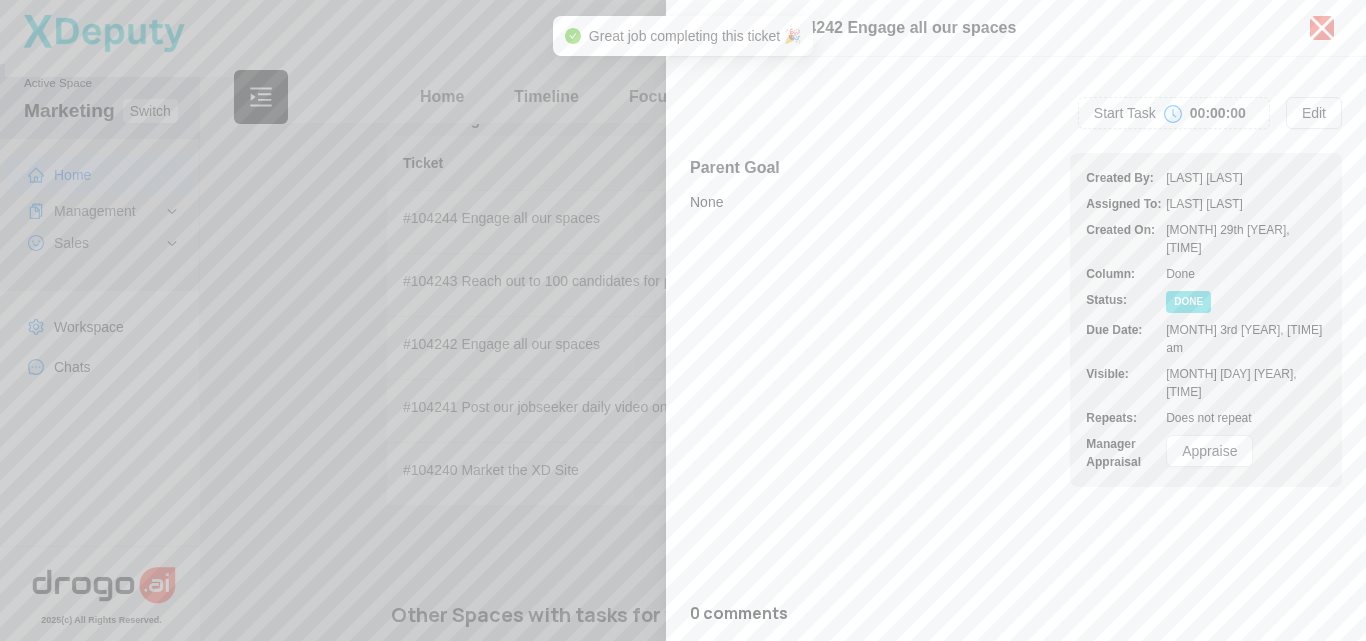 click at bounding box center (683, 320) 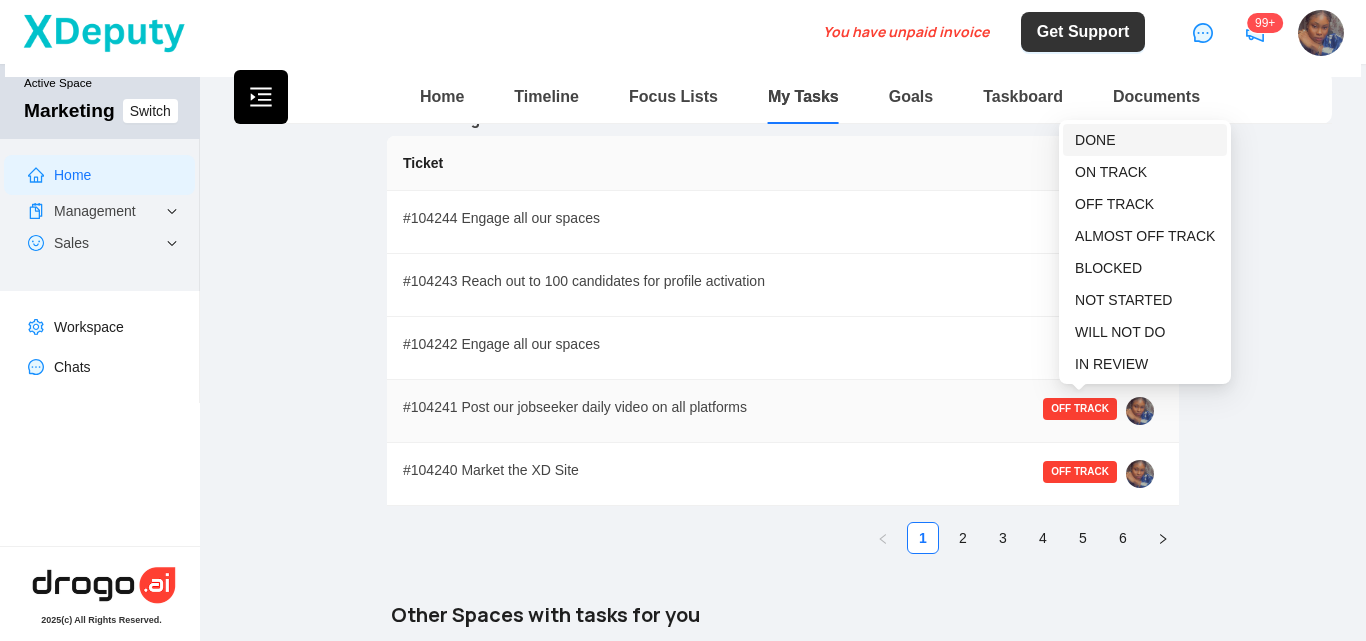 click on "DONE" at bounding box center (1095, 140) 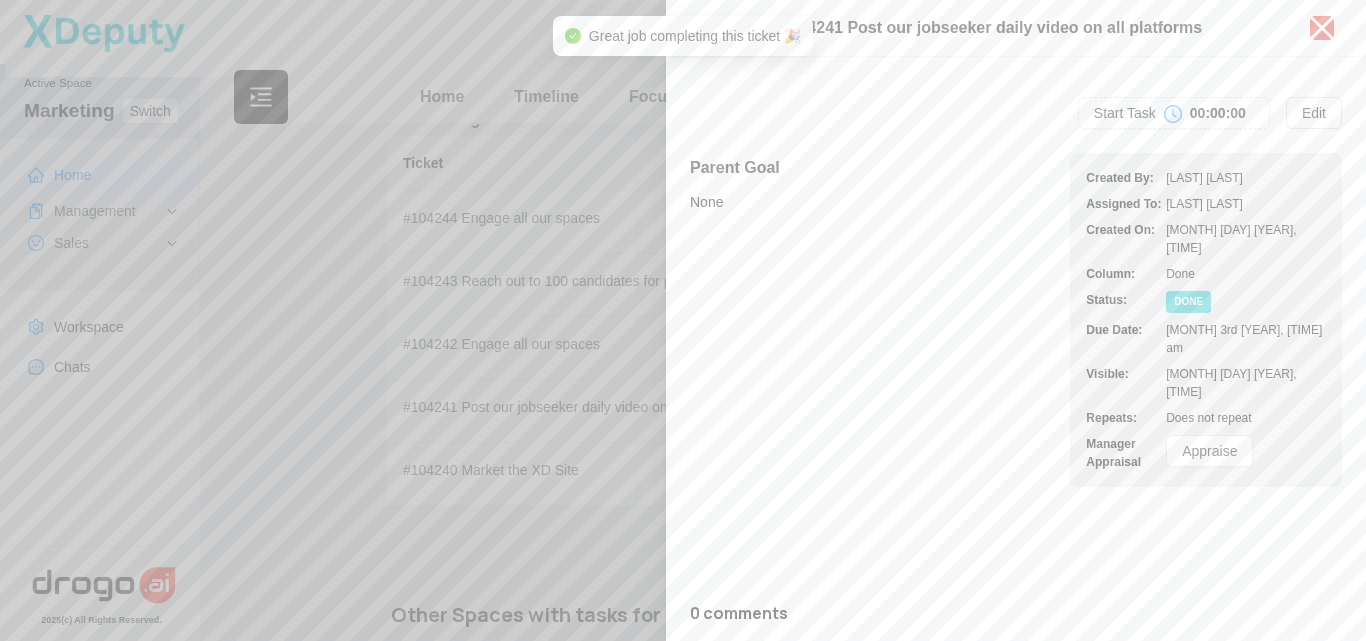click at bounding box center [683, 320] 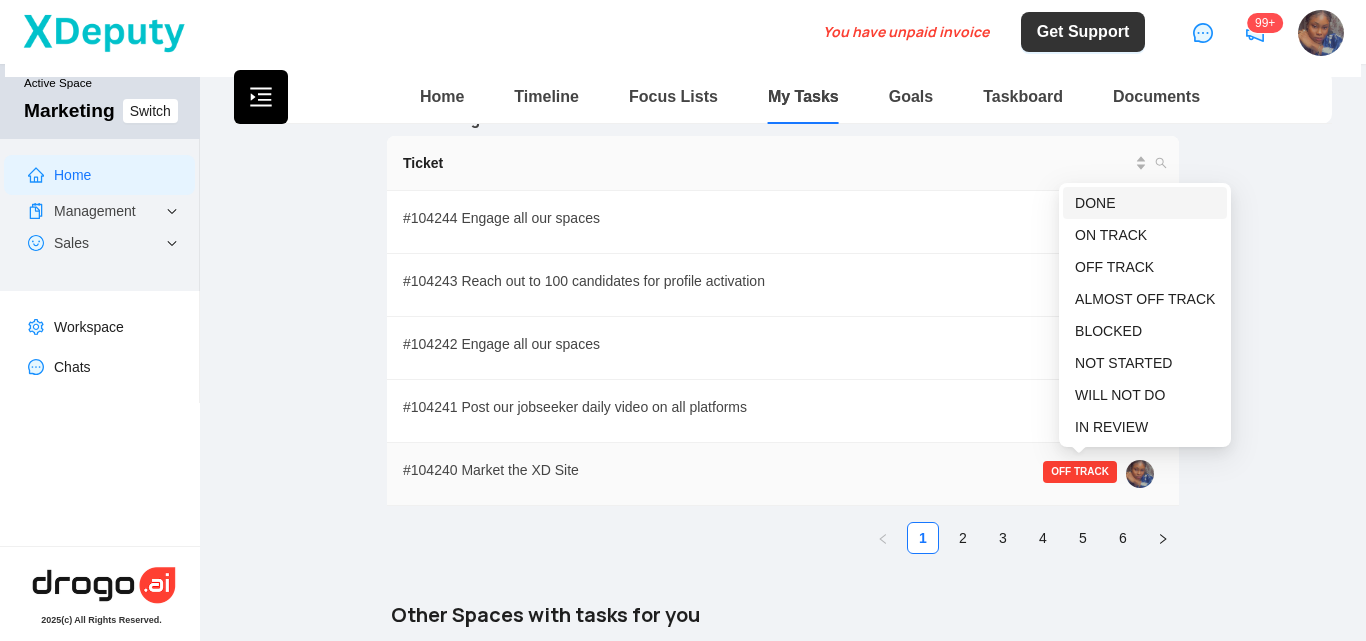 click on "DONE" at bounding box center (1095, 203) 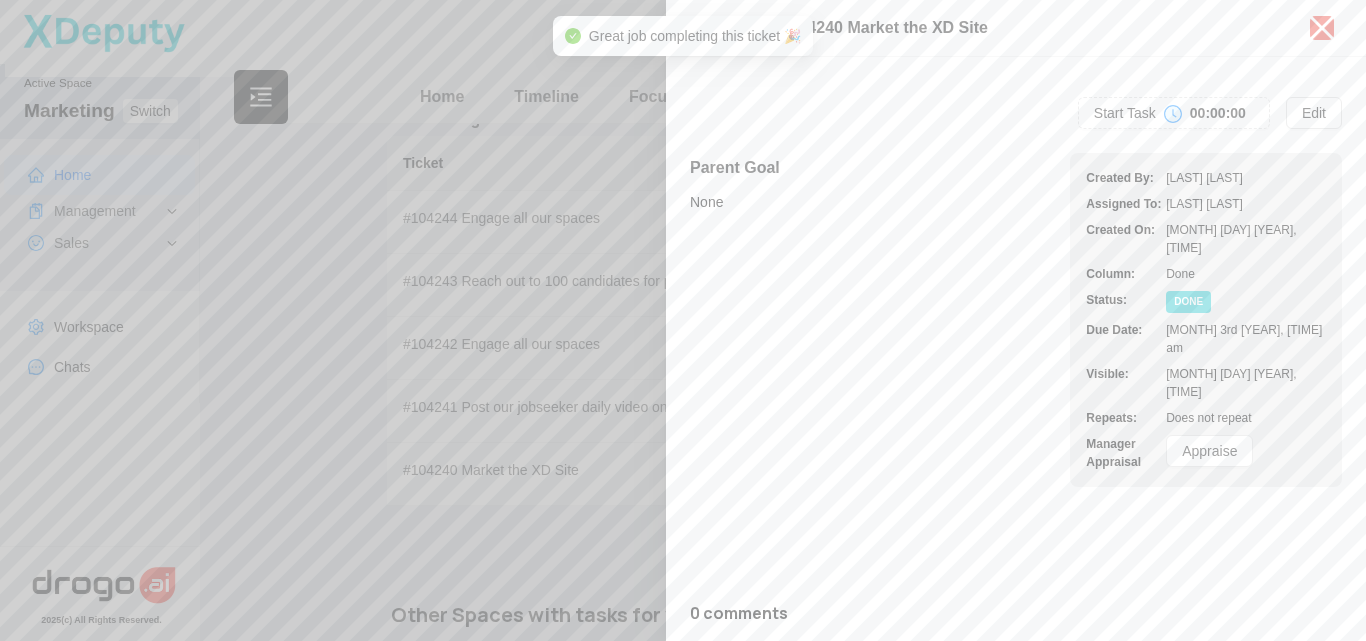 click at bounding box center [683, 320] 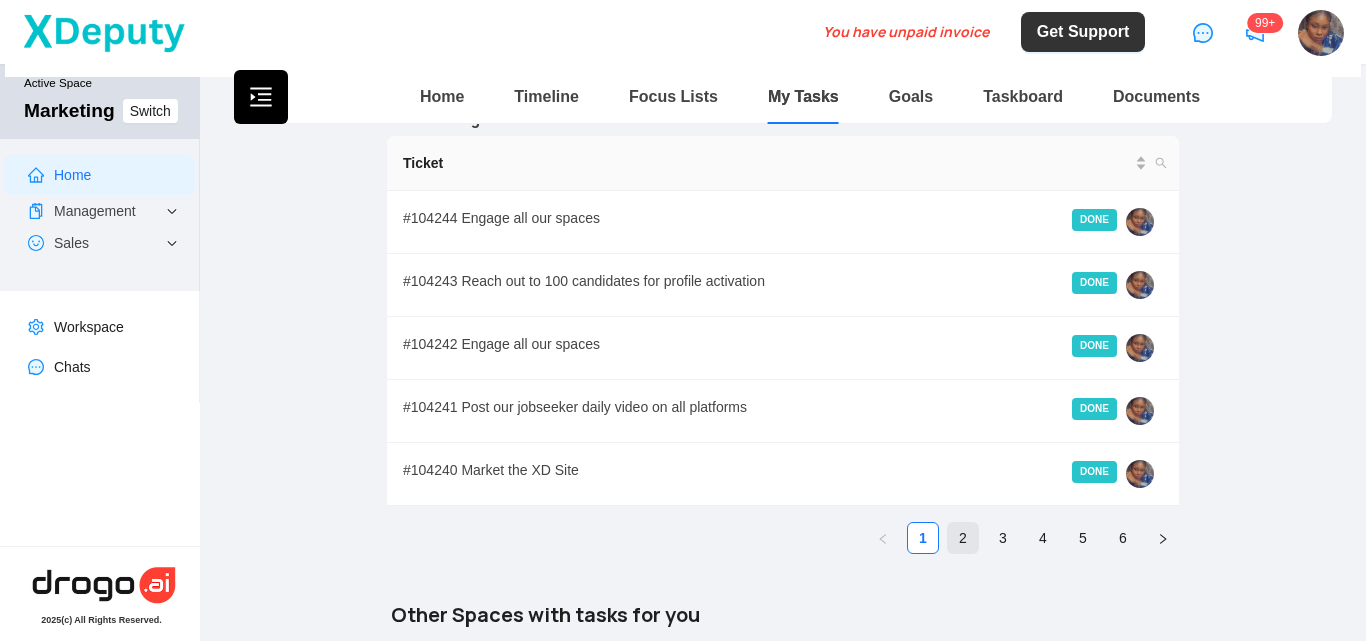 click on "2" at bounding box center [963, 538] 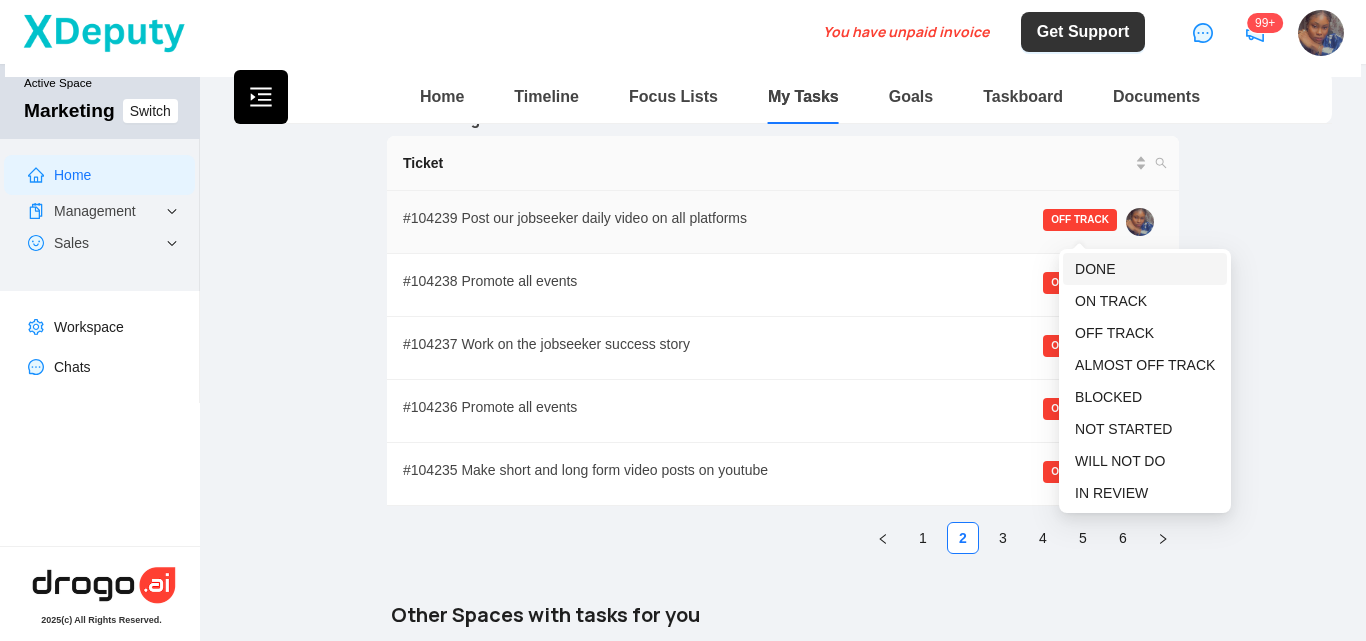 click on "DONE" at bounding box center [1095, 269] 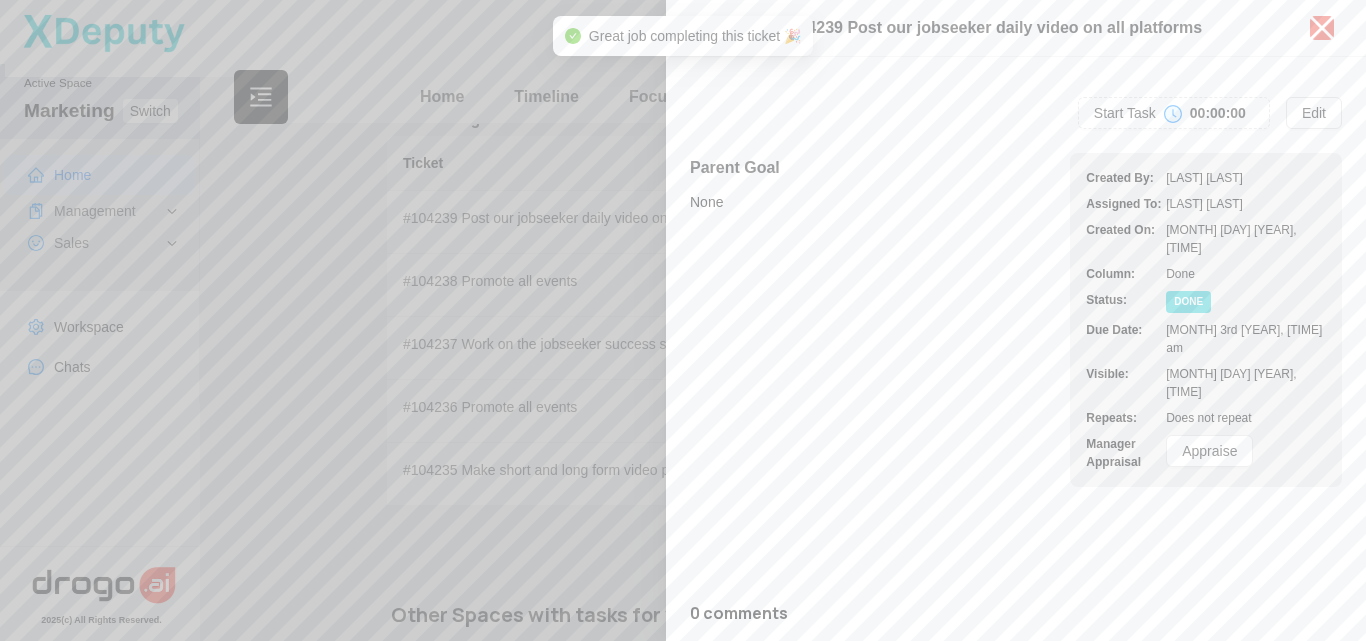click at bounding box center (683, 320) 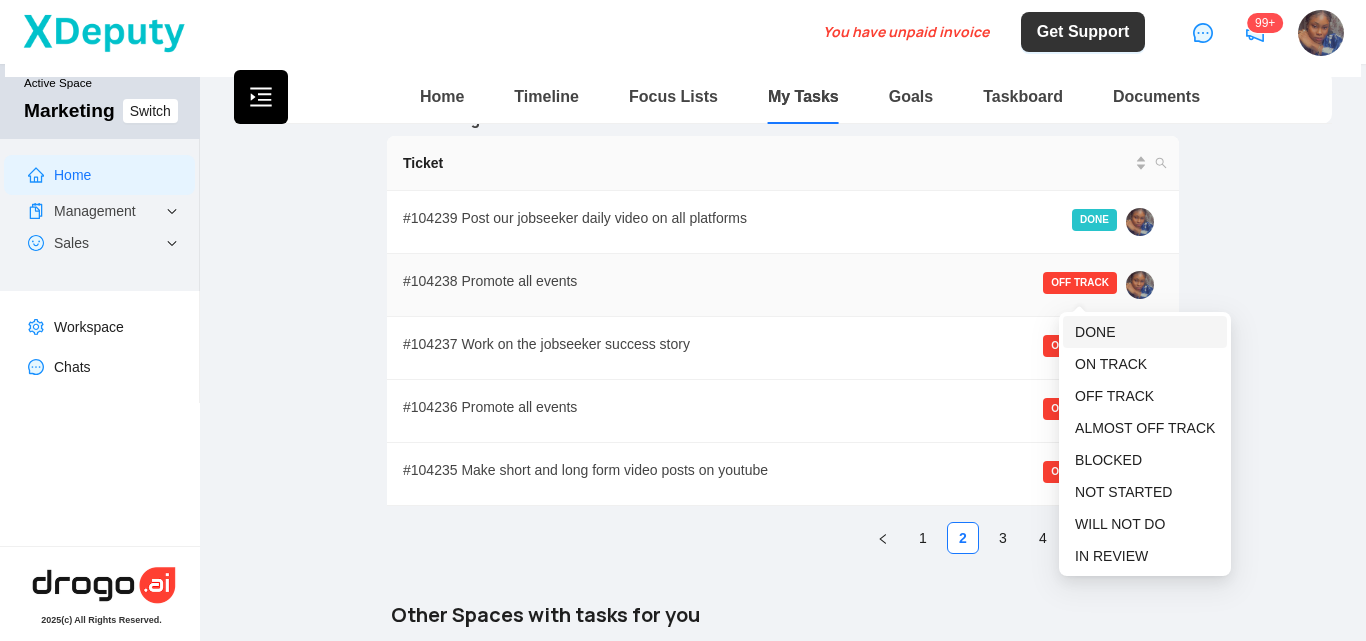 click on "DONE" at bounding box center [1095, 332] 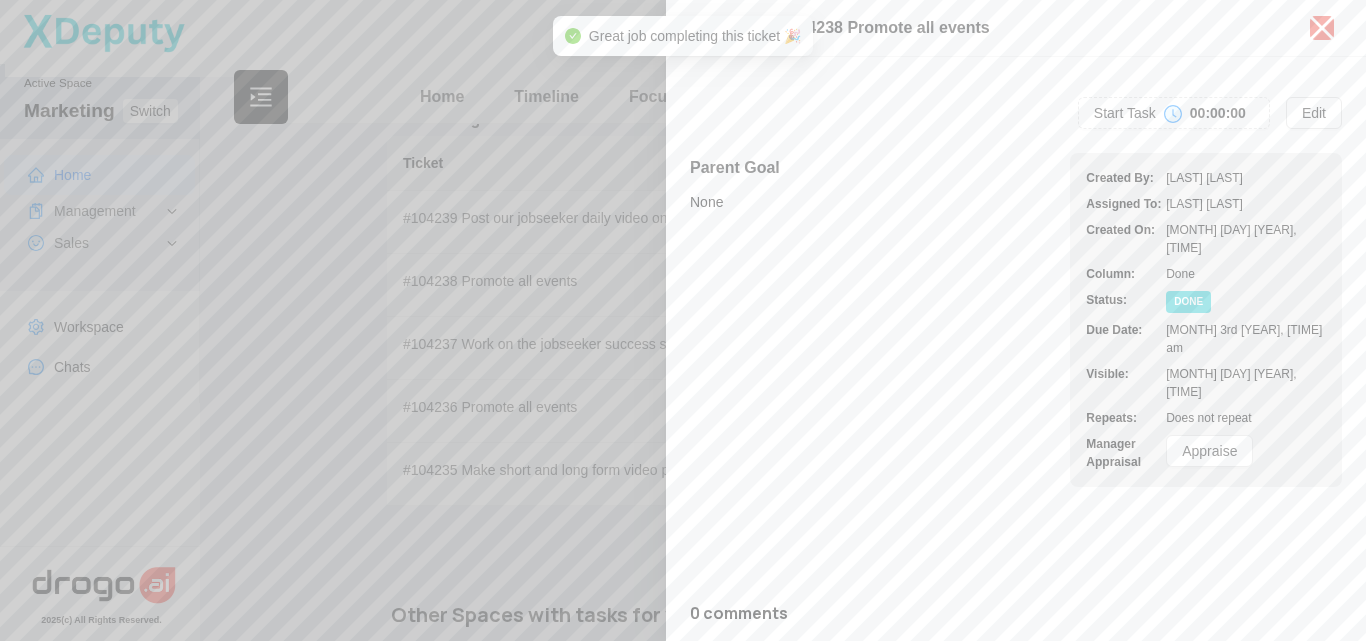 click at bounding box center (683, 320) 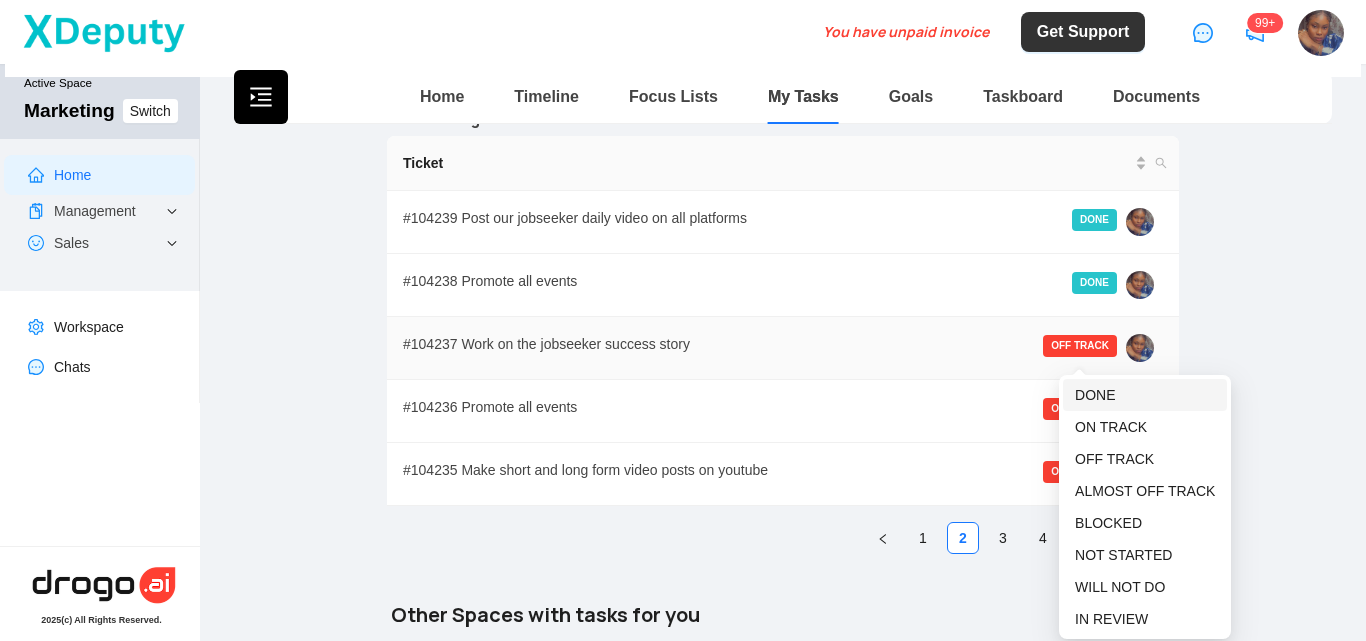 click on "DONE" at bounding box center (1095, 395) 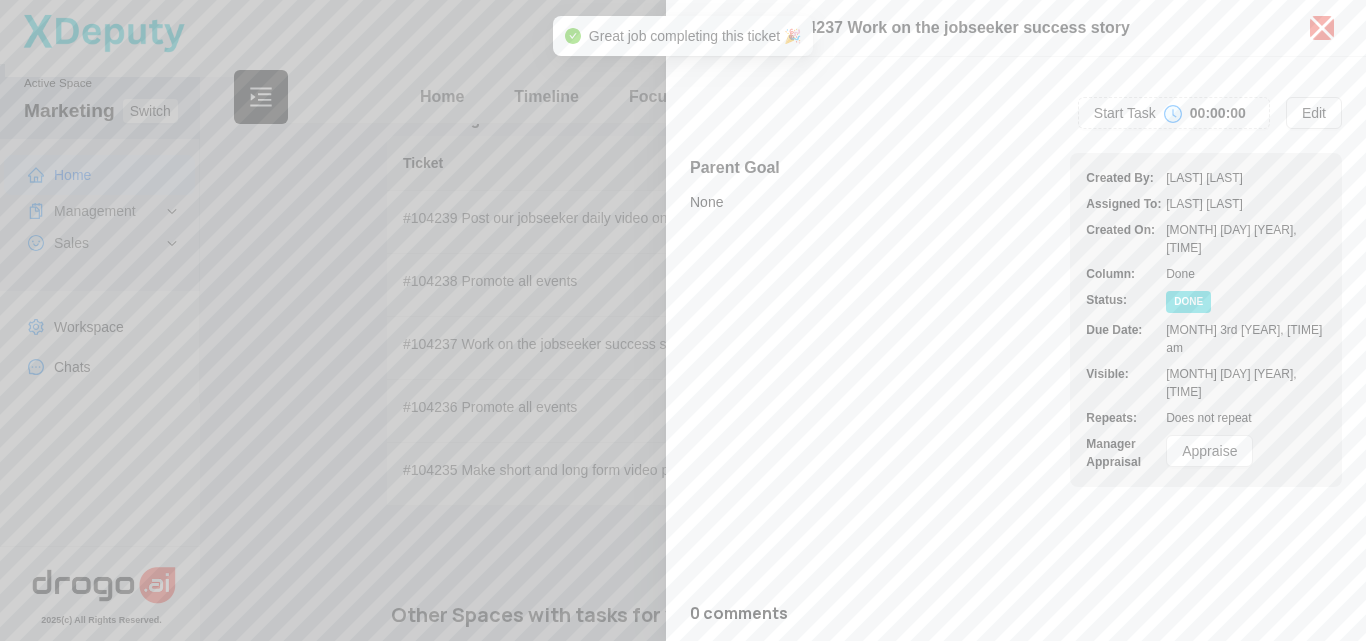 click at bounding box center [683, 320] 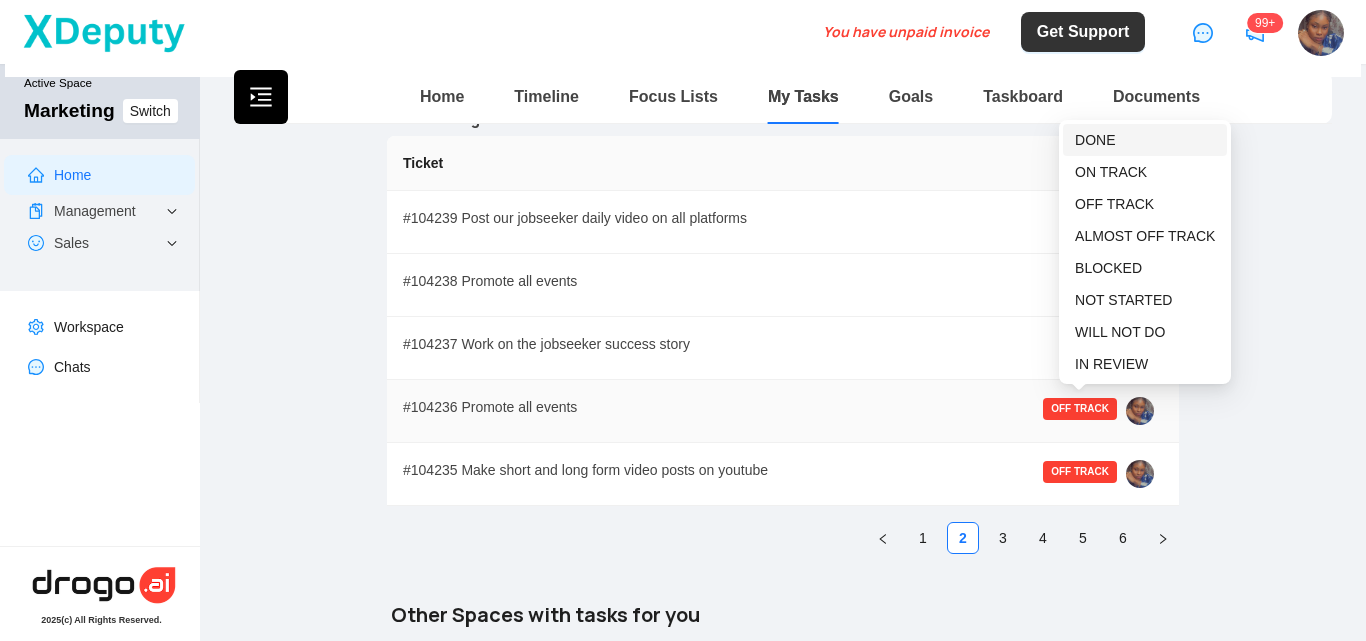 click on "DONE" at bounding box center (1095, 140) 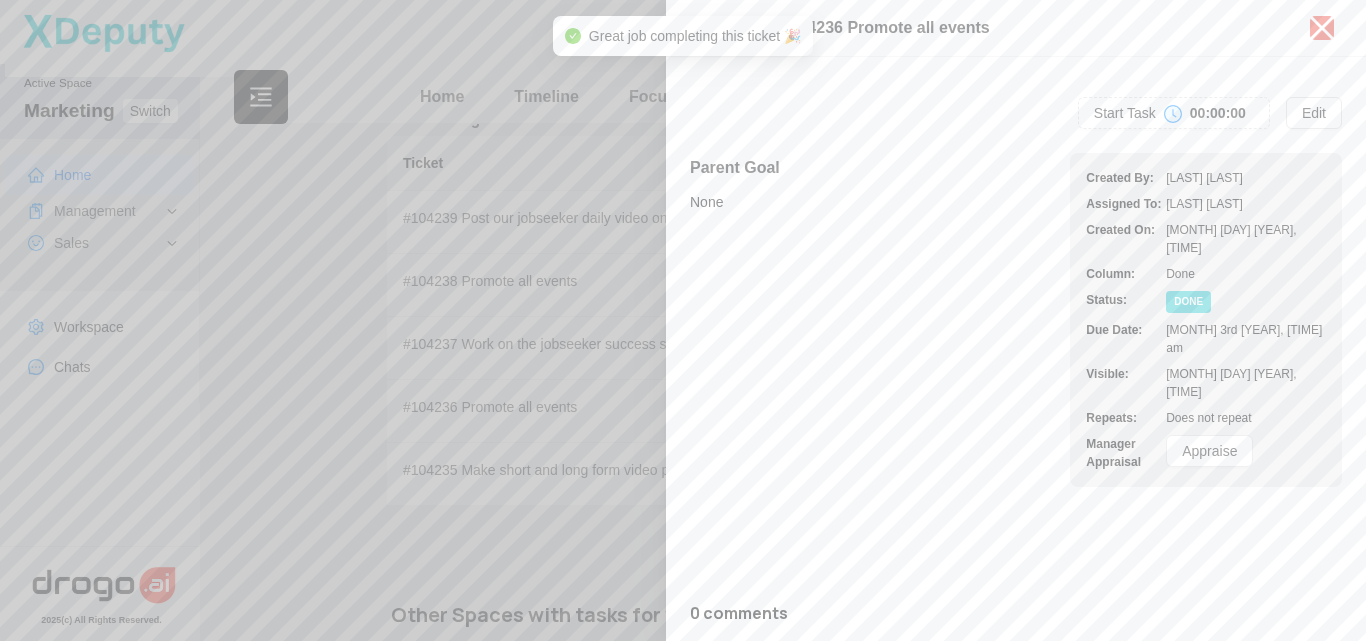 click at bounding box center [683, 320] 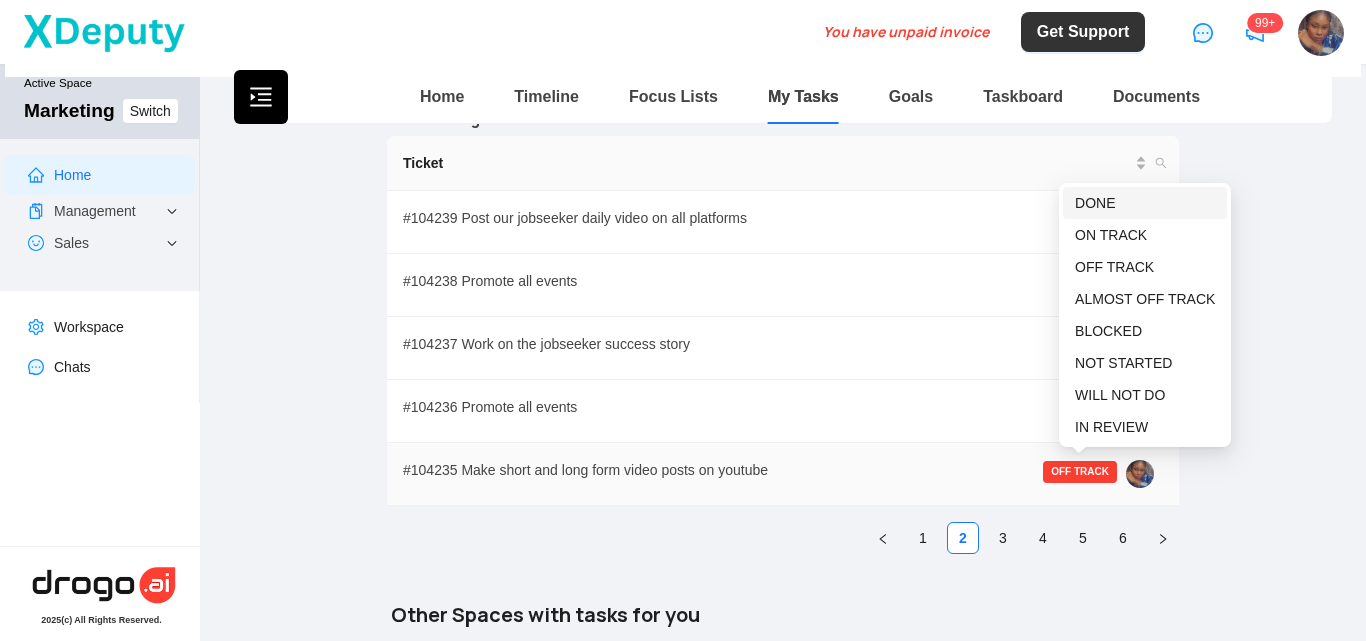 click on "DONE" at bounding box center (1095, 203) 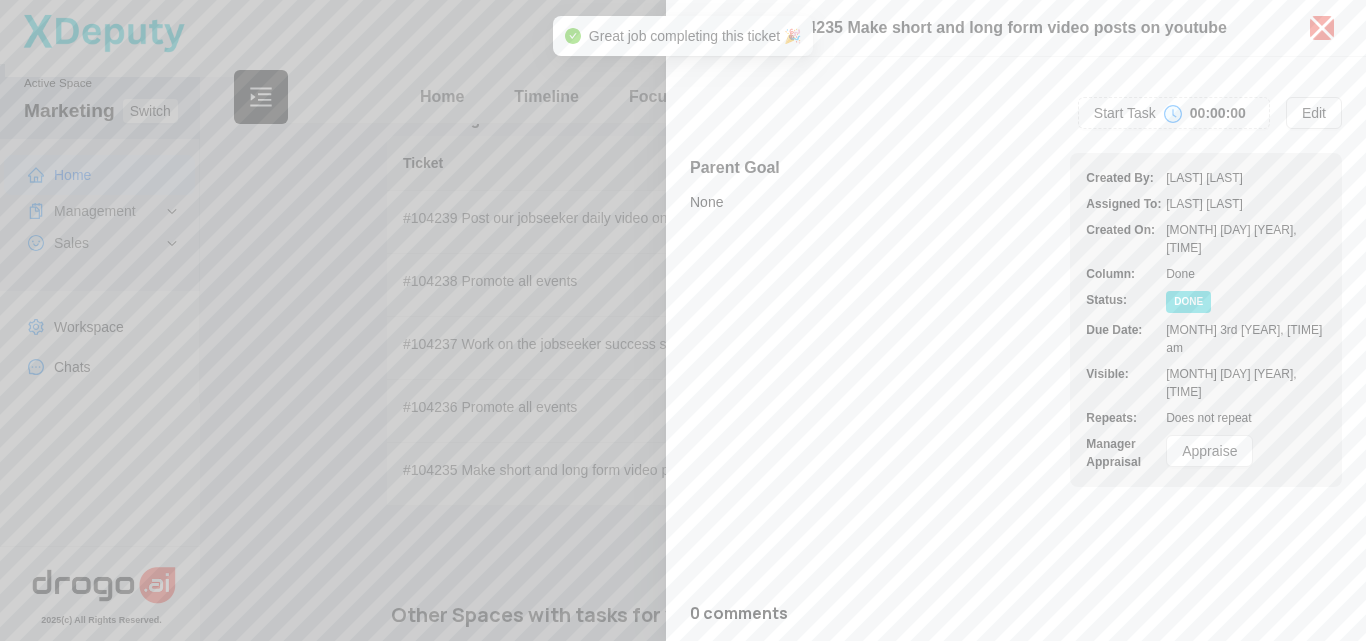 click at bounding box center (683, 320) 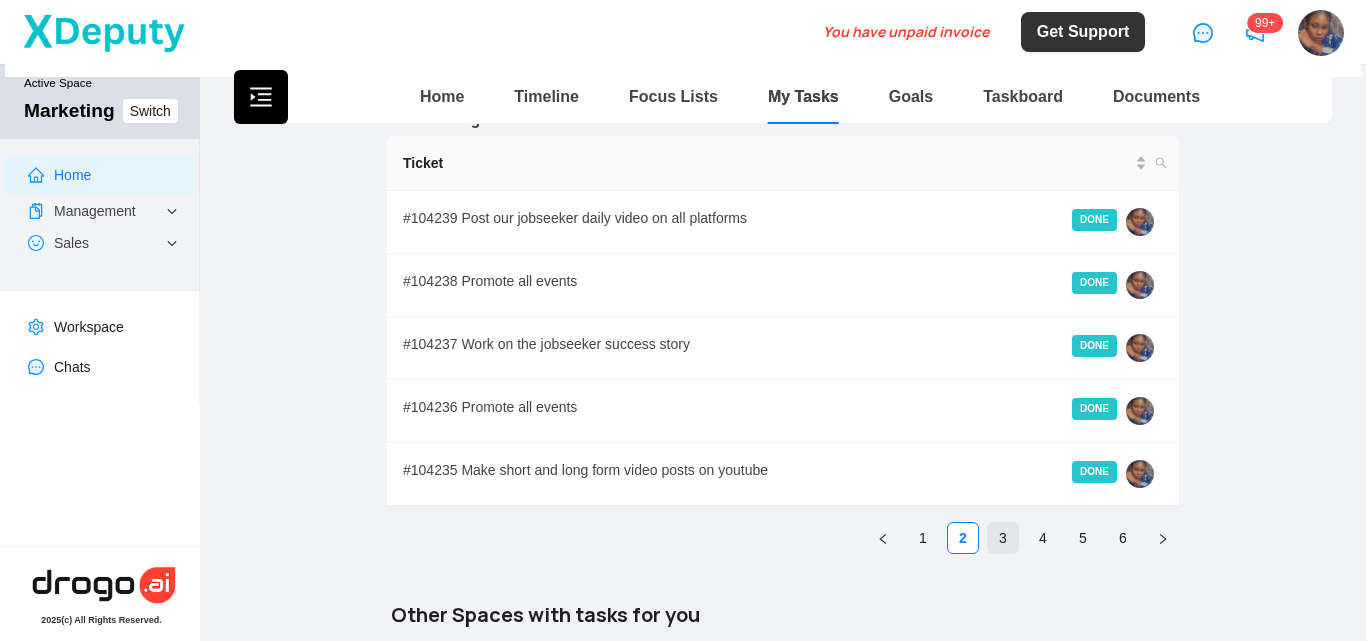 click on "3" at bounding box center [1003, 538] 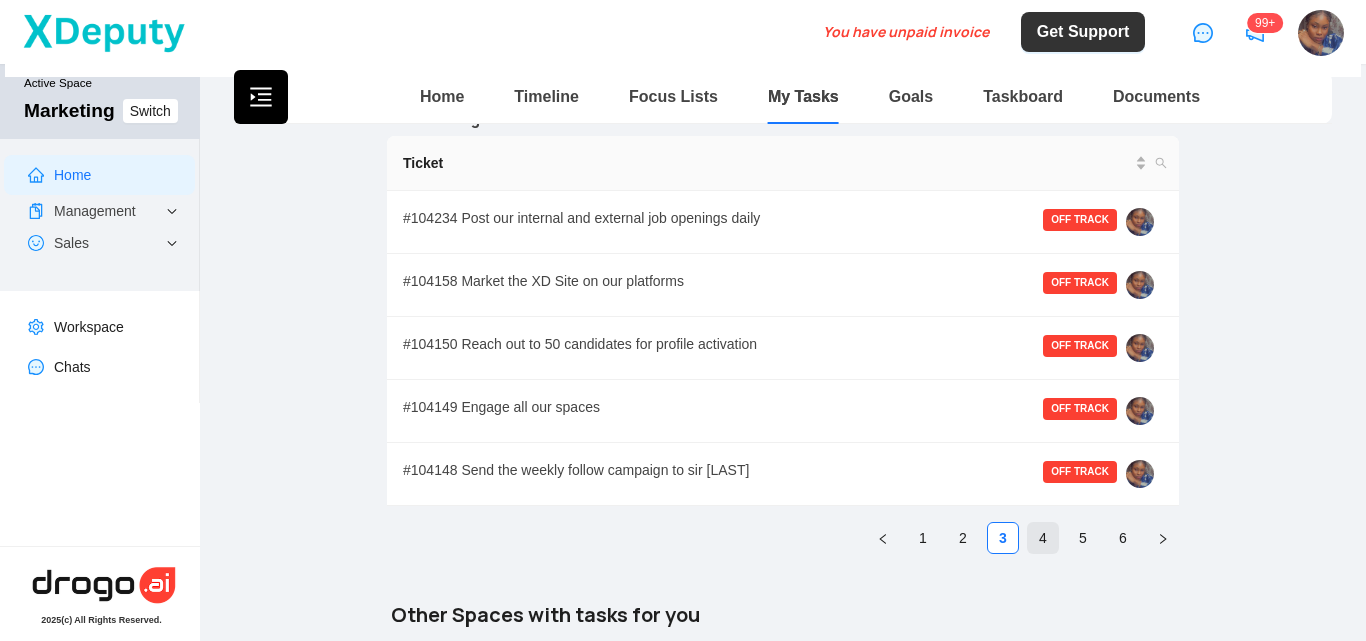 click on "4" at bounding box center (1043, 538) 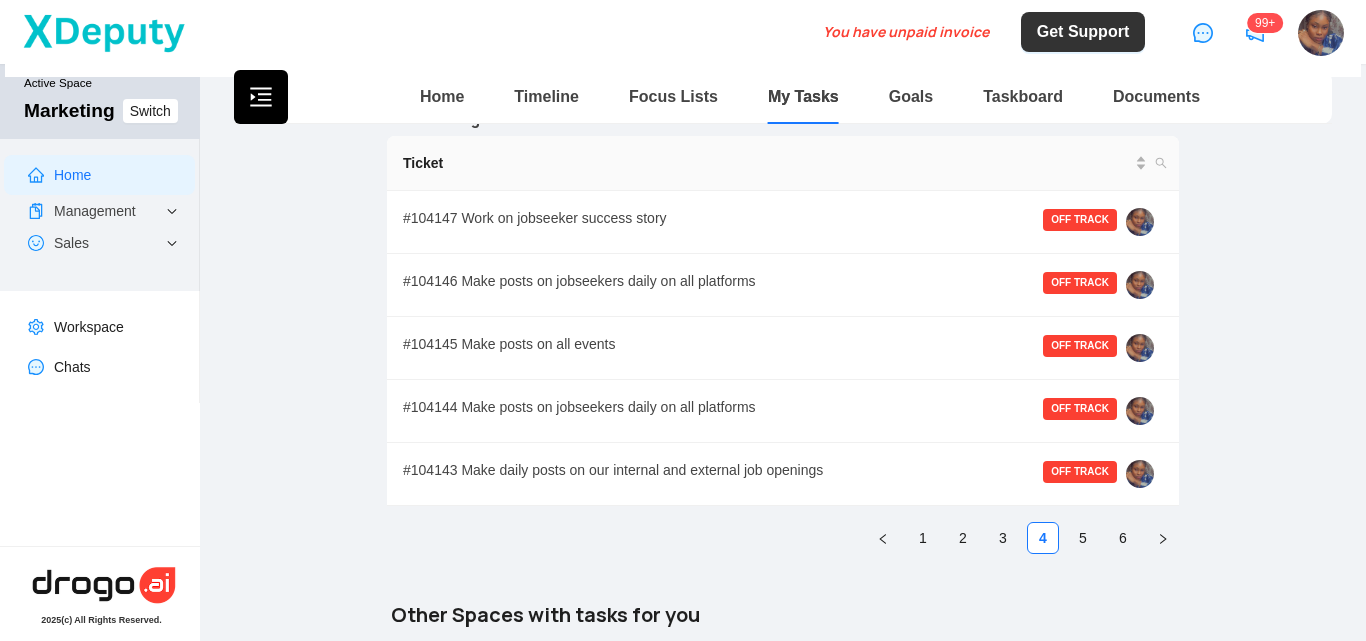 click on "1 2 3 4 5 6" at bounding box center (783, 538) 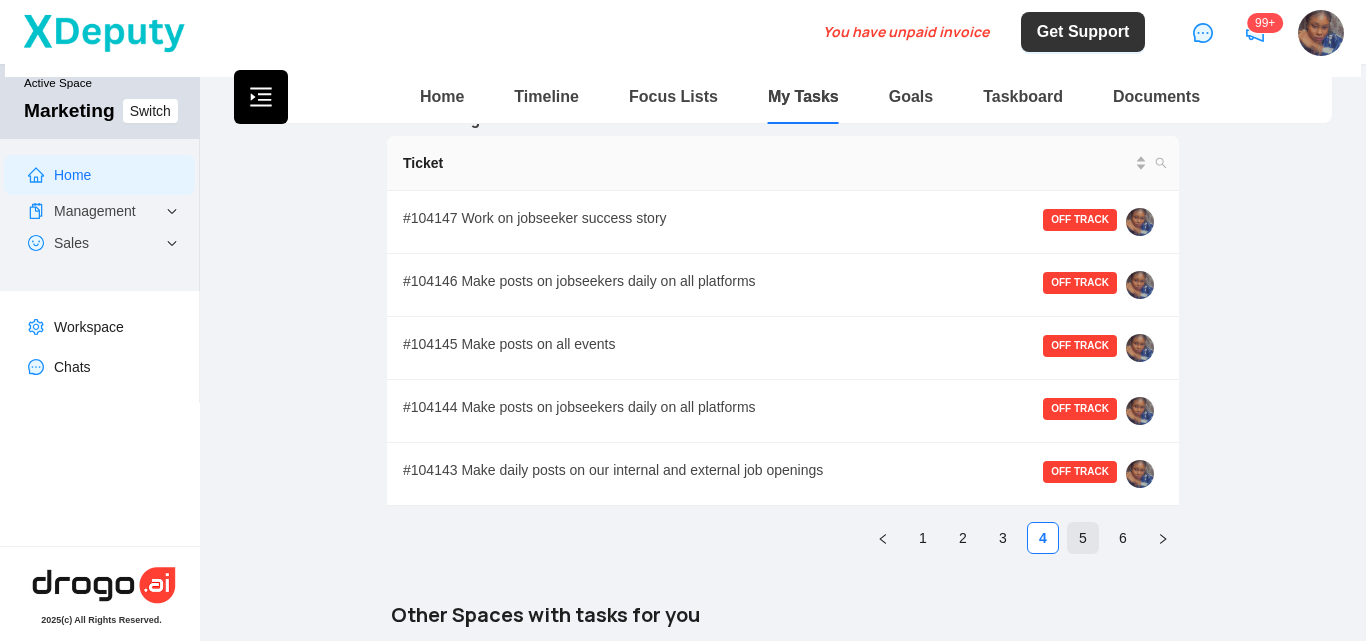 click on "5" at bounding box center [1083, 538] 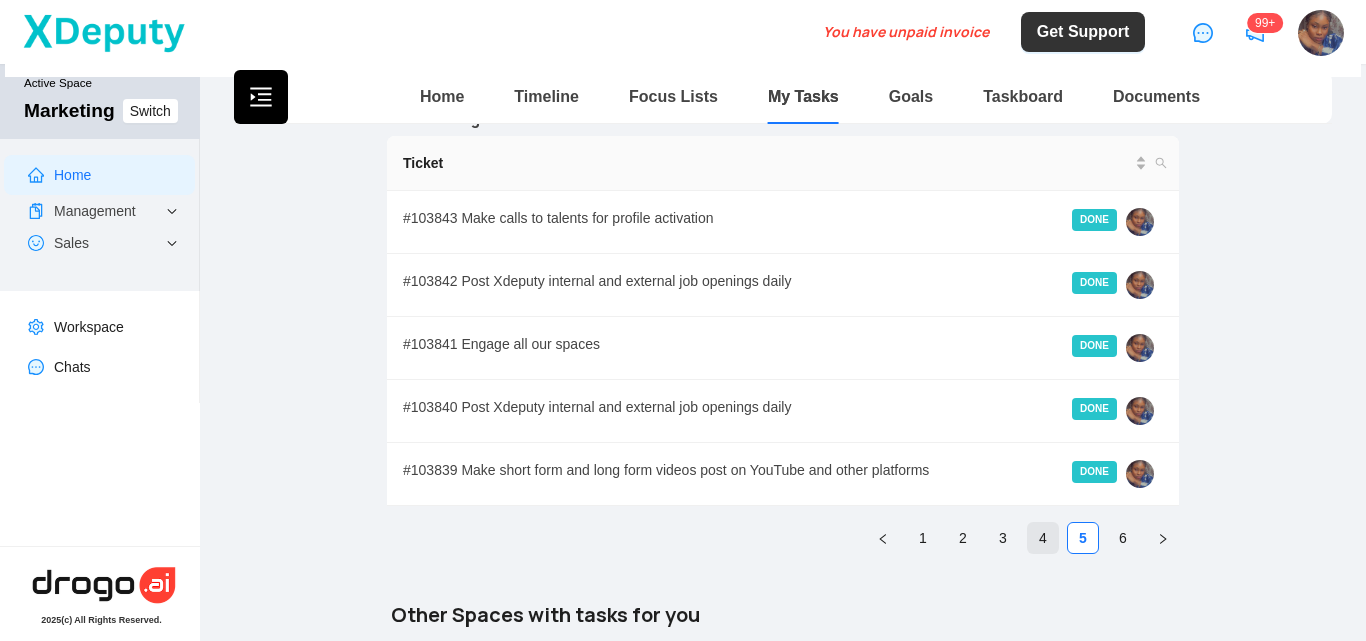 click on "4" at bounding box center [1043, 538] 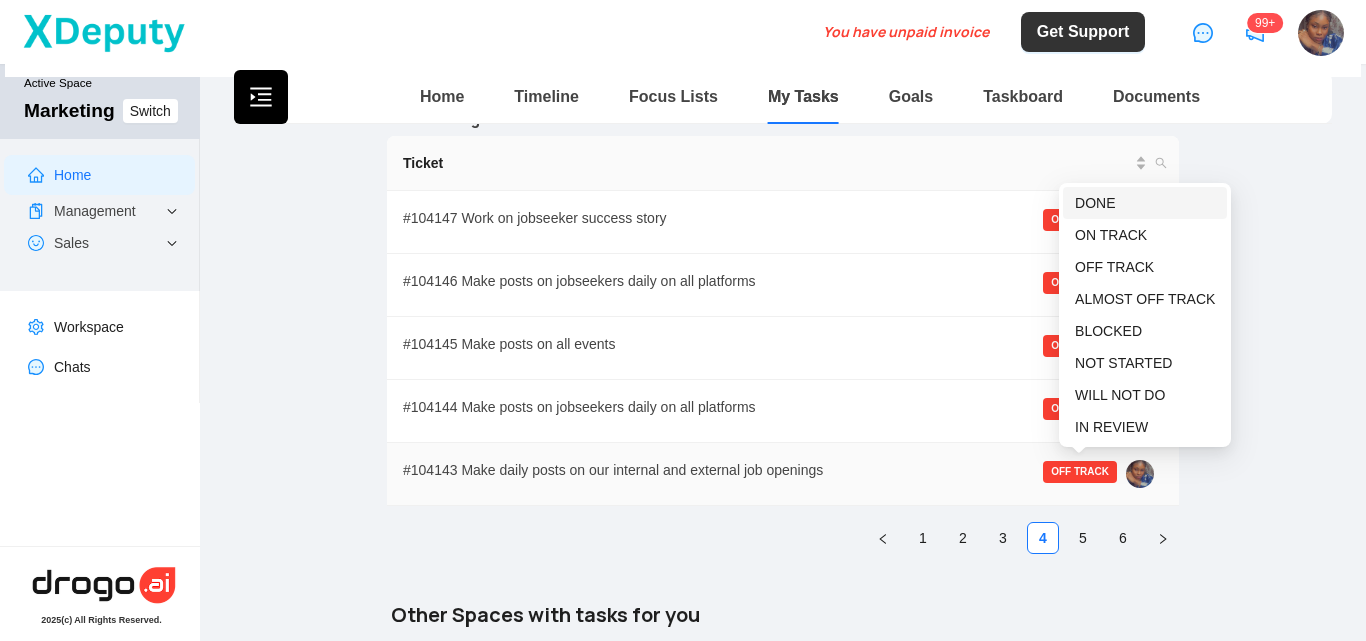 click on "DONE" at bounding box center (1095, 203) 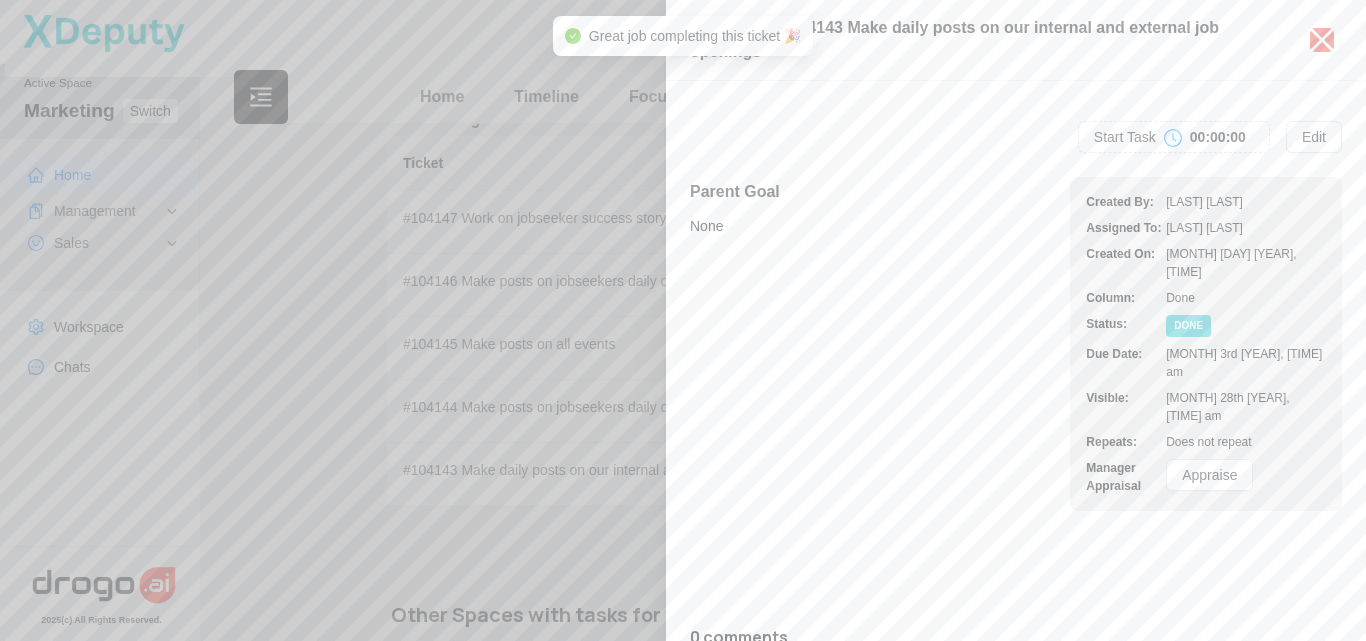 click at bounding box center [683, 320] 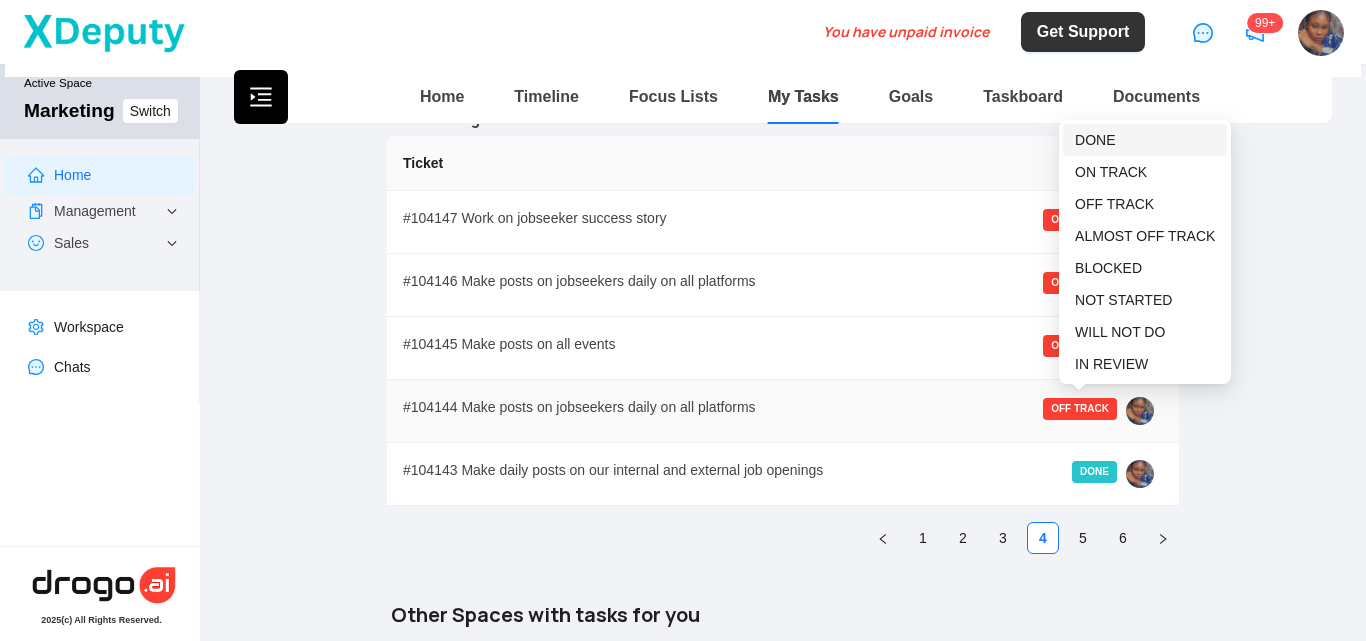 click on "DONE" at bounding box center [1095, 140] 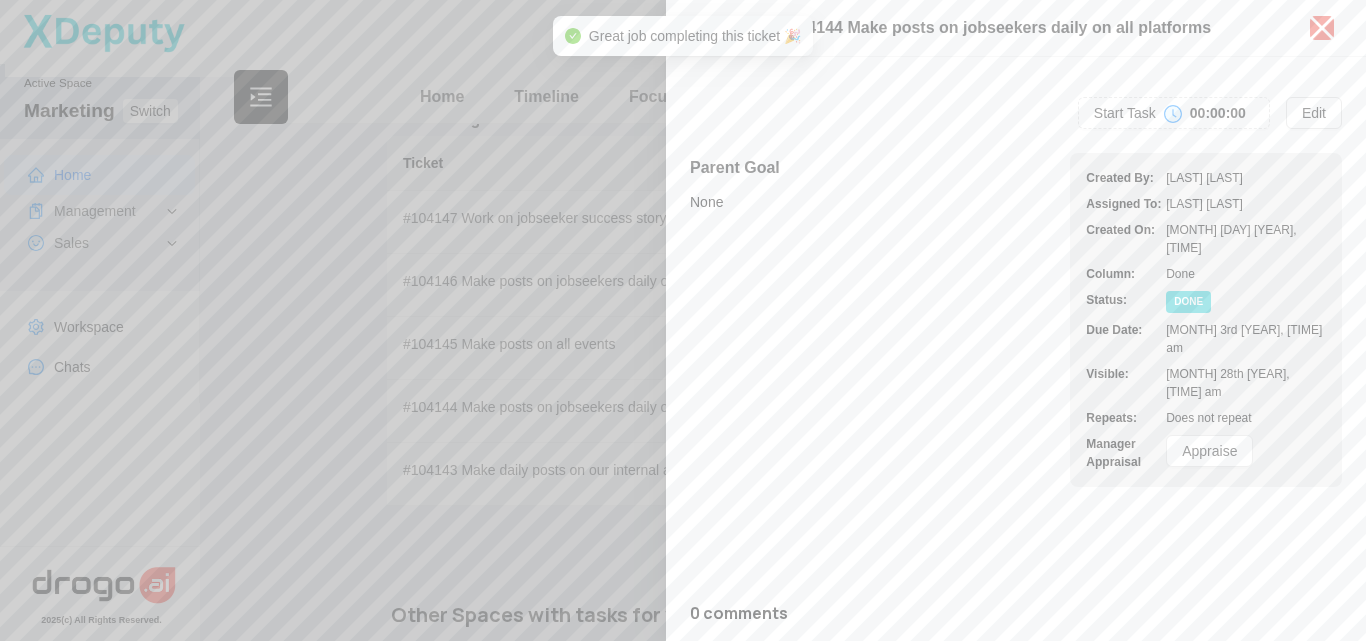 click at bounding box center [683, 320] 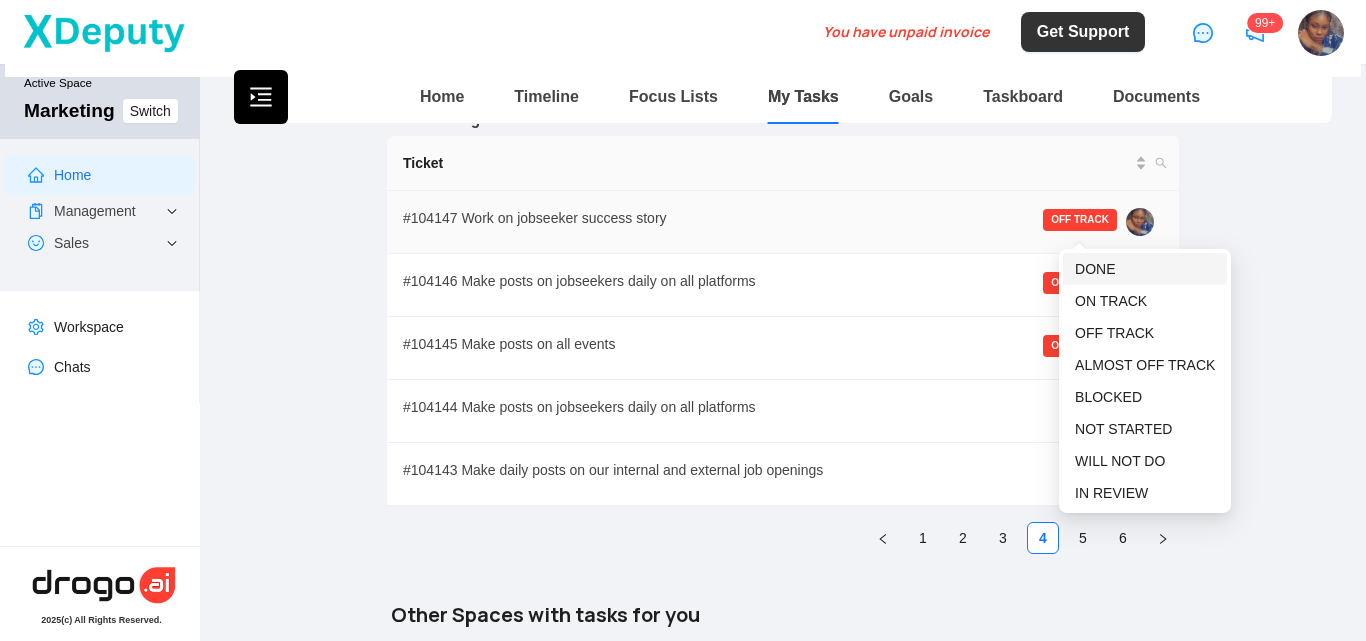 click on "DONE" at bounding box center (1095, 269) 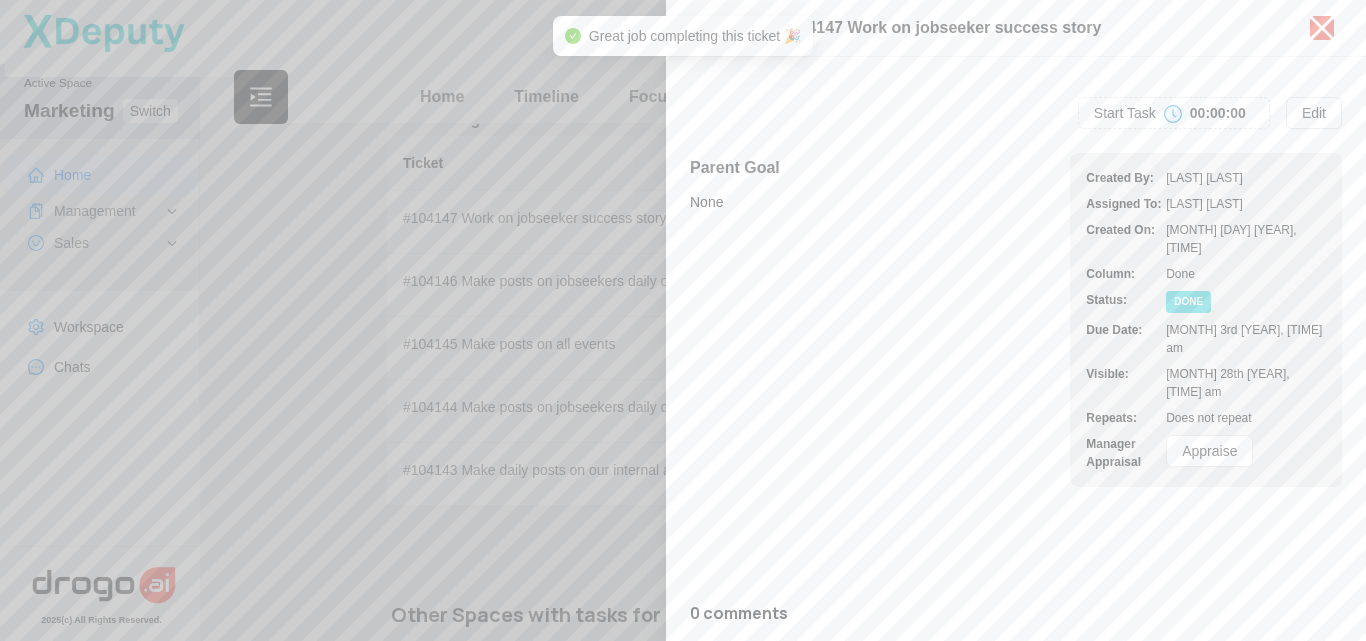 click at bounding box center [683, 320] 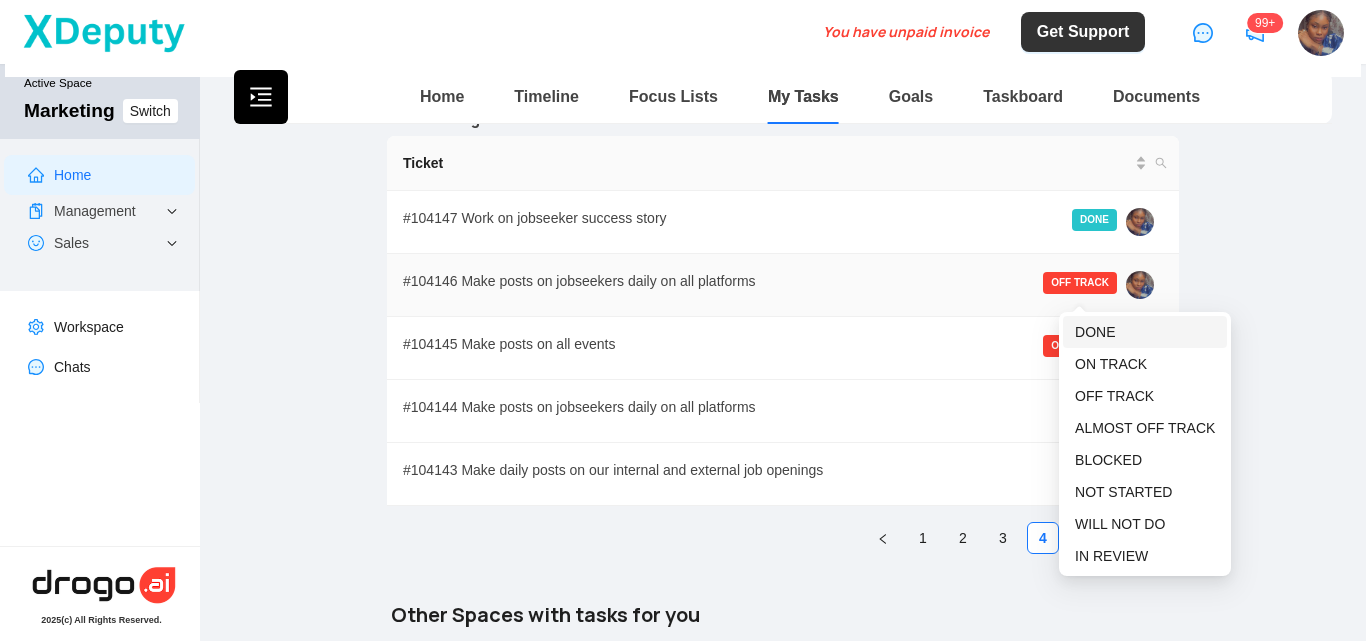 click on "DONE" at bounding box center [1095, 332] 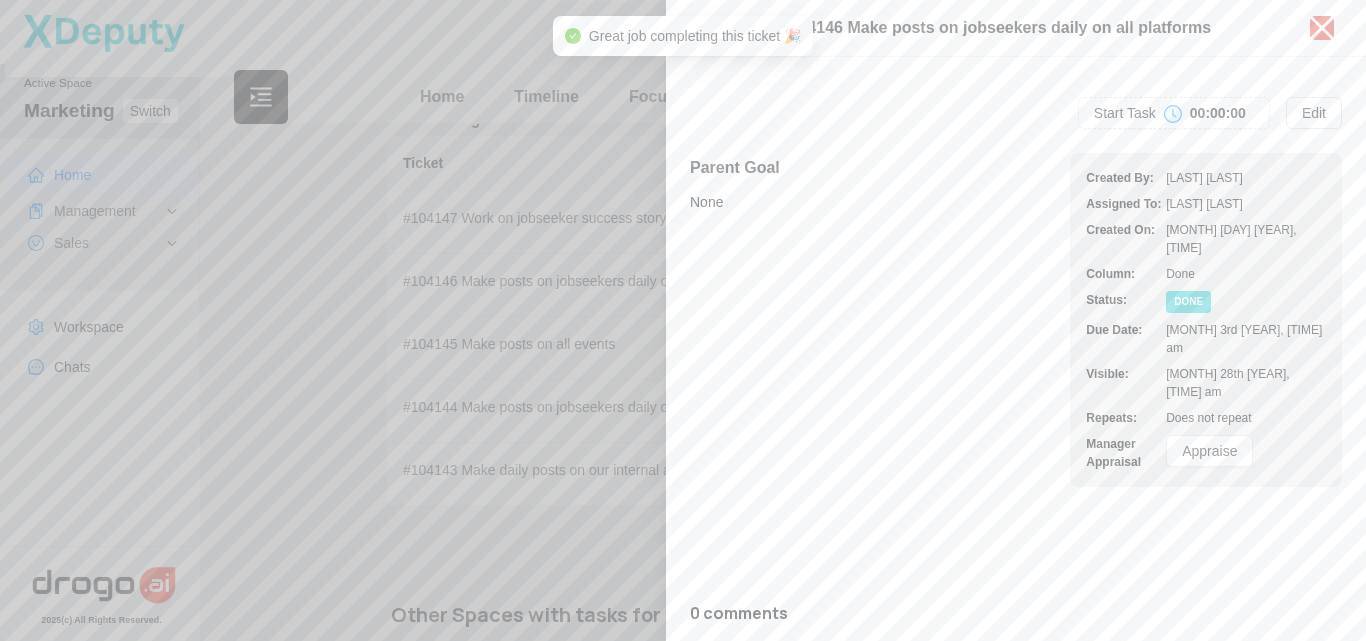 click at bounding box center [683, 320] 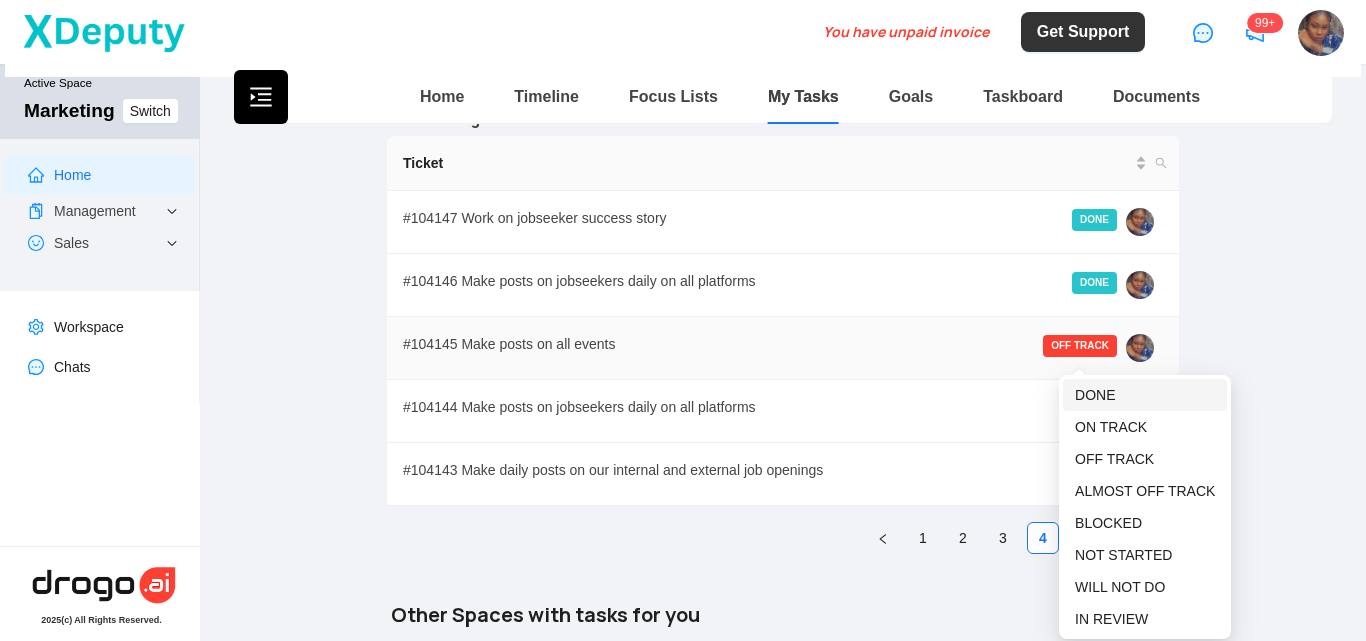 click on "DONE" at bounding box center (1095, 395) 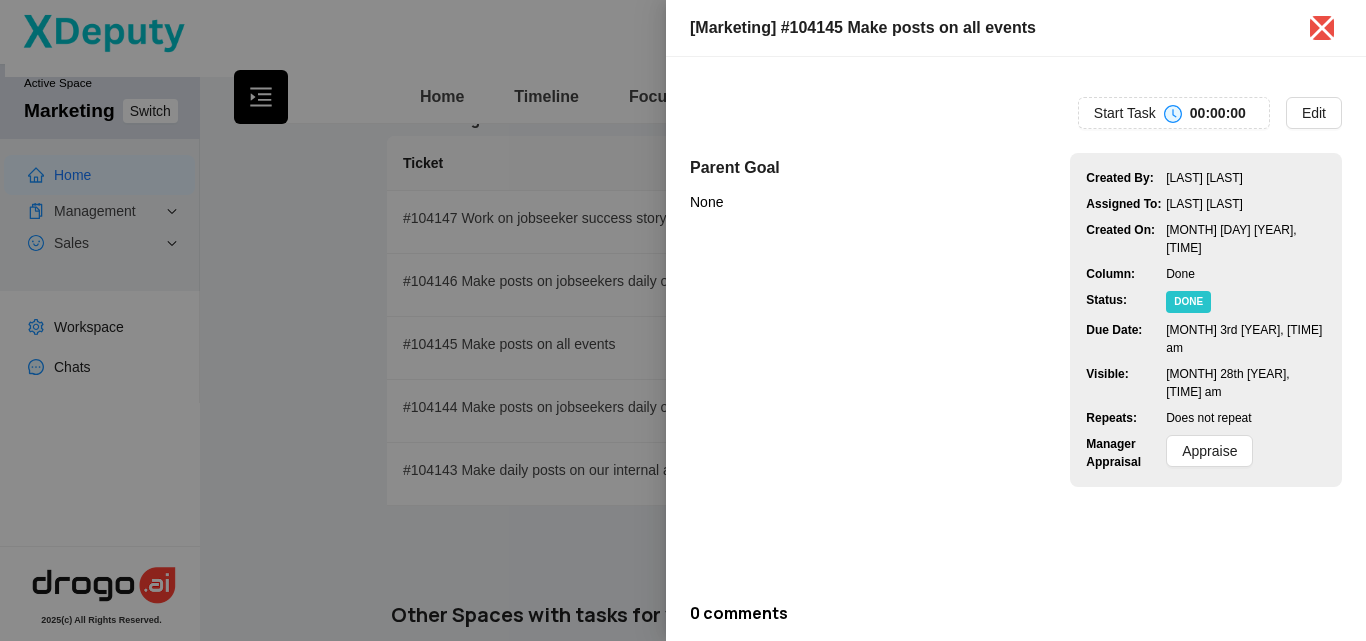 click at bounding box center (683, 320) 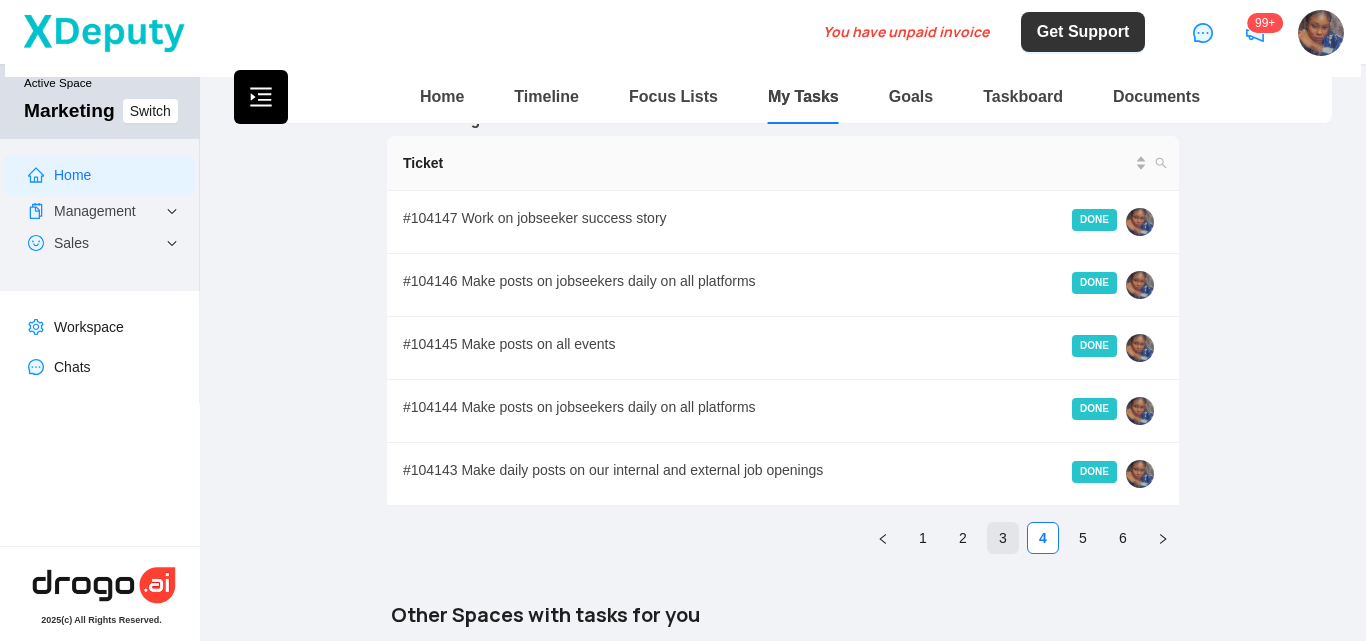 click on "3" at bounding box center [1003, 538] 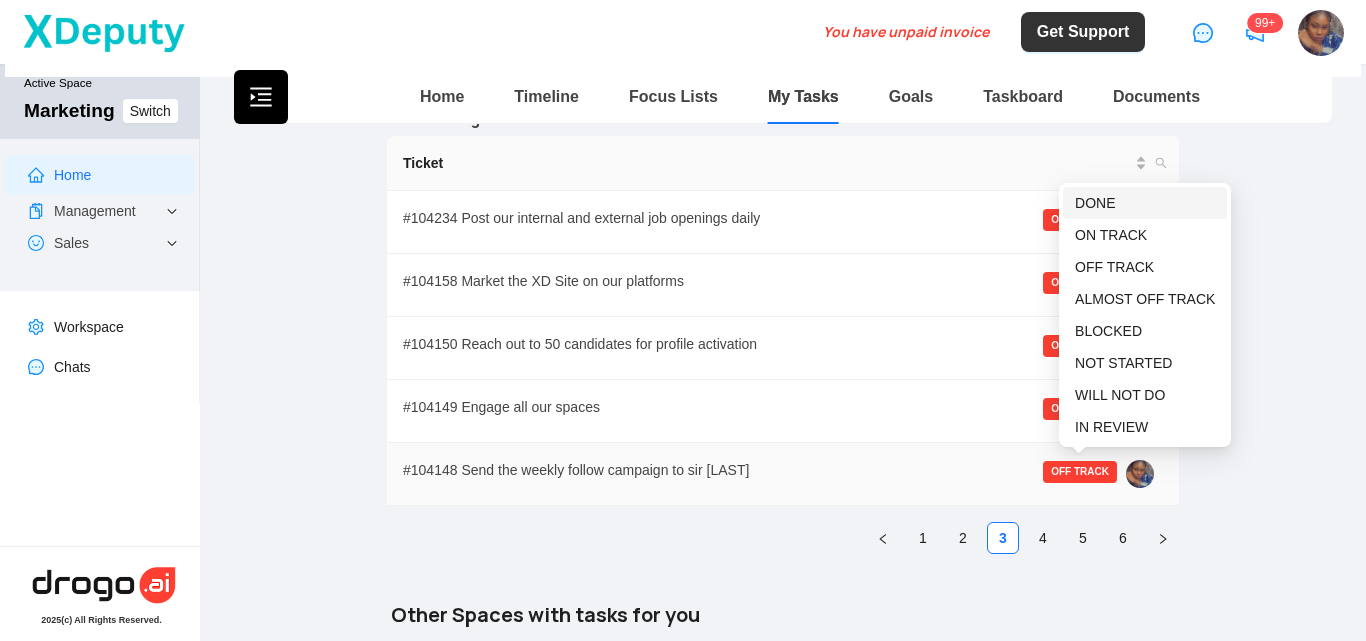 click on "DONE" at bounding box center [1095, 203] 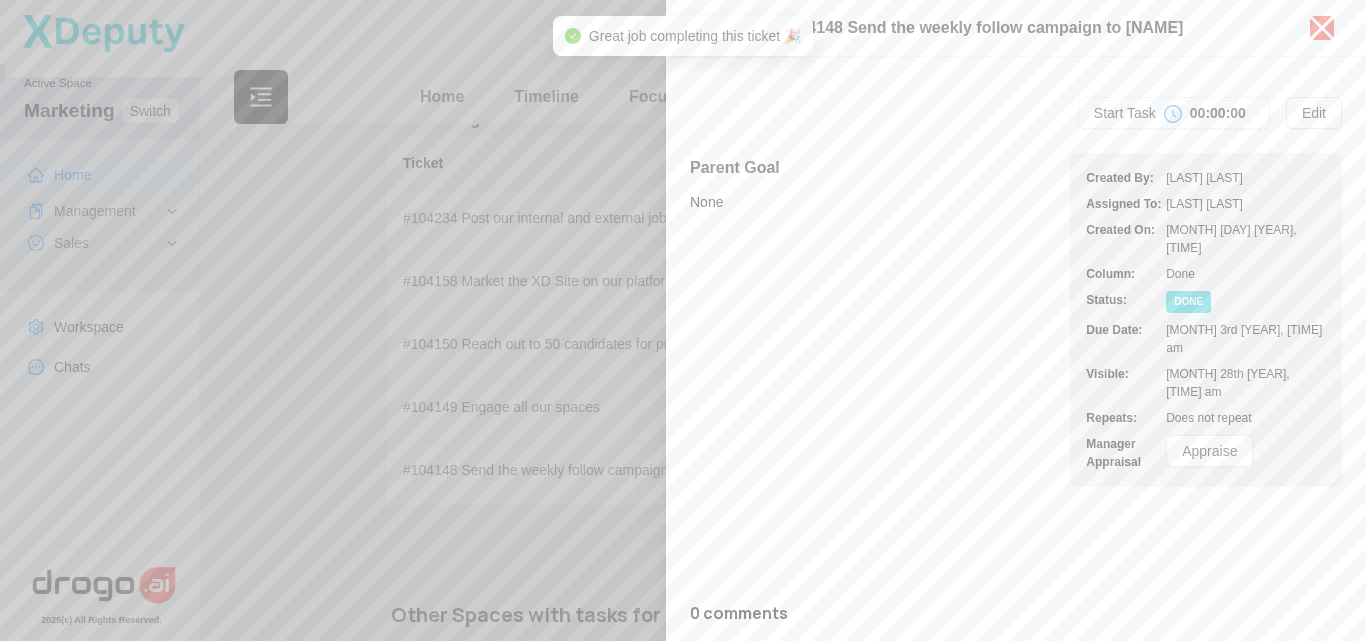 click at bounding box center (683, 320) 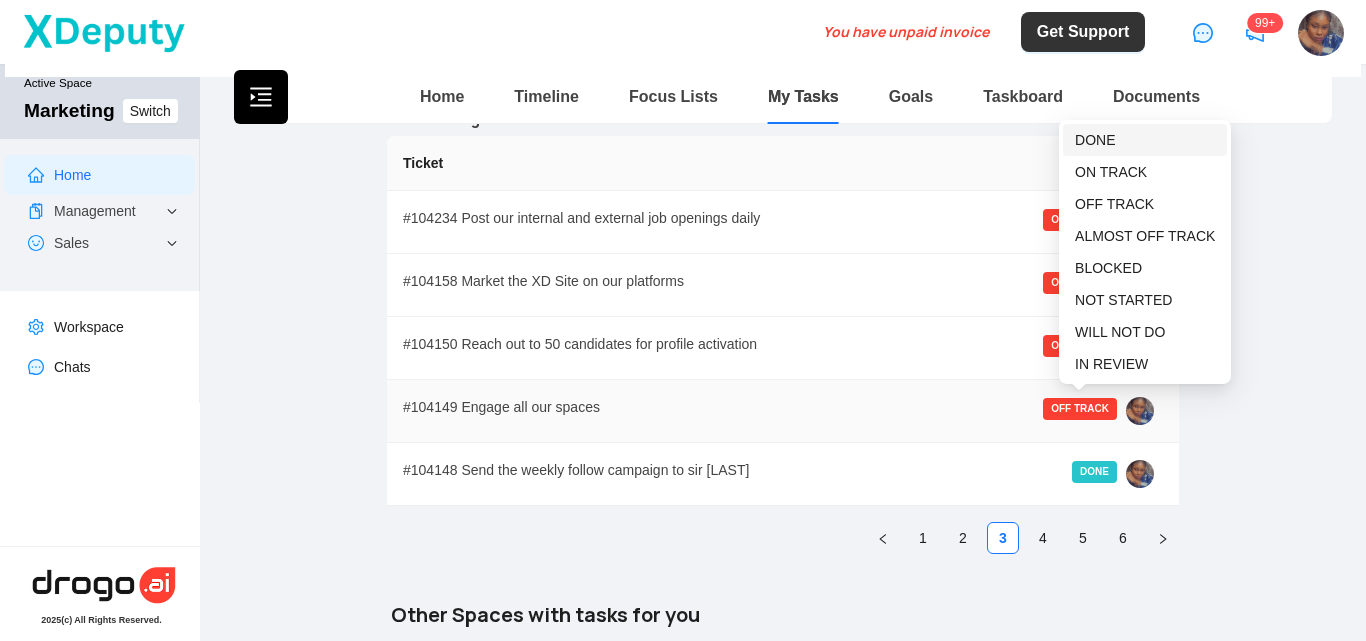 click on "DONE" at bounding box center (1095, 140) 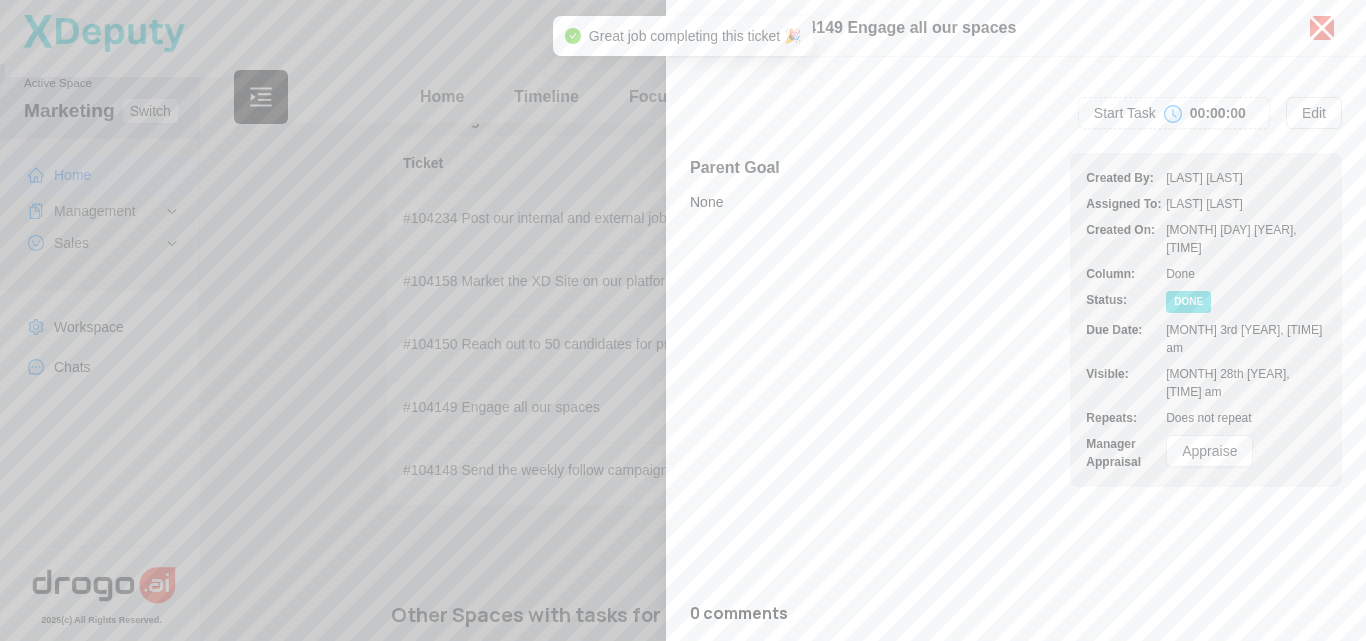 click at bounding box center (683, 320) 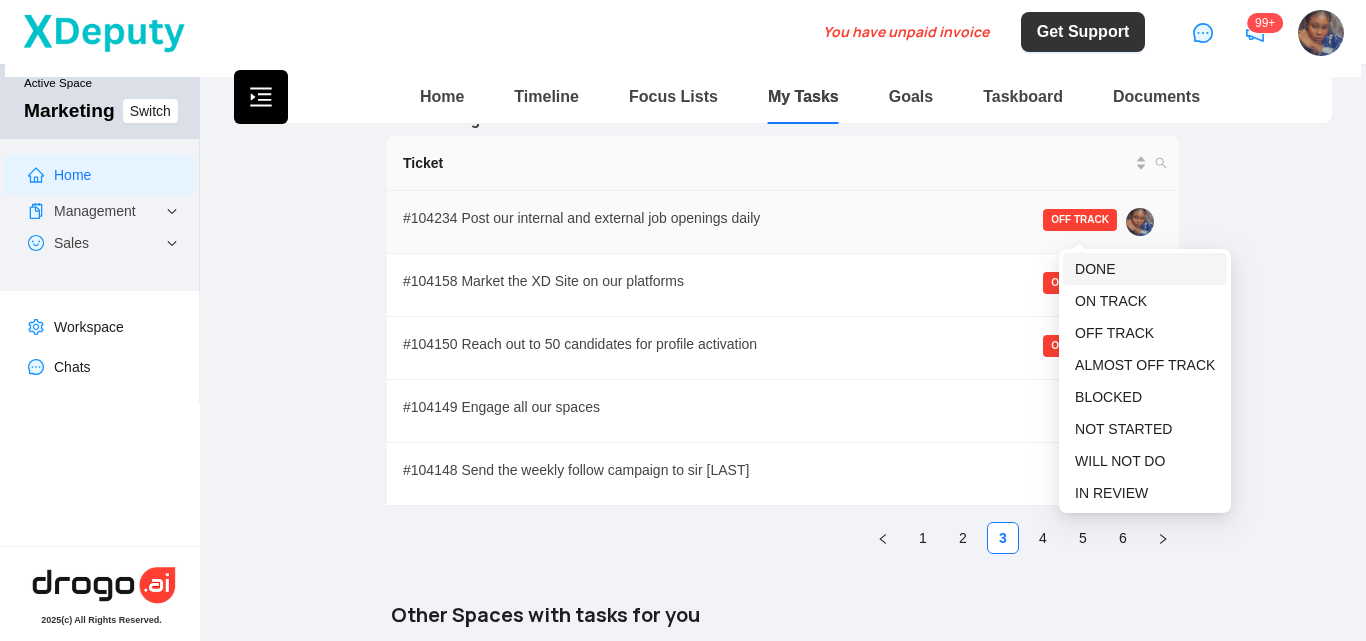 click on "DONE" at bounding box center [1095, 269] 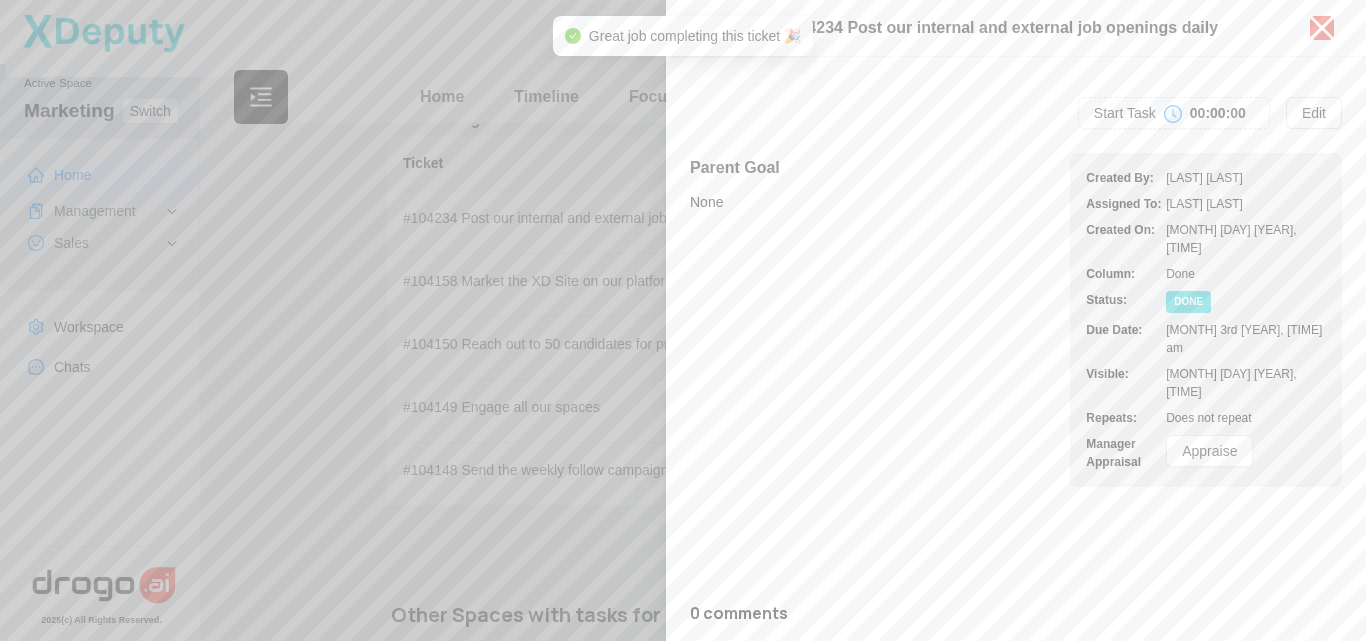 click at bounding box center (683, 320) 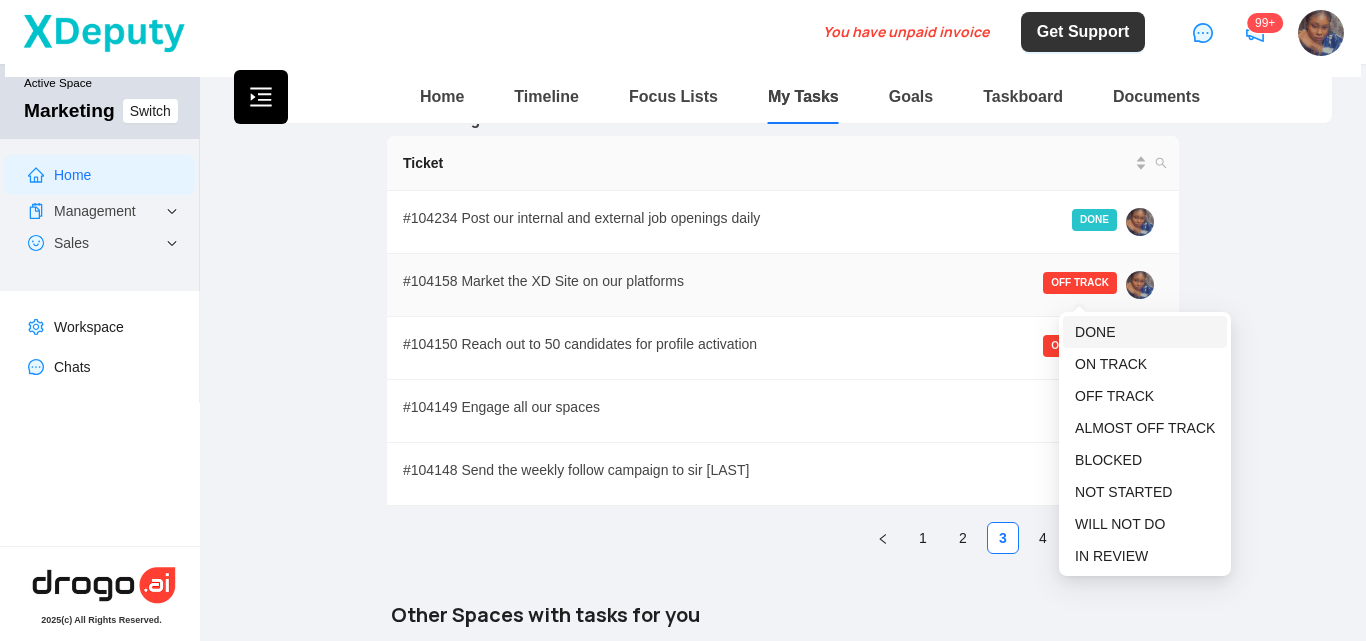 click on "DONE" at bounding box center (1095, 332) 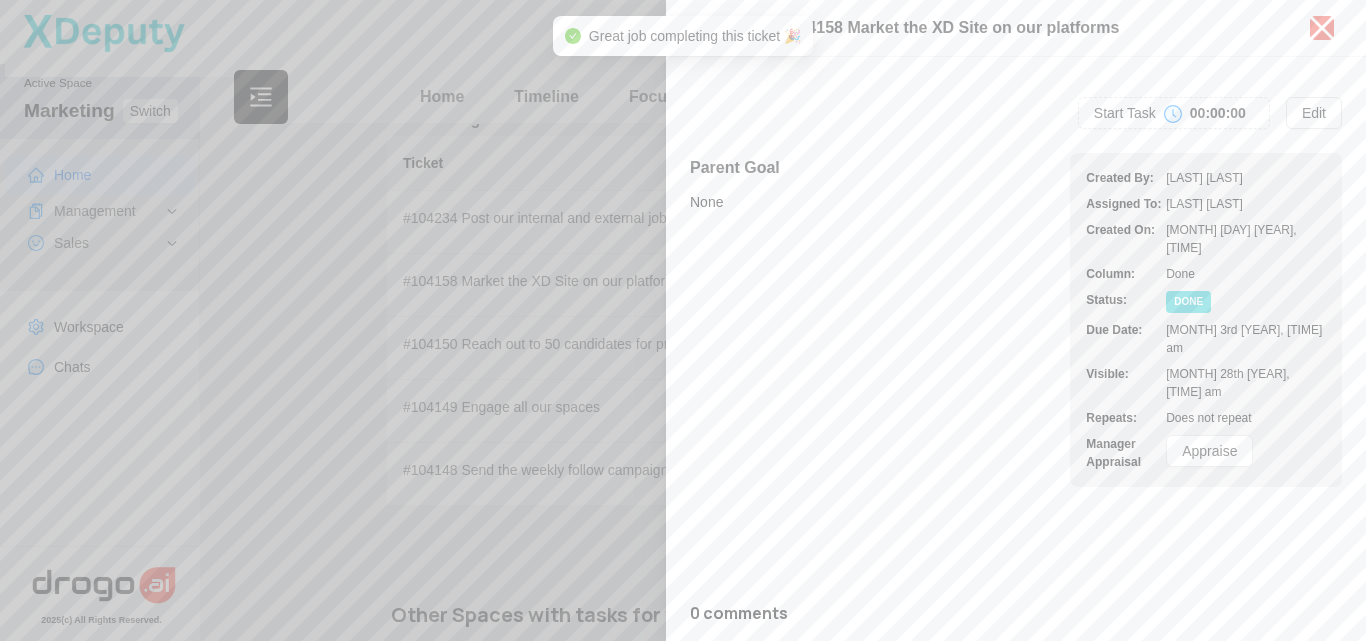 click at bounding box center (683, 320) 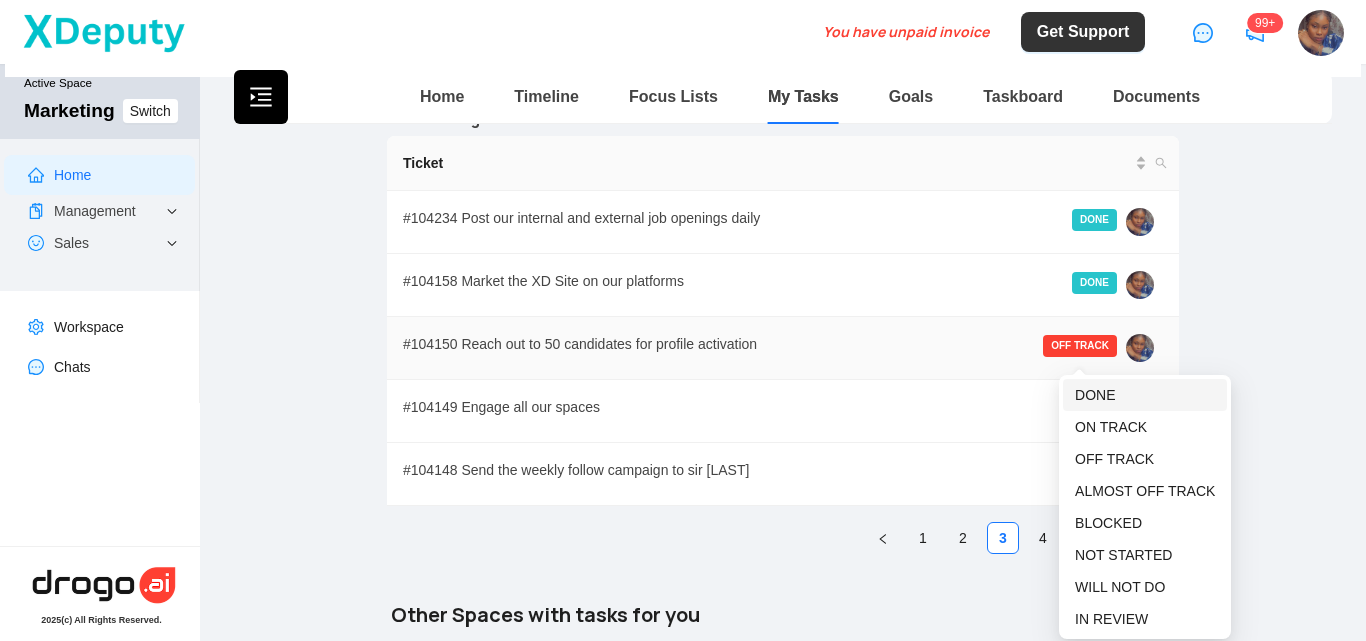 click on "DONE" at bounding box center (1095, 395) 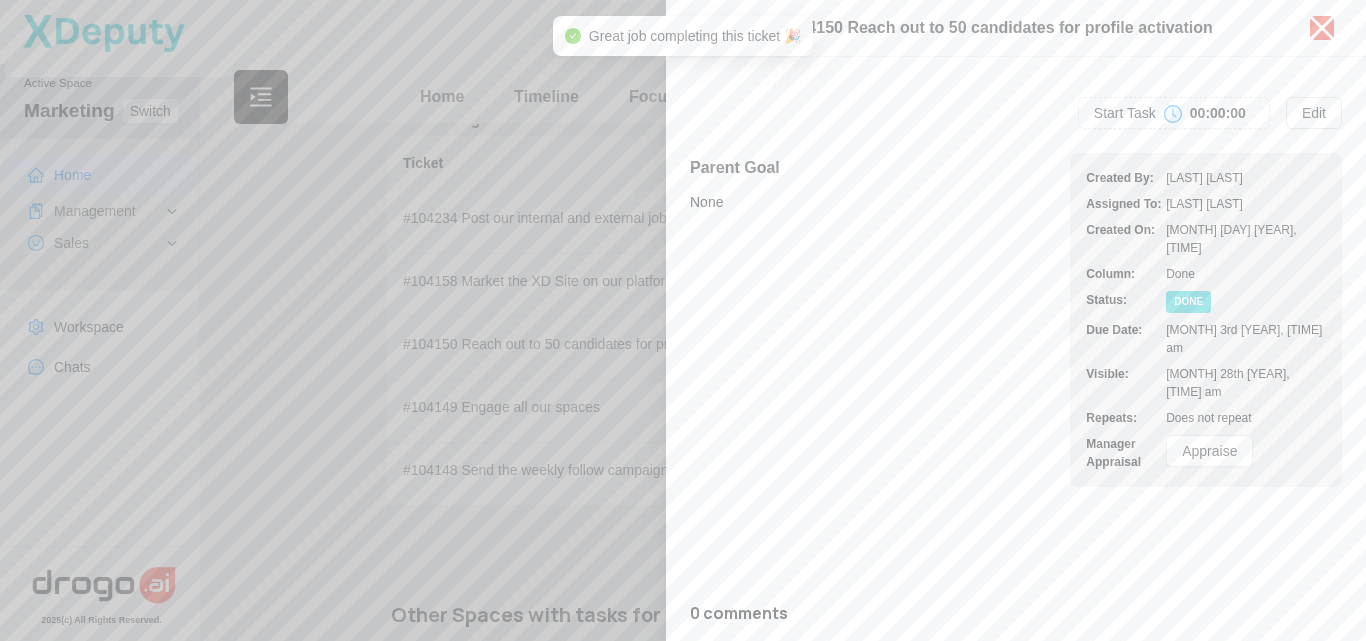 click at bounding box center (683, 320) 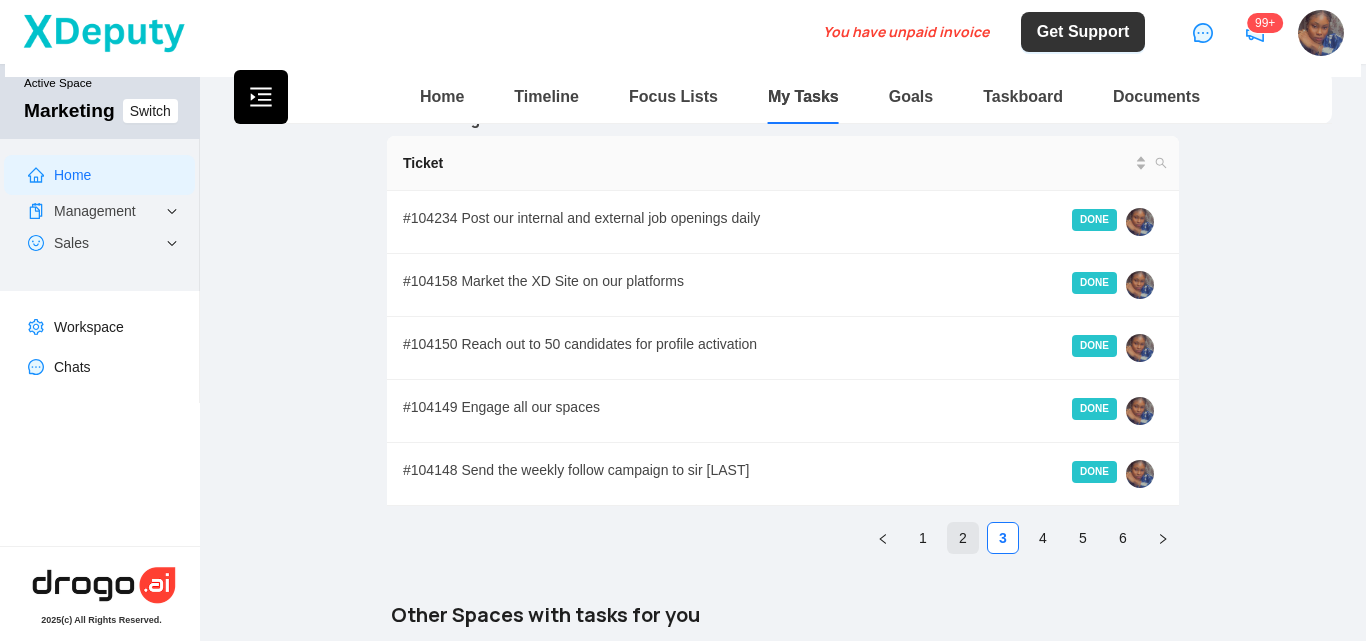 click on "2" at bounding box center (963, 538) 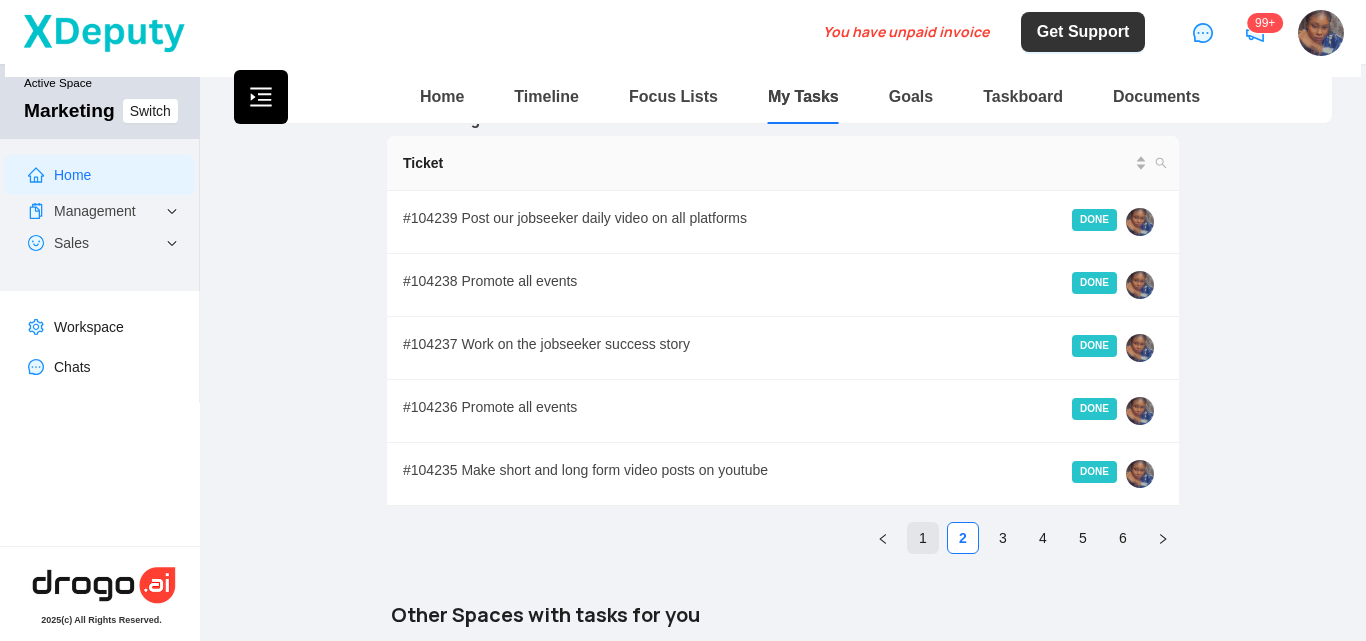 click on "1" at bounding box center [923, 538] 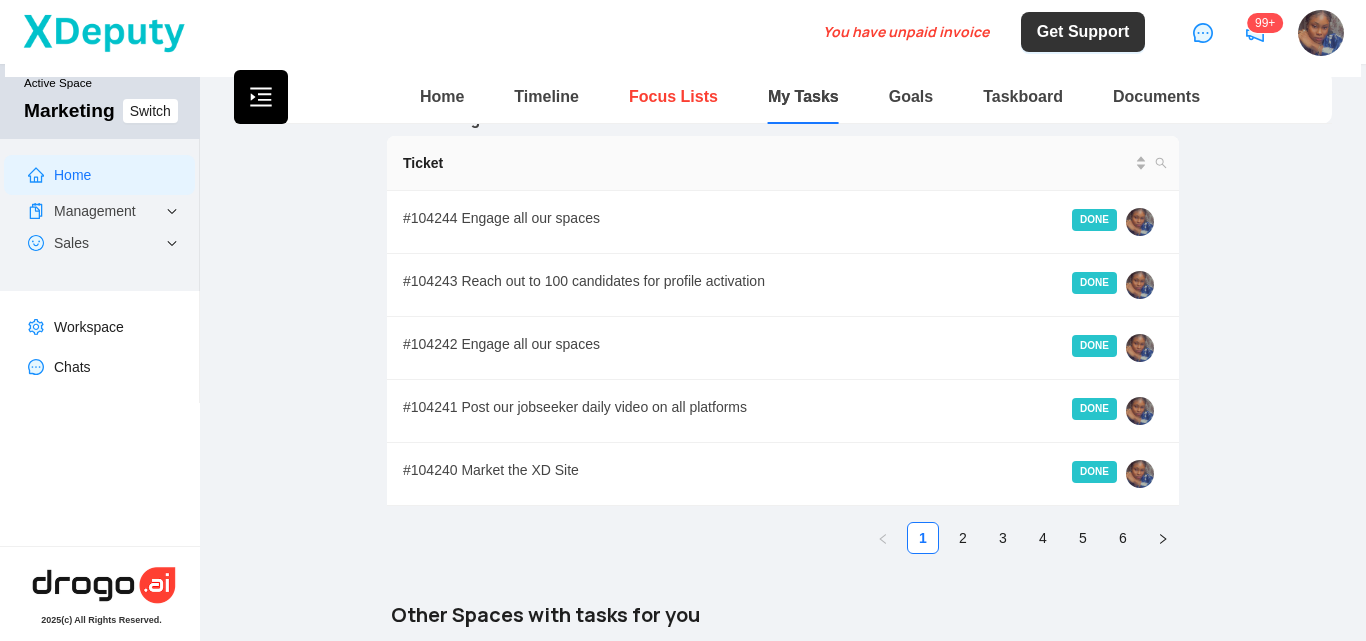 click on "Focus Lists" at bounding box center (673, 96) 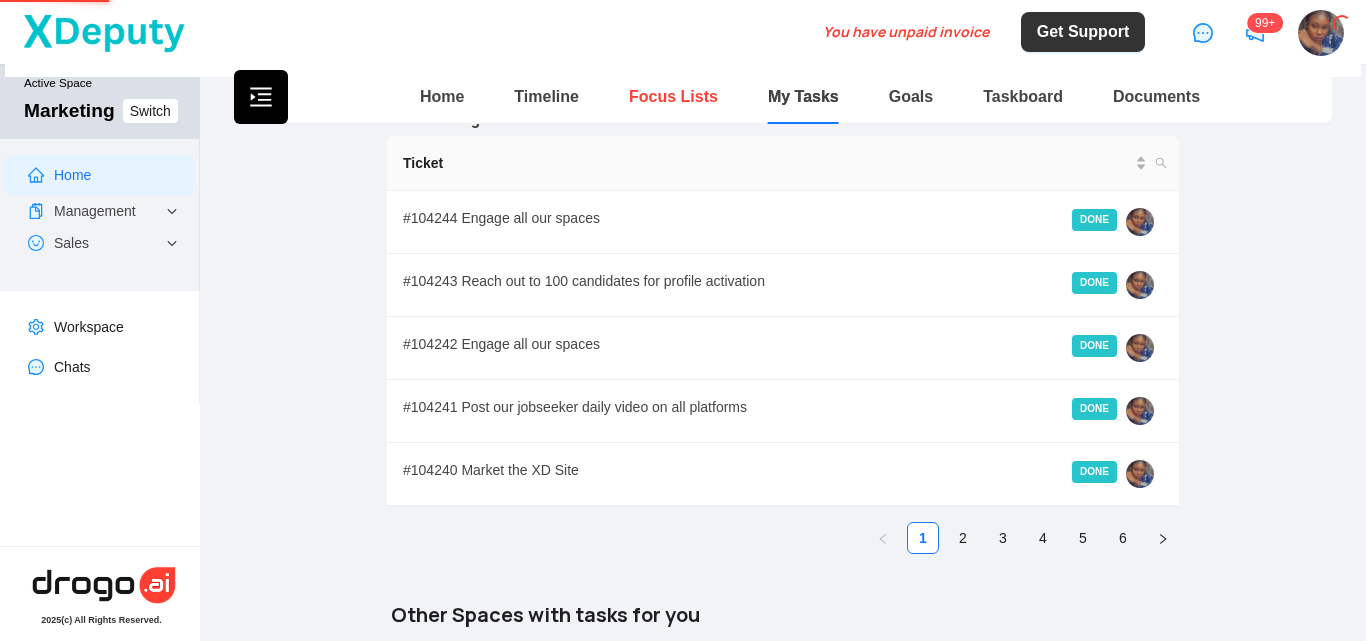 scroll, scrollTop: 0, scrollLeft: 0, axis: both 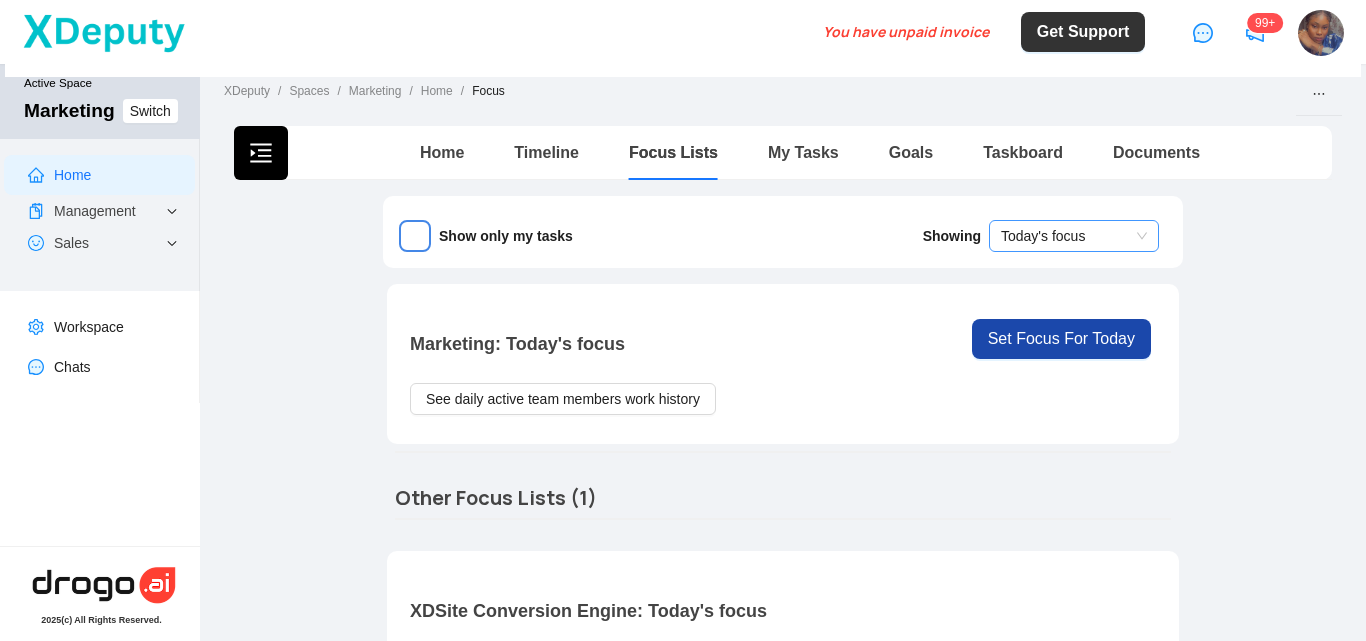 click on "Today's focus" at bounding box center [1074, 236] 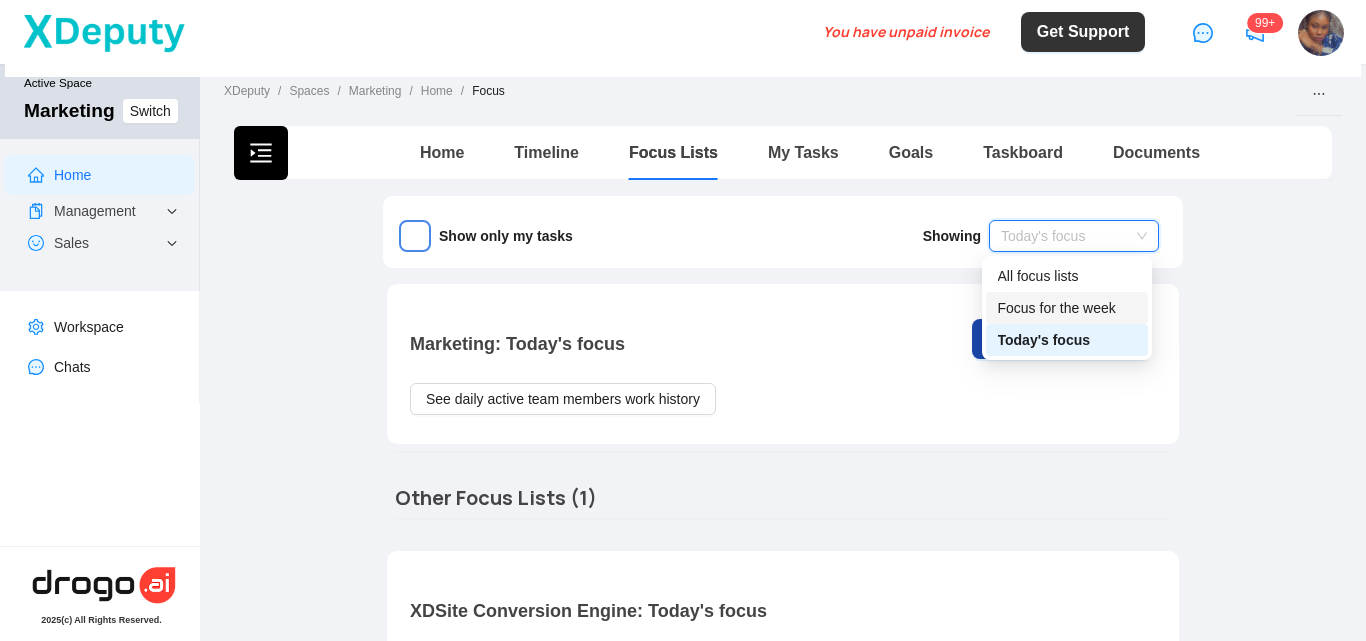 click on "Focus for the week" at bounding box center (1067, 308) 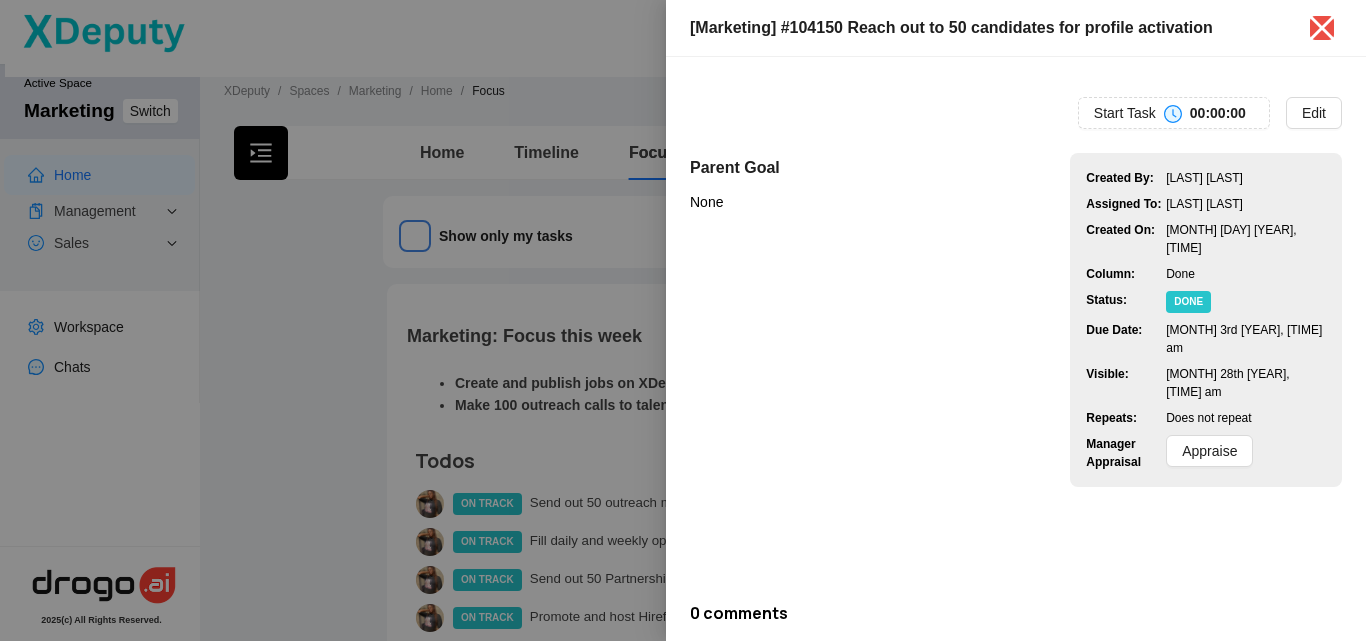 type 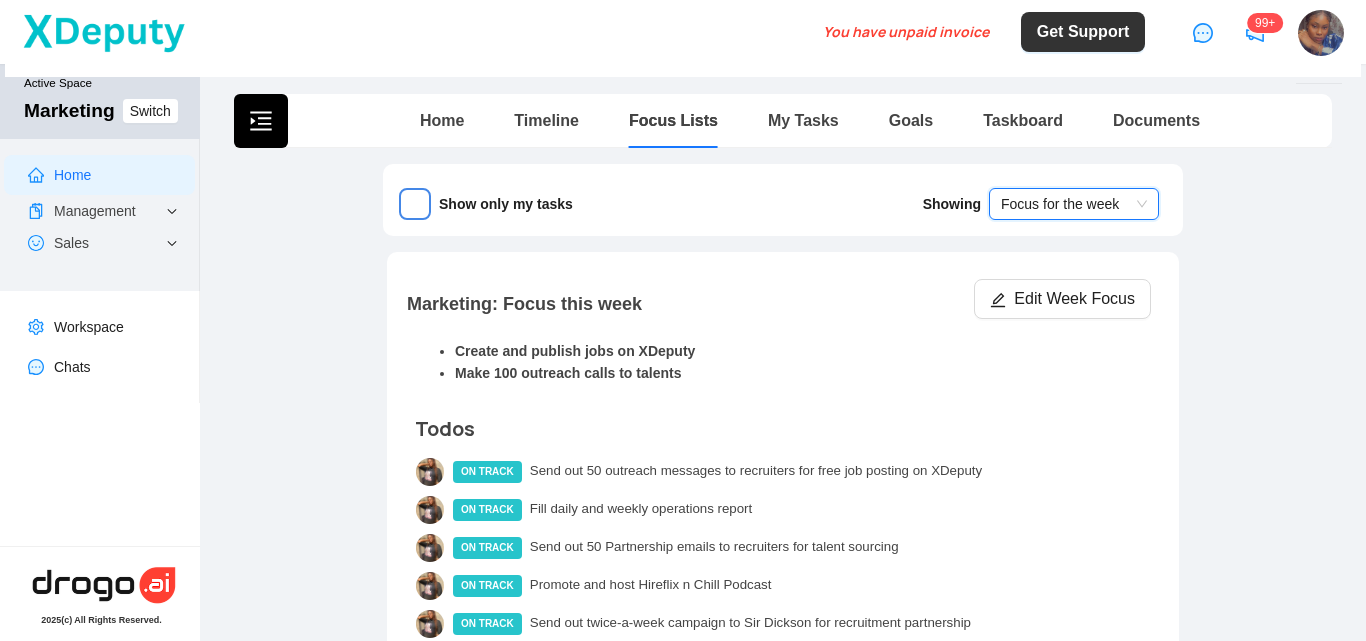 scroll, scrollTop: 70, scrollLeft: 0, axis: vertical 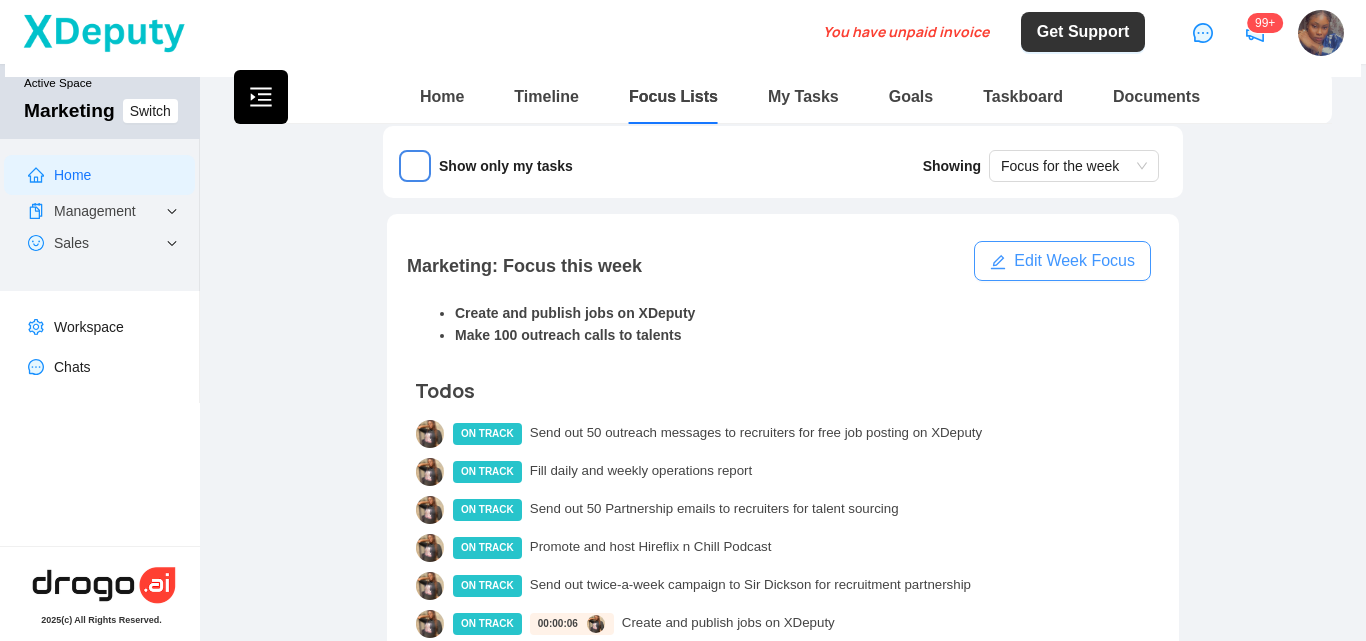 click on "Edit Week Focus" at bounding box center (1062, 261) 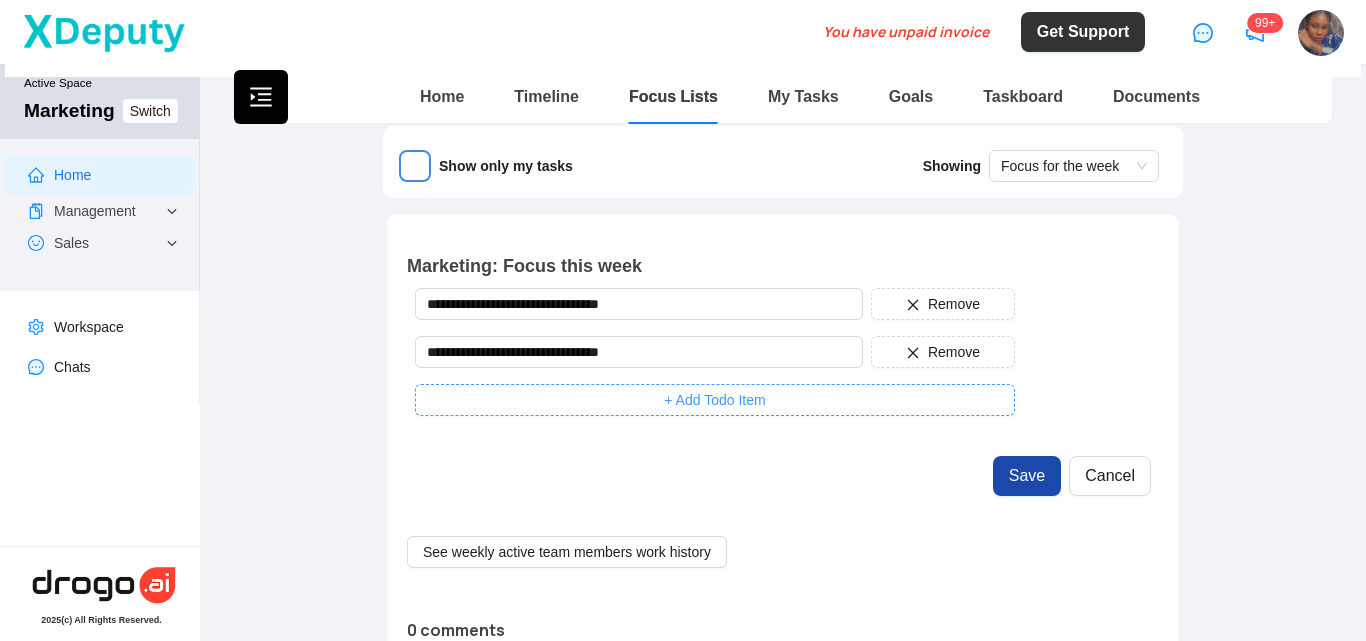 click on "+ Add Todo Item" at bounding box center (714, 400) 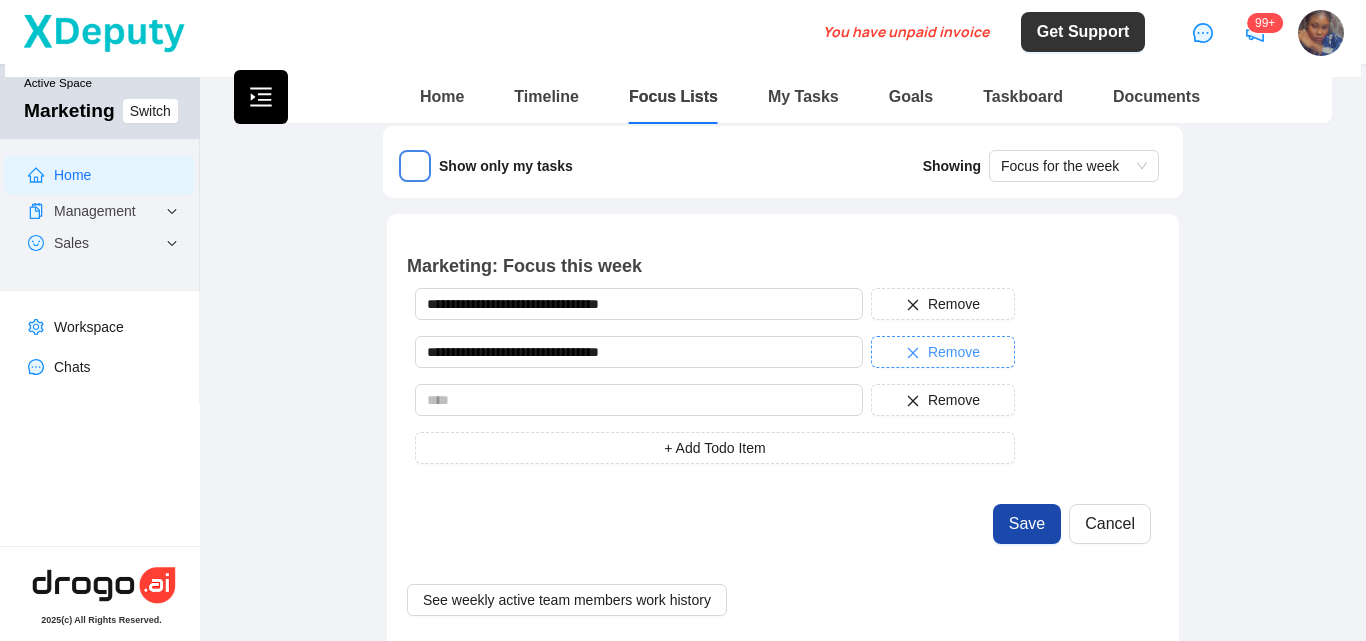 click on "Remove" at bounding box center [954, 352] 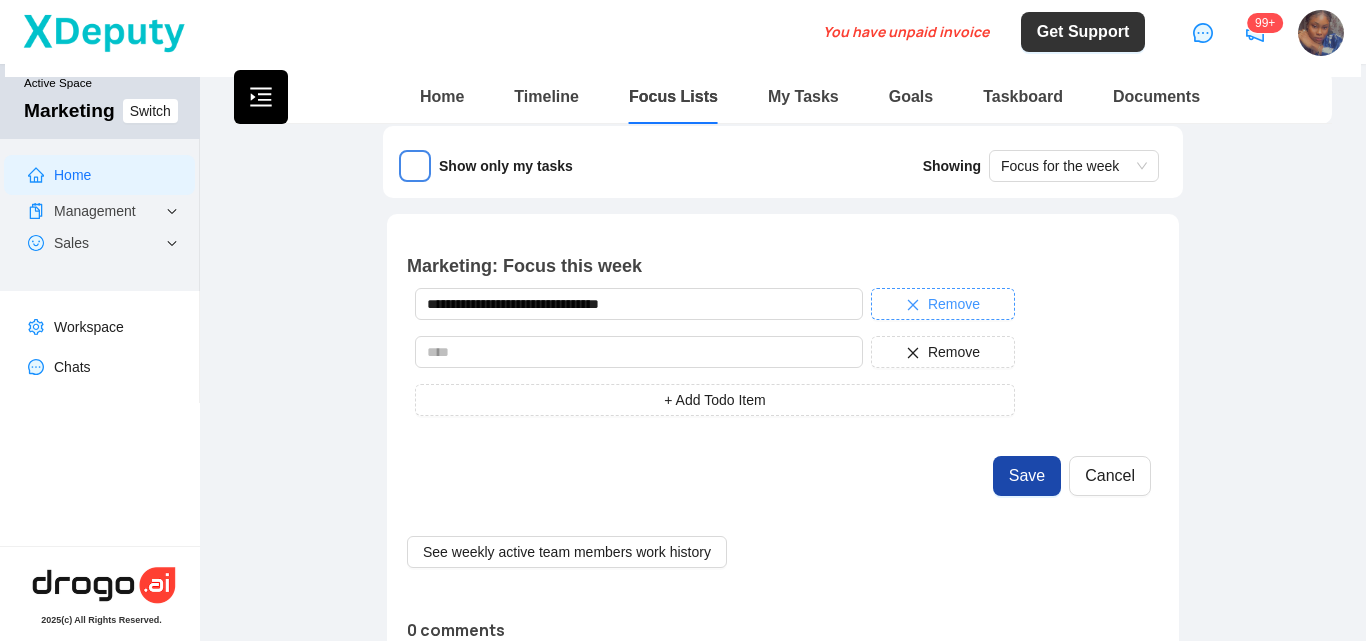 click on "Remove" at bounding box center (954, 304) 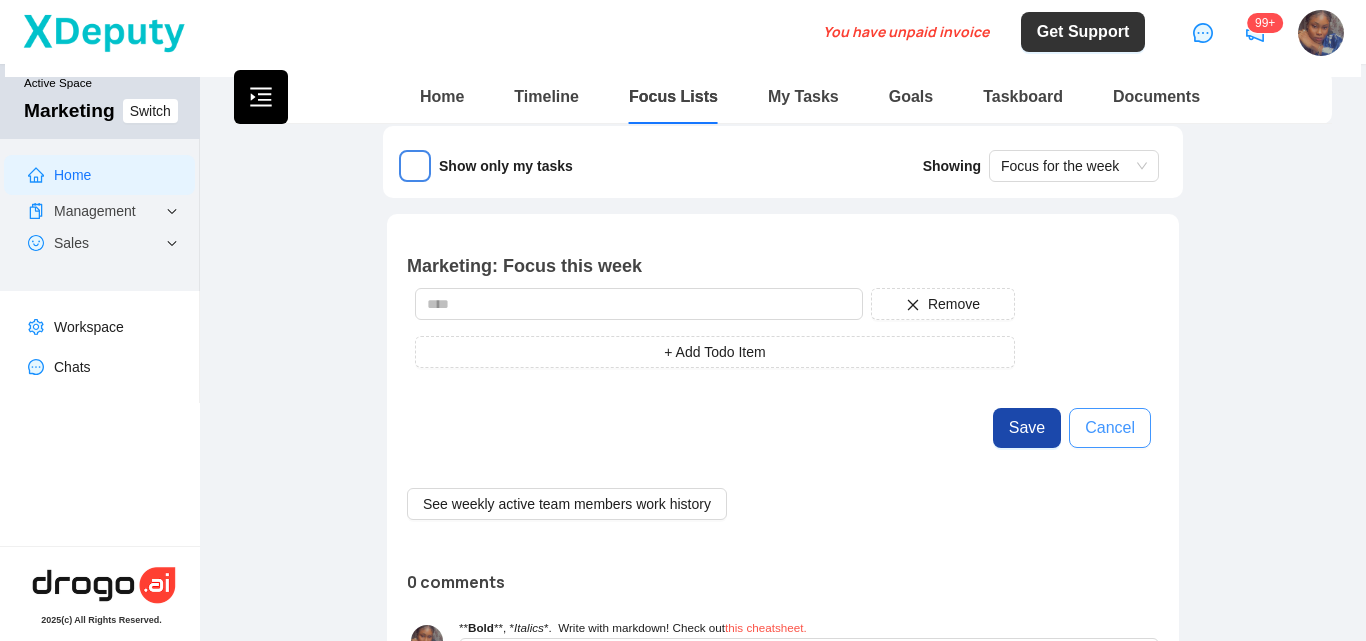 click on "Cancel" at bounding box center (1110, 428) 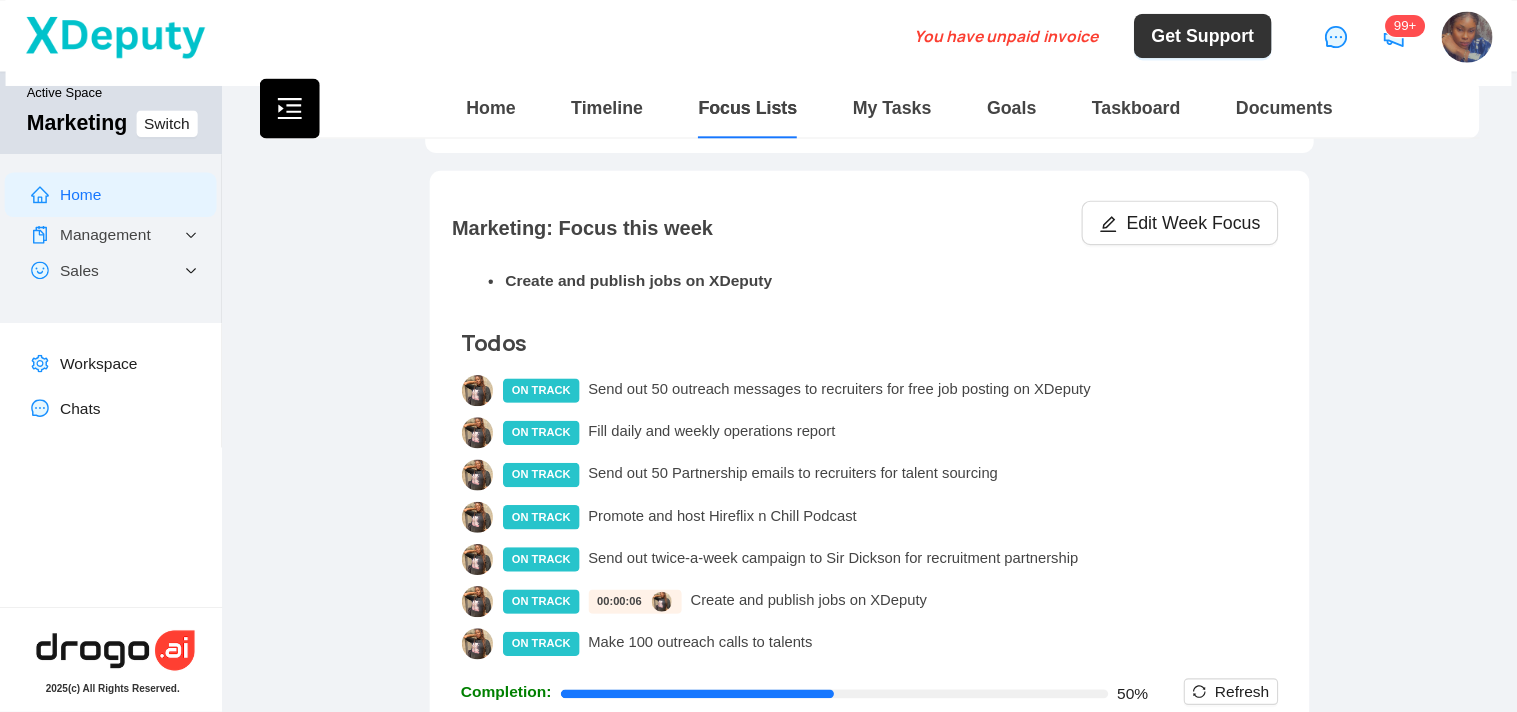 scroll, scrollTop: 140, scrollLeft: 0, axis: vertical 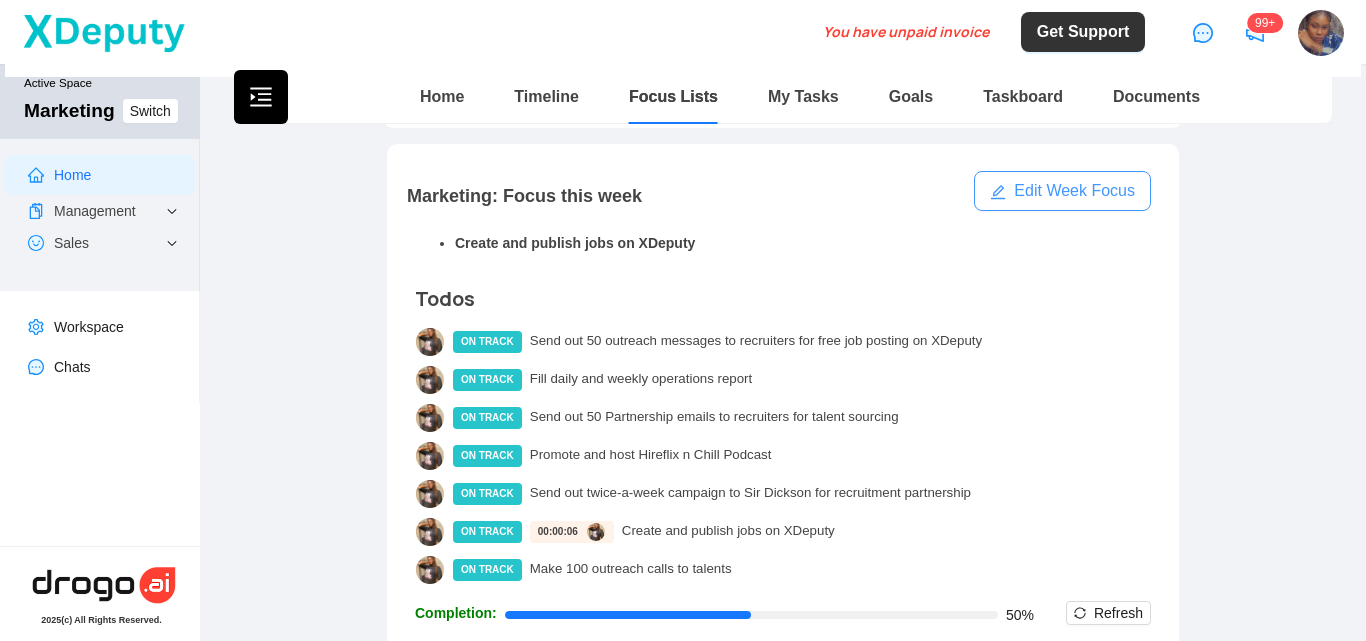 click on "Edit Week Focus" at bounding box center (1074, 191) 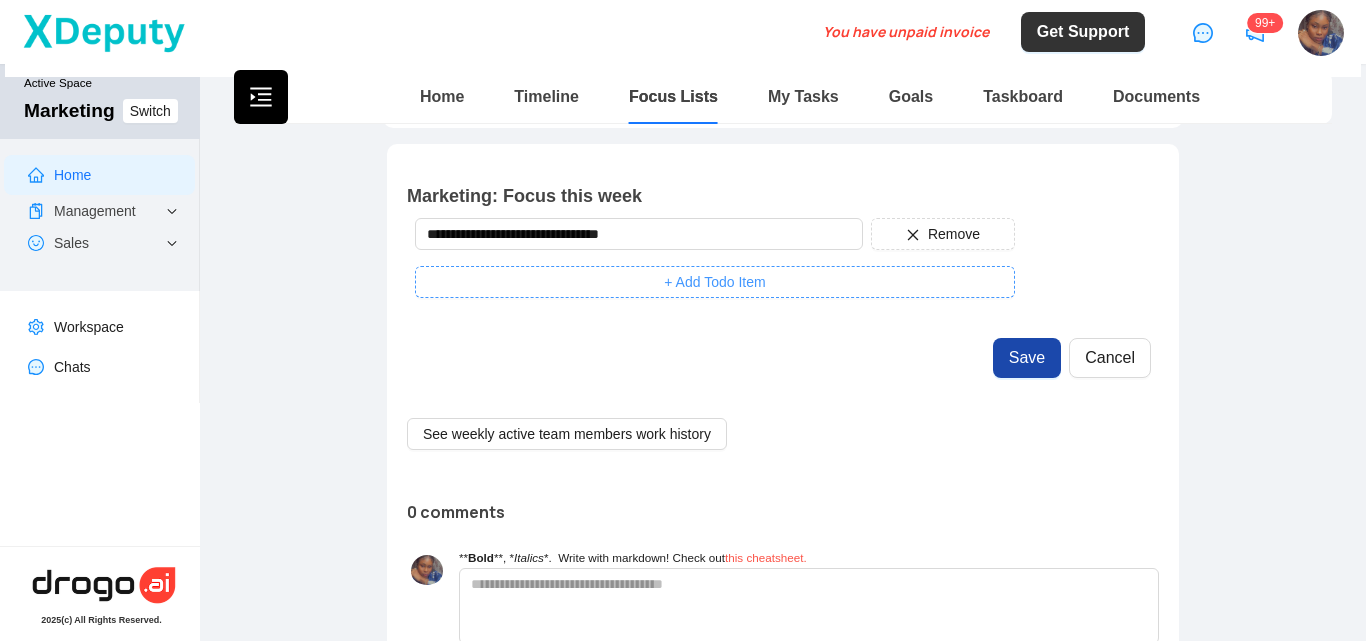 click on "+ Add Todo Item" at bounding box center [714, 282] 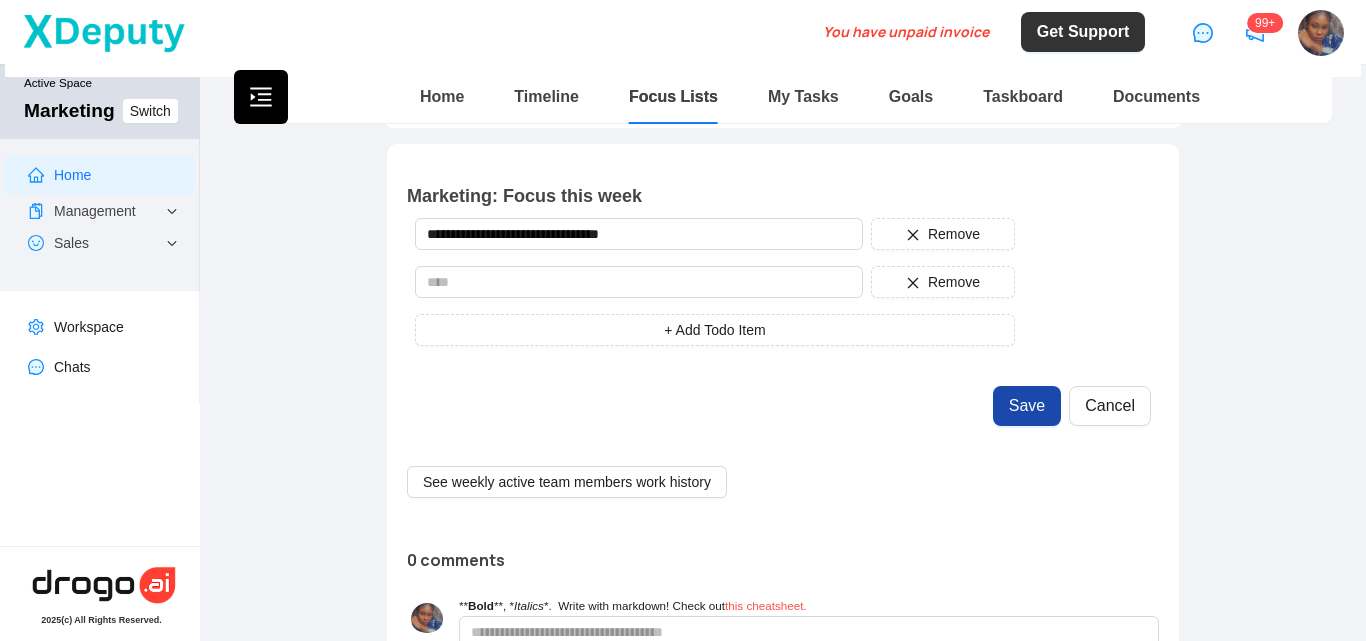 click on "**********" at bounding box center [715, 282] 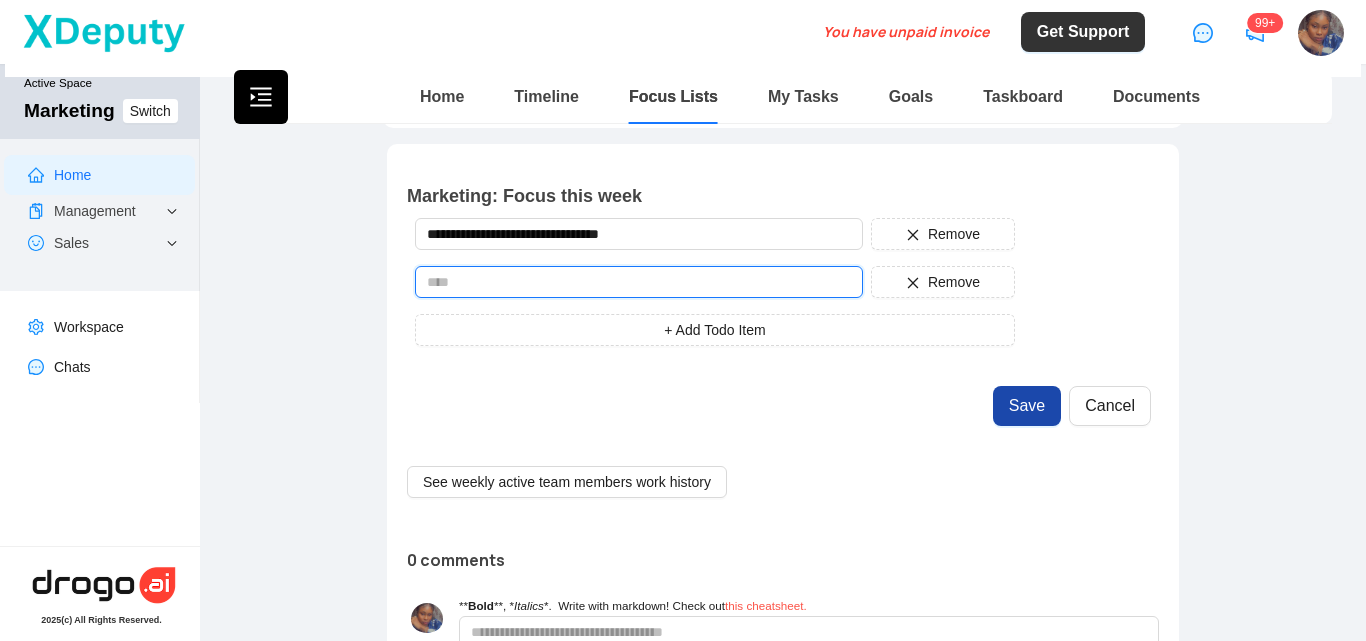 click at bounding box center (639, 282) 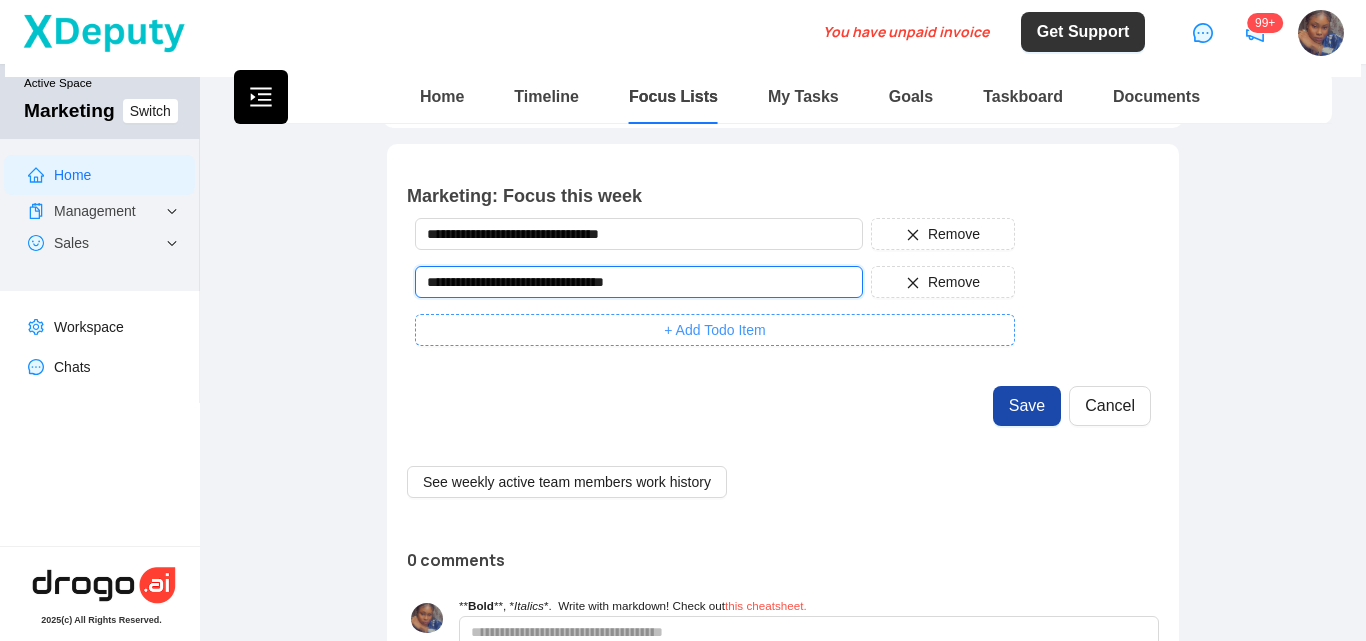 type on "**********" 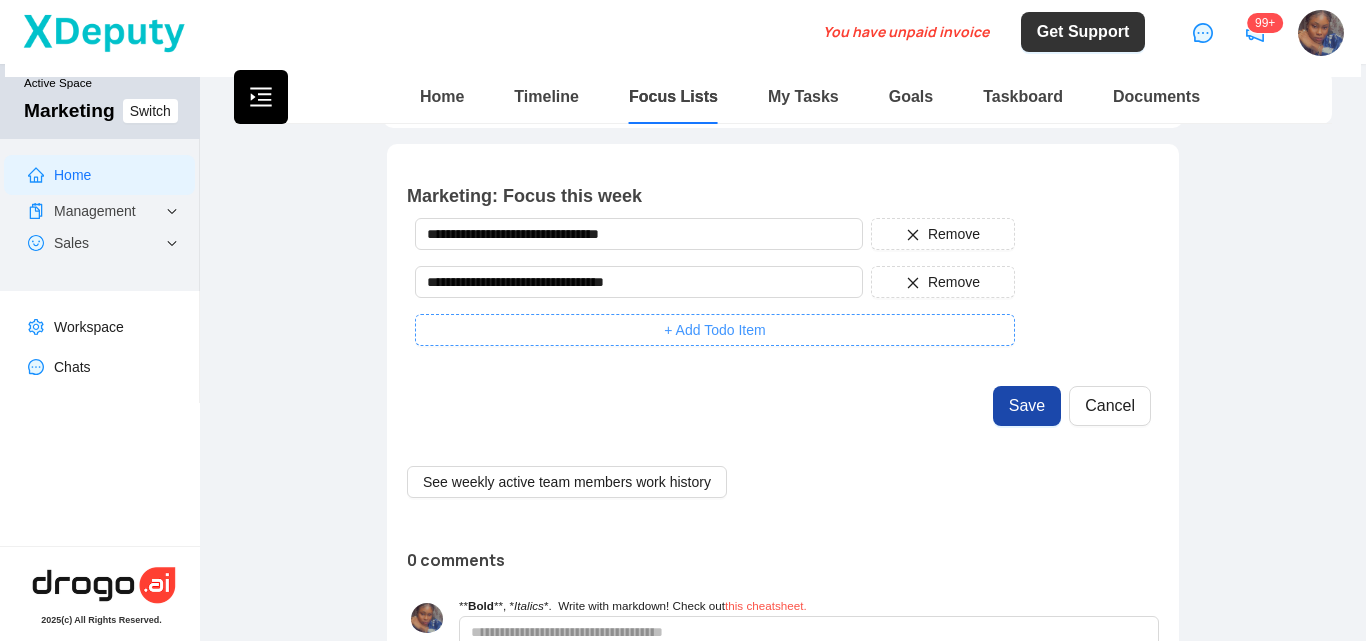 click on "+ Add Todo Item" at bounding box center [714, 330] 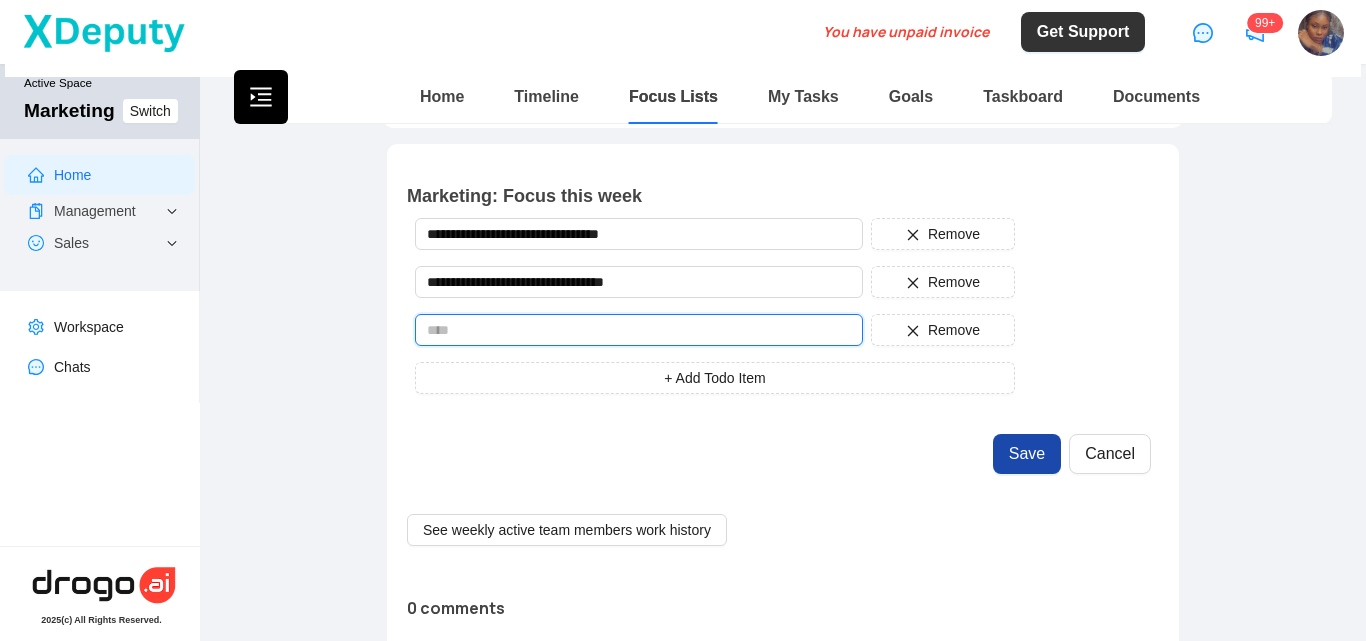 click at bounding box center [639, 330] 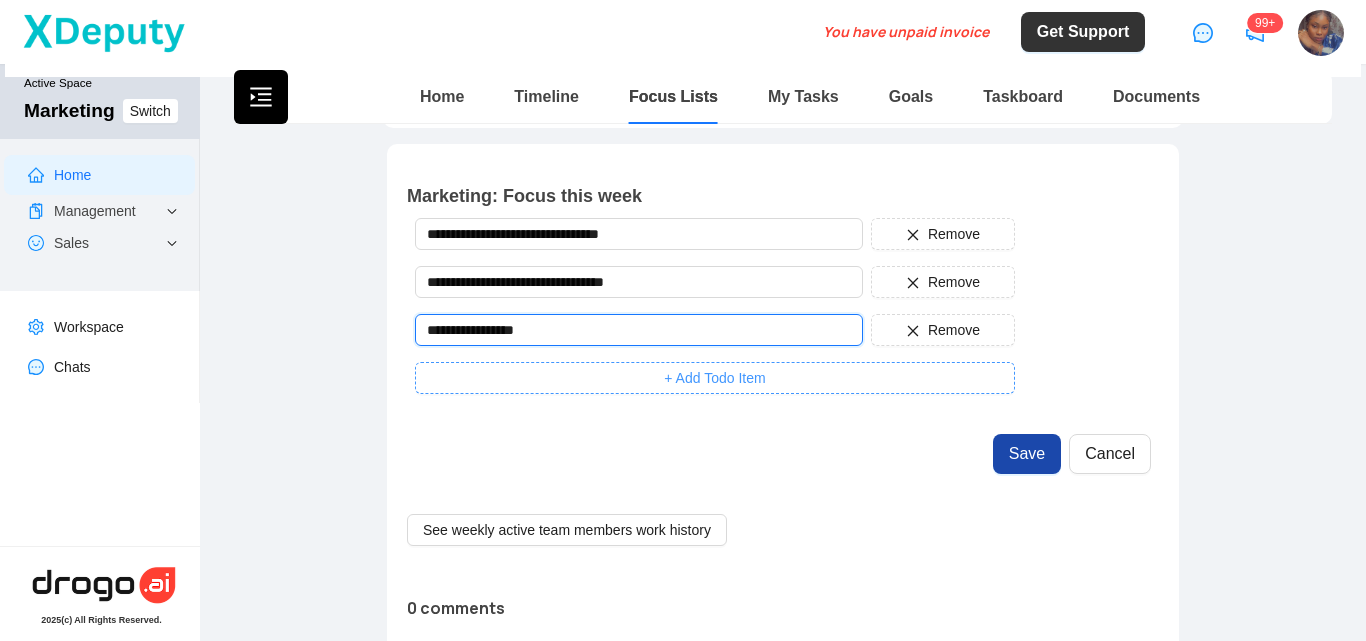 type on "**********" 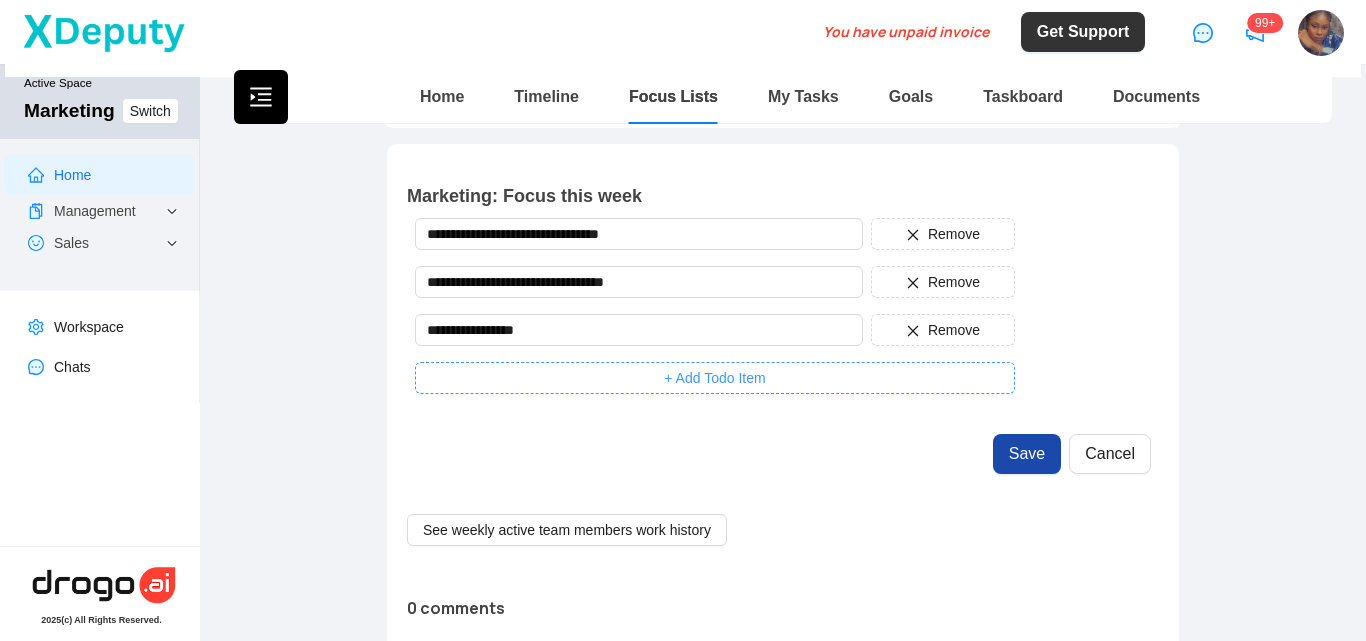 type 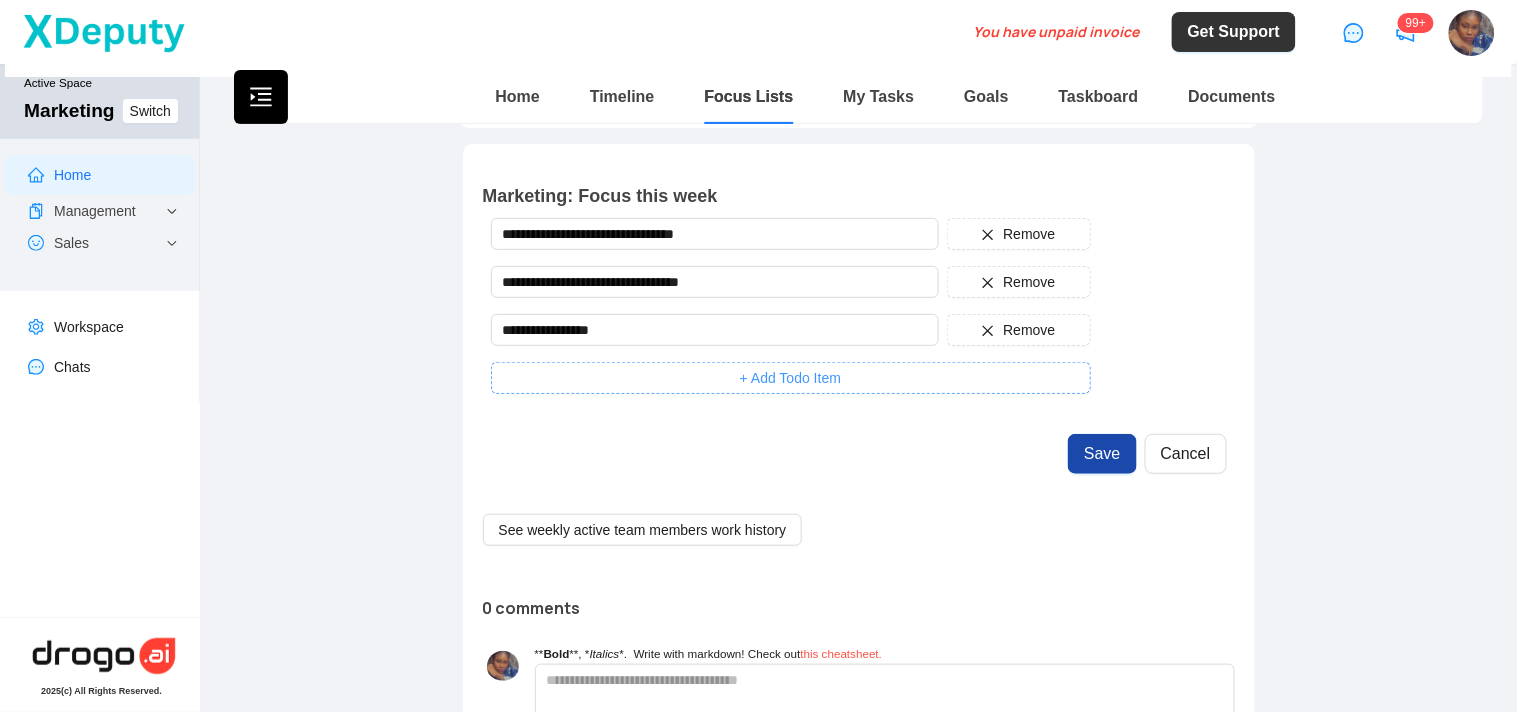 scroll, scrollTop: 140, scrollLeft: 0, axis: vertical 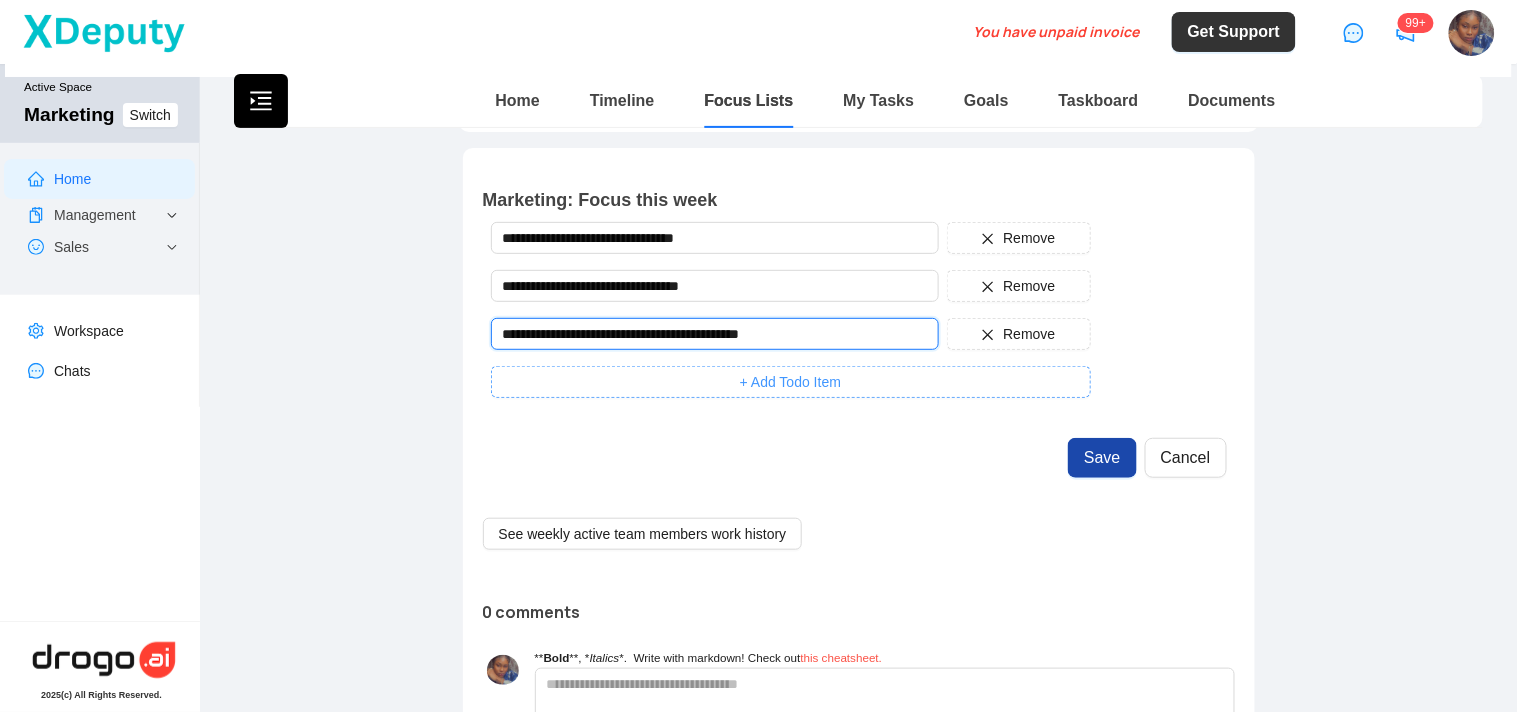 type on "**********" 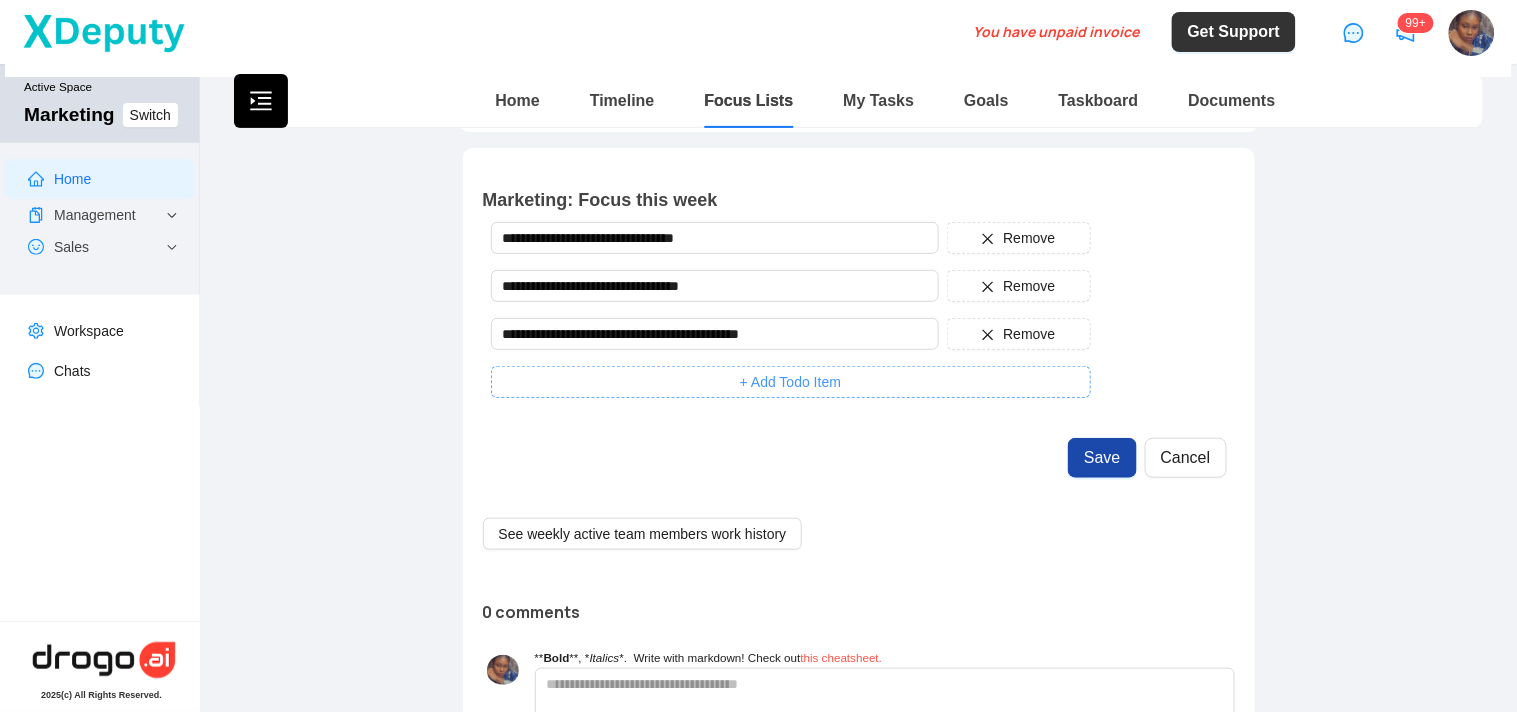 click on "+ Add Todo Item" at bounding box center (791, 382) 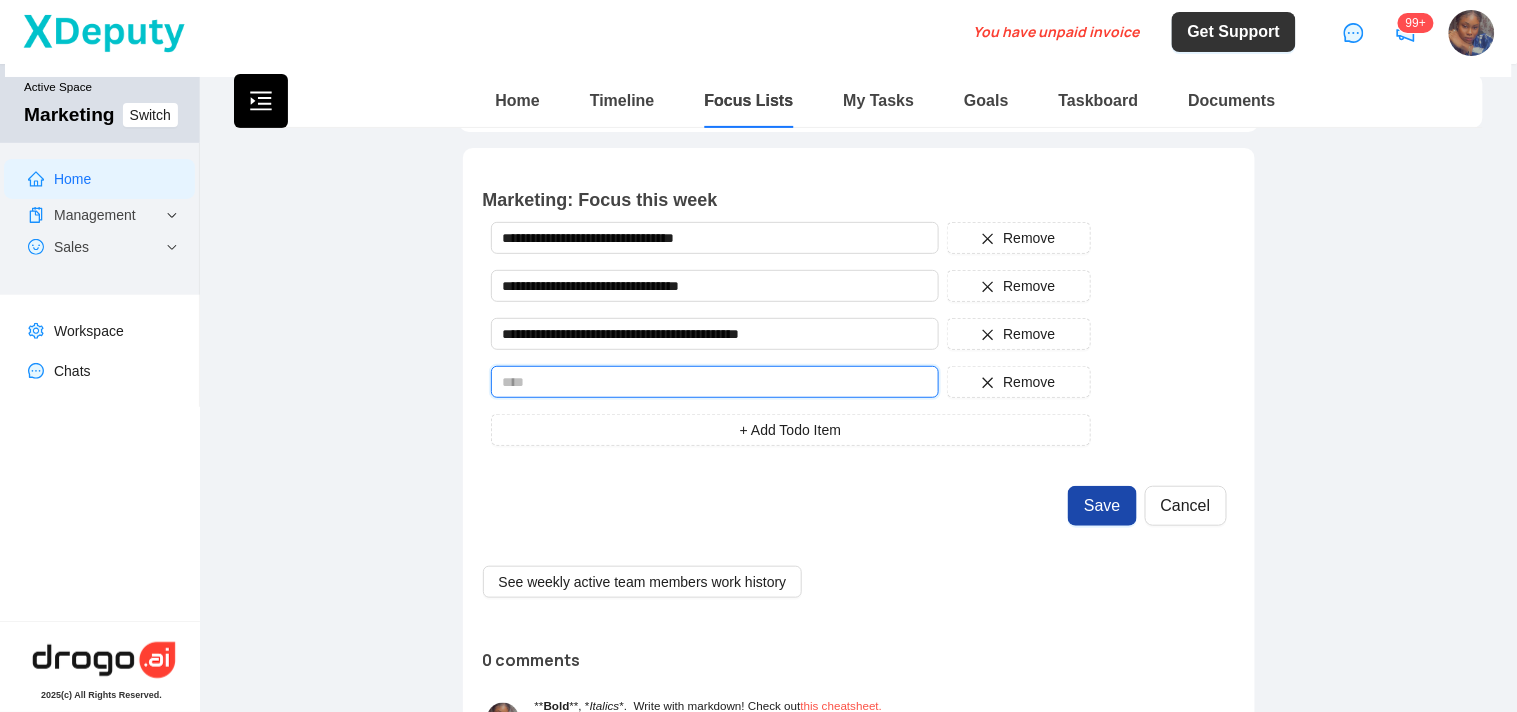 click at bounding box center (715, 382) 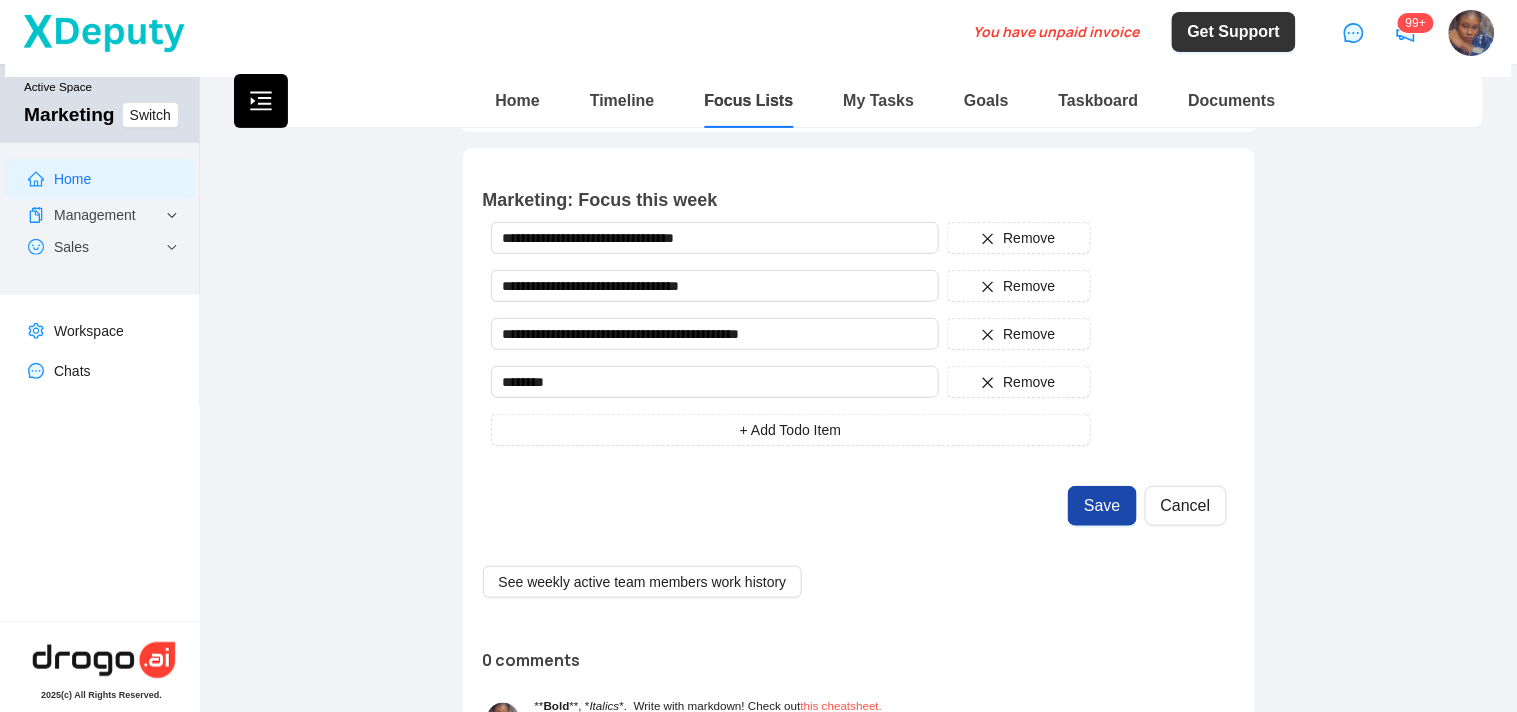 click on "**********" at bounding box center (791, 334) 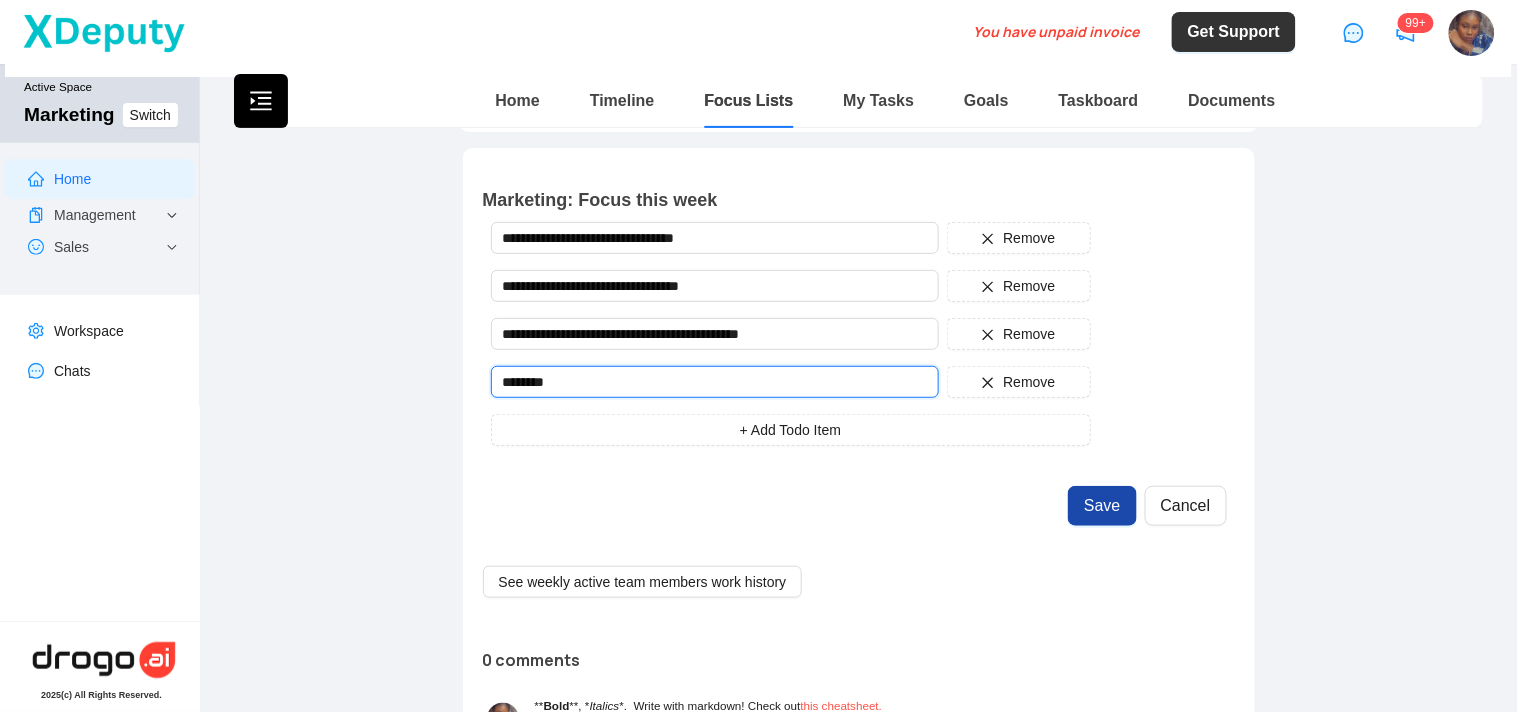 click on "********" at bounding box center [715, 382] 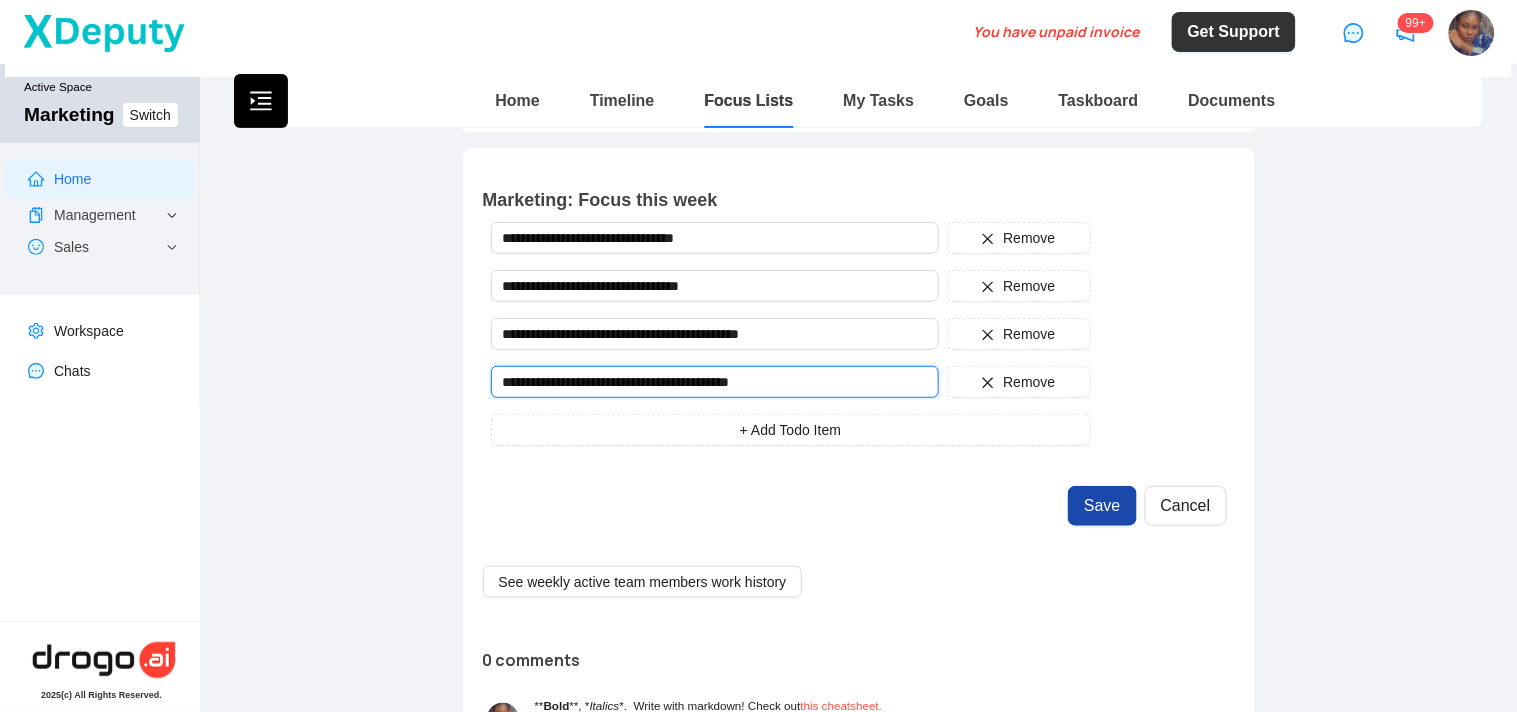 type on "**********" 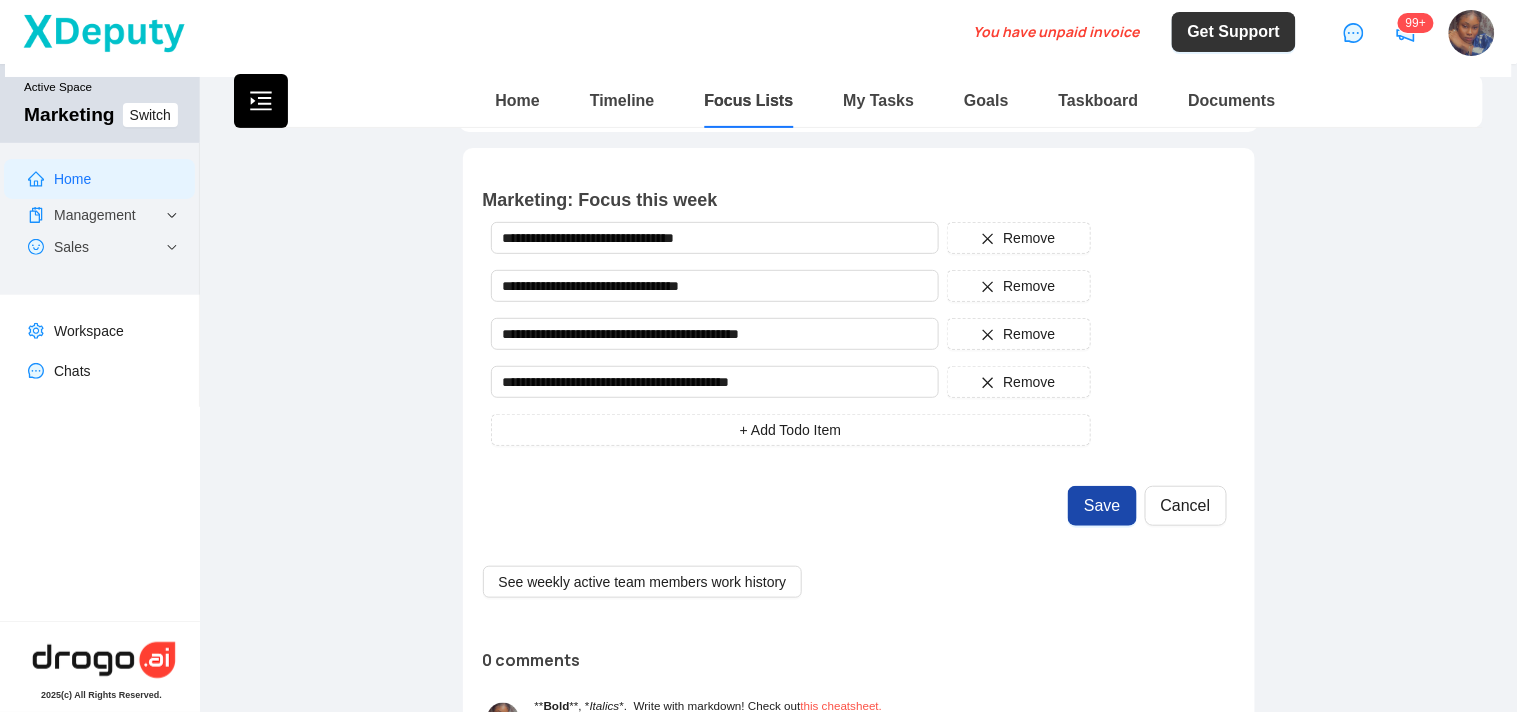 click on "**********" at bounding box center (791, 346) 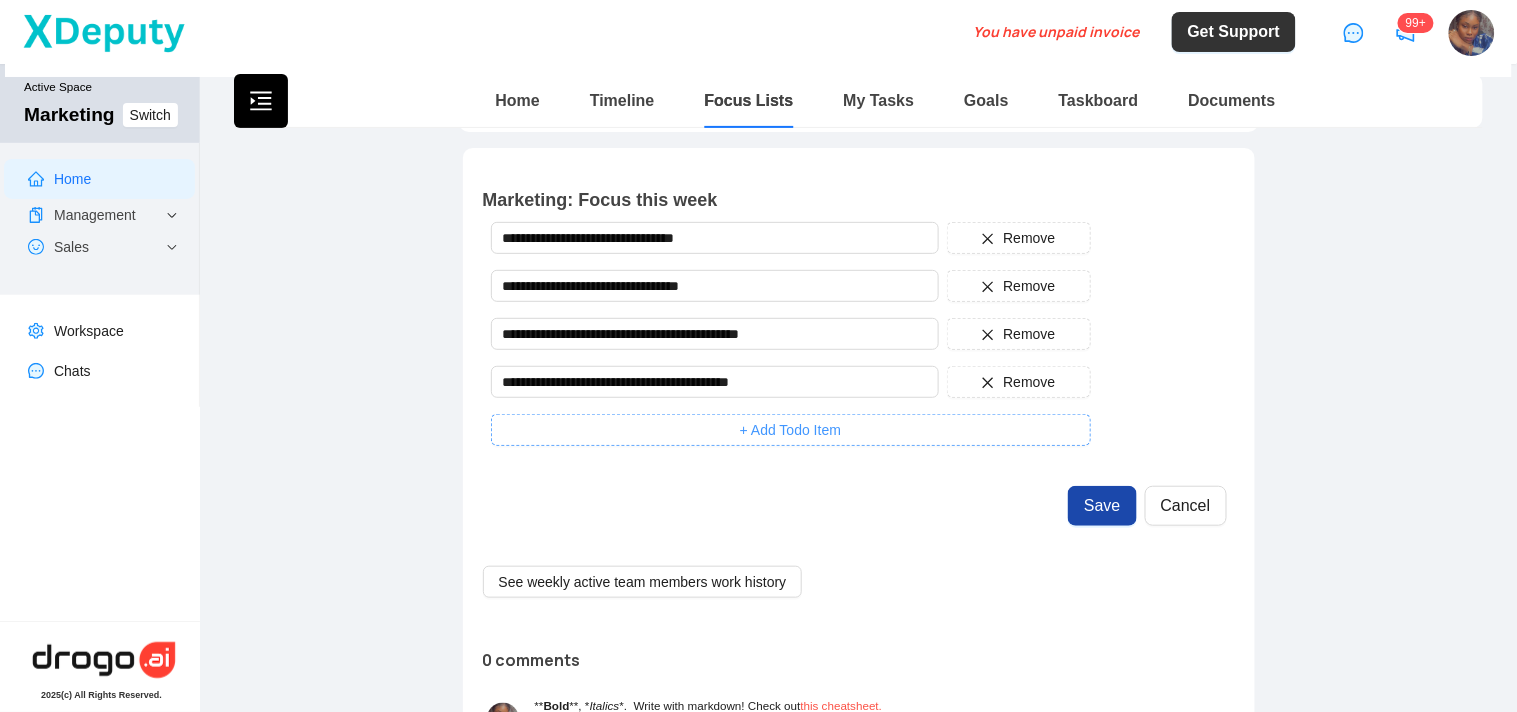 click on "+ Add Todo Item" at bounding box center [791, 430] 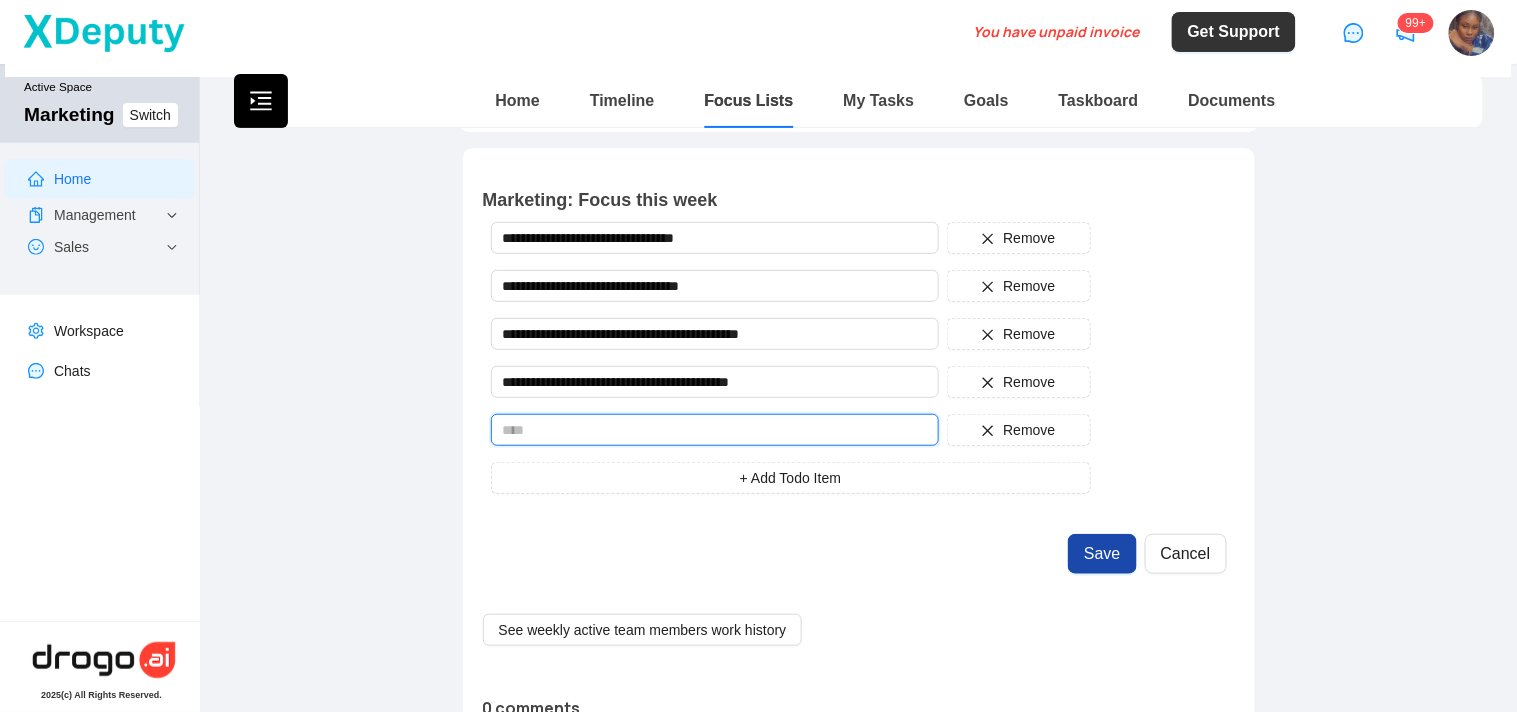 click at bounding box center (715, 430) 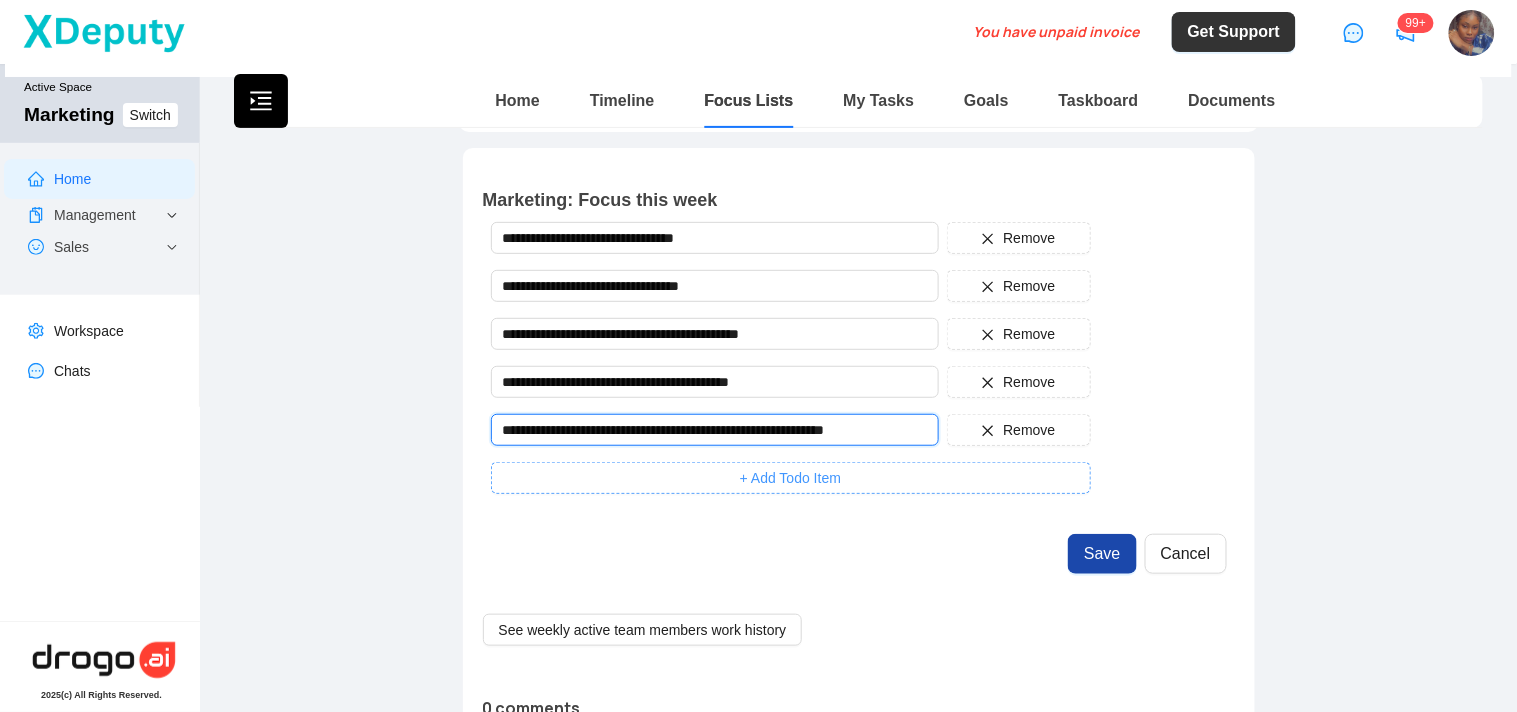 type on "**********" 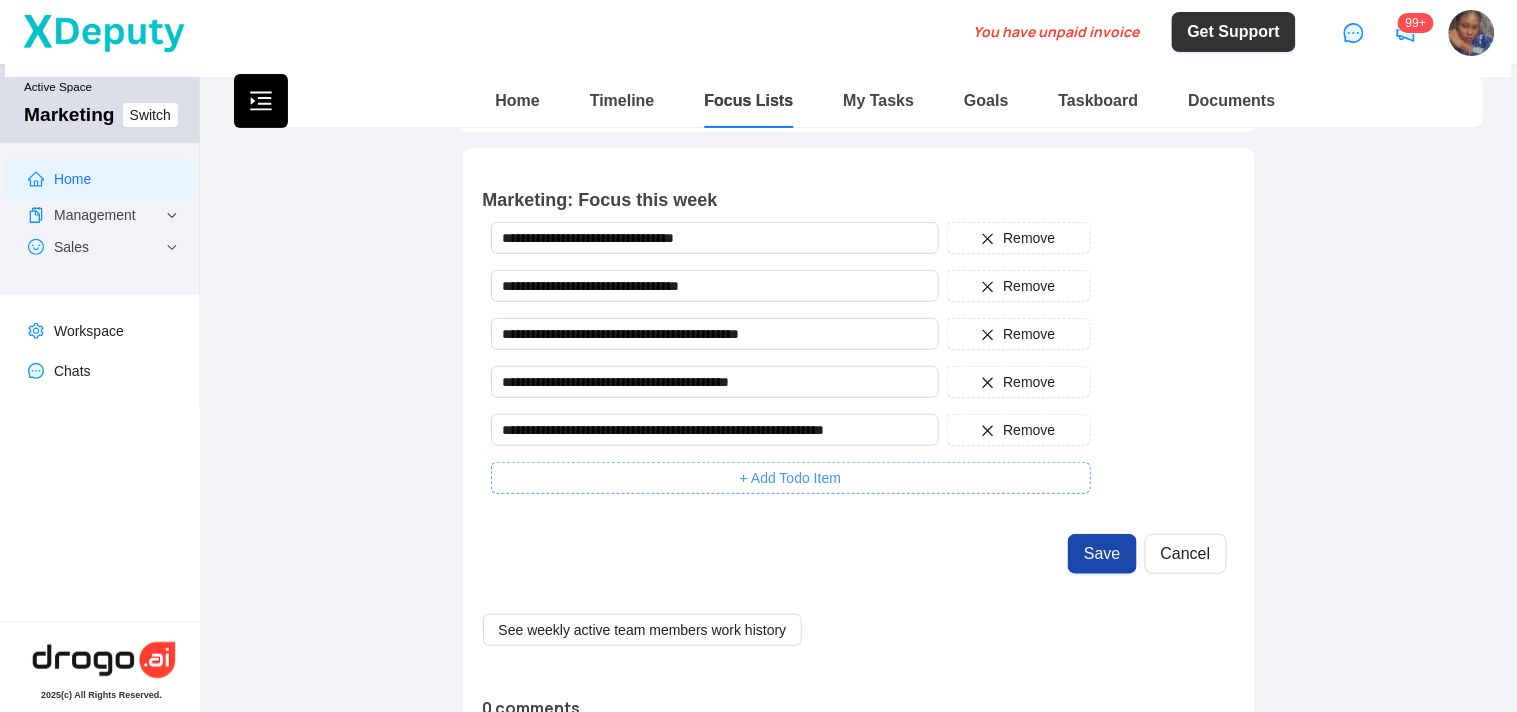 click on "+ Add Todo Item" at bounding box center [791, 478] 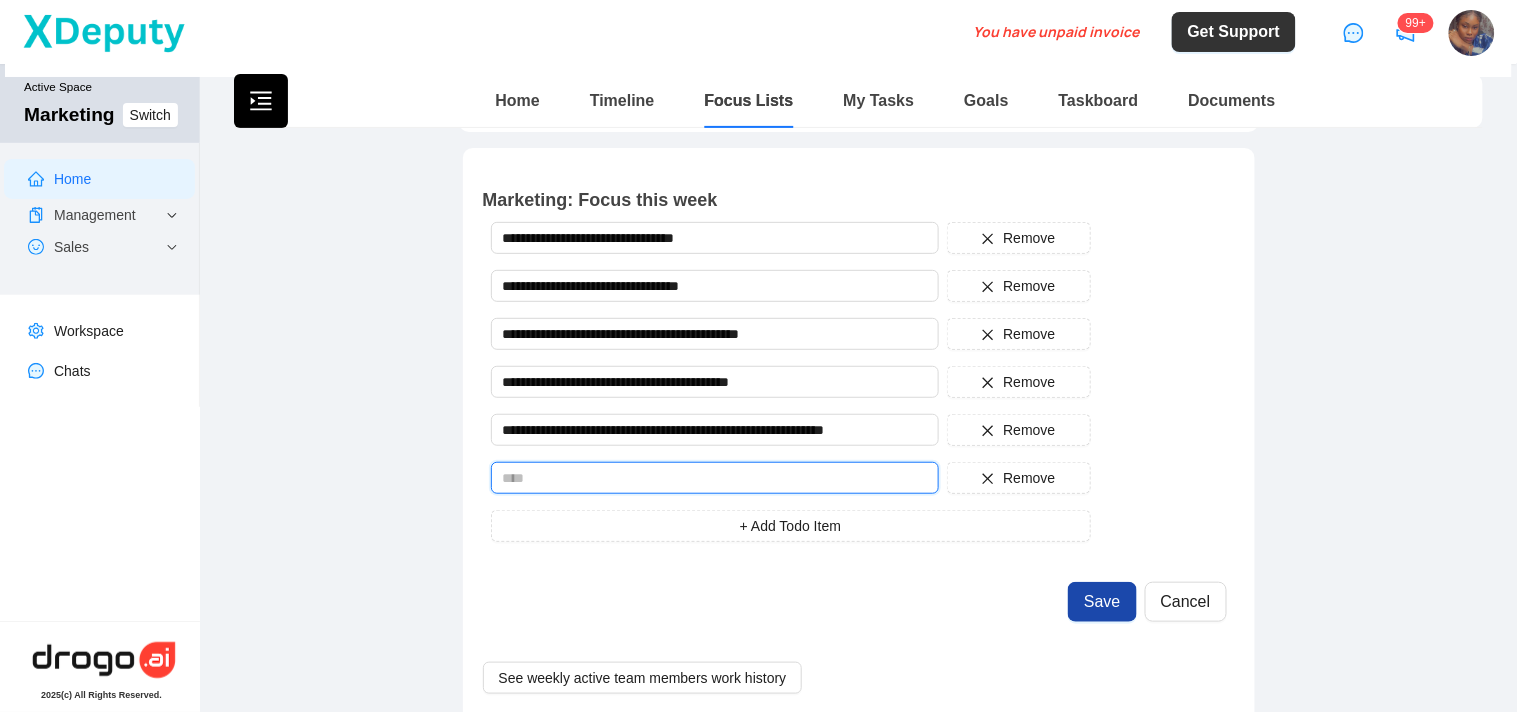 click at bounding box center [715, 478] 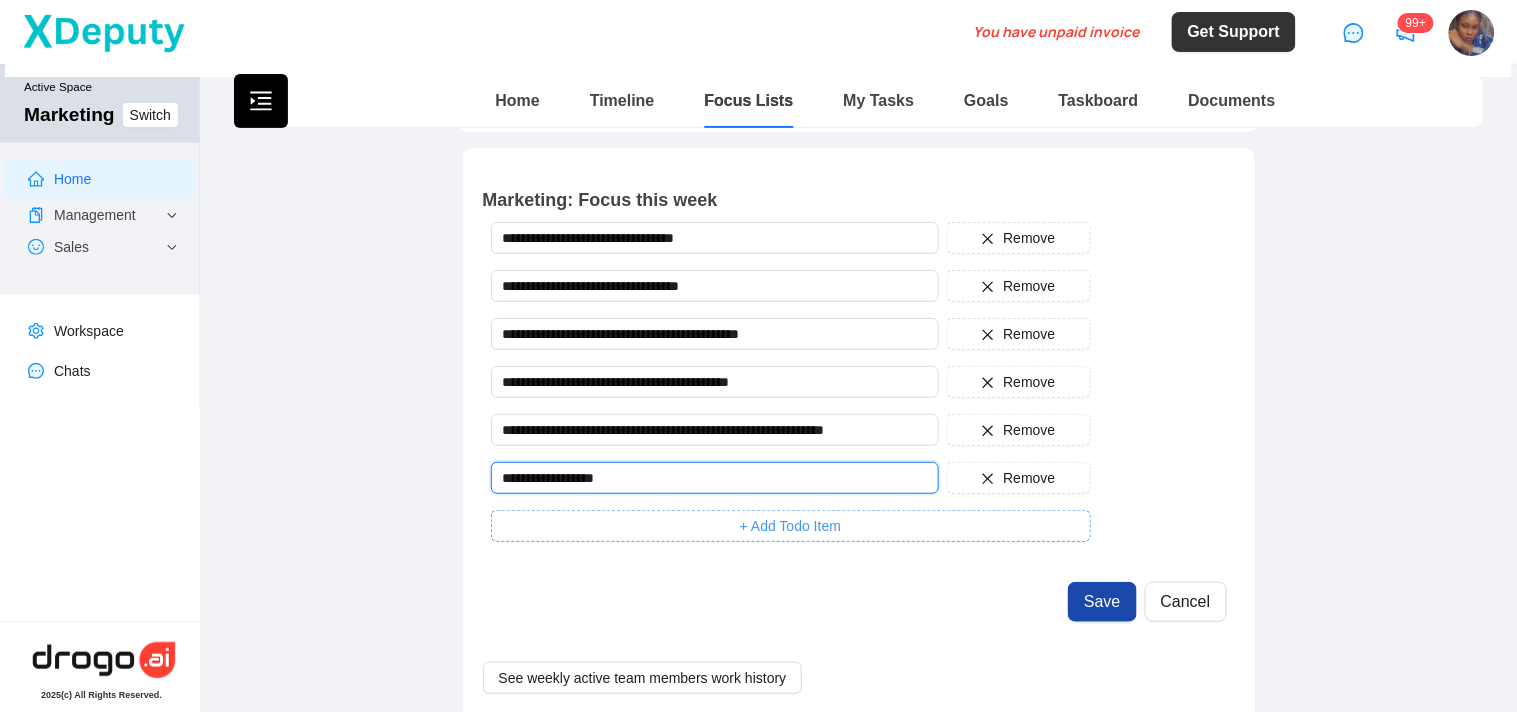 type on "**********" 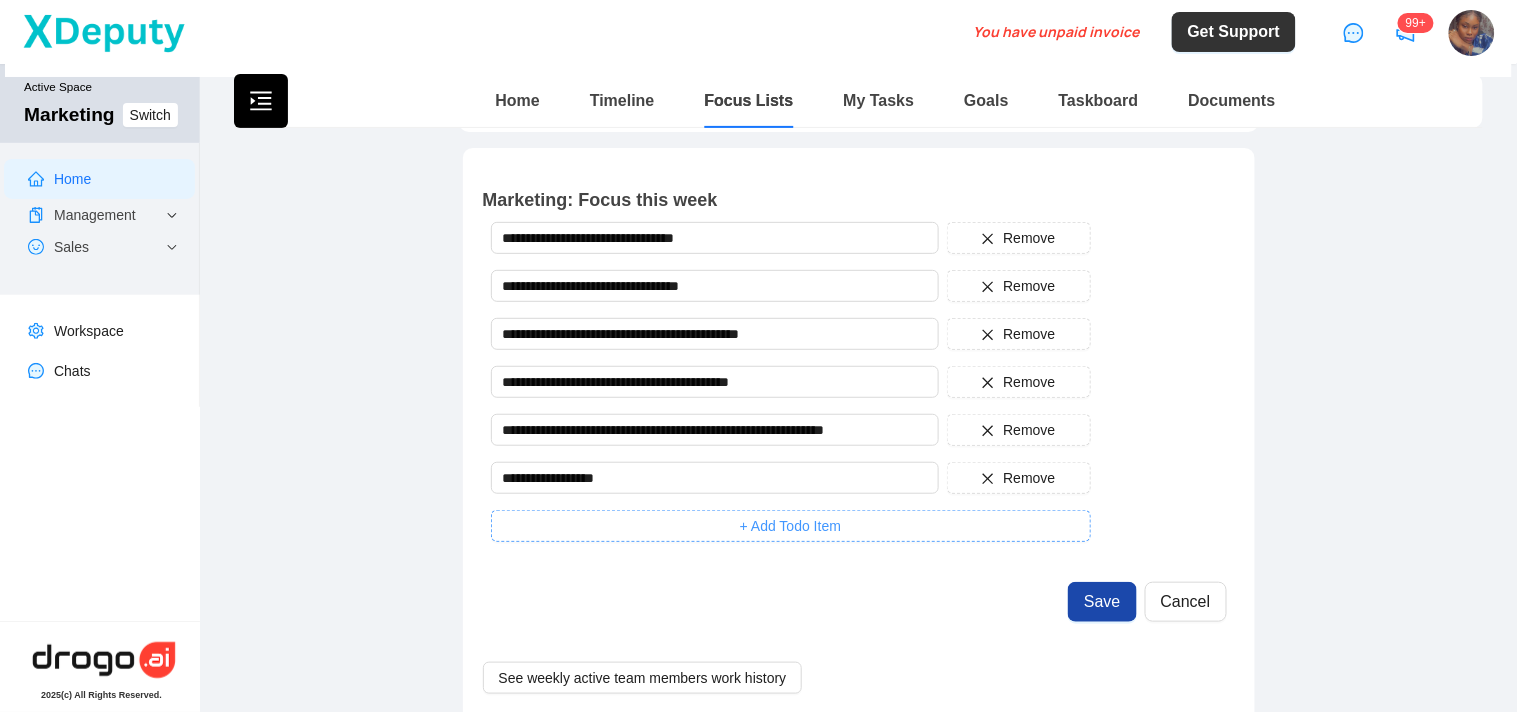 click on "+ Add Todo Item" at bounding box center [791, 526] 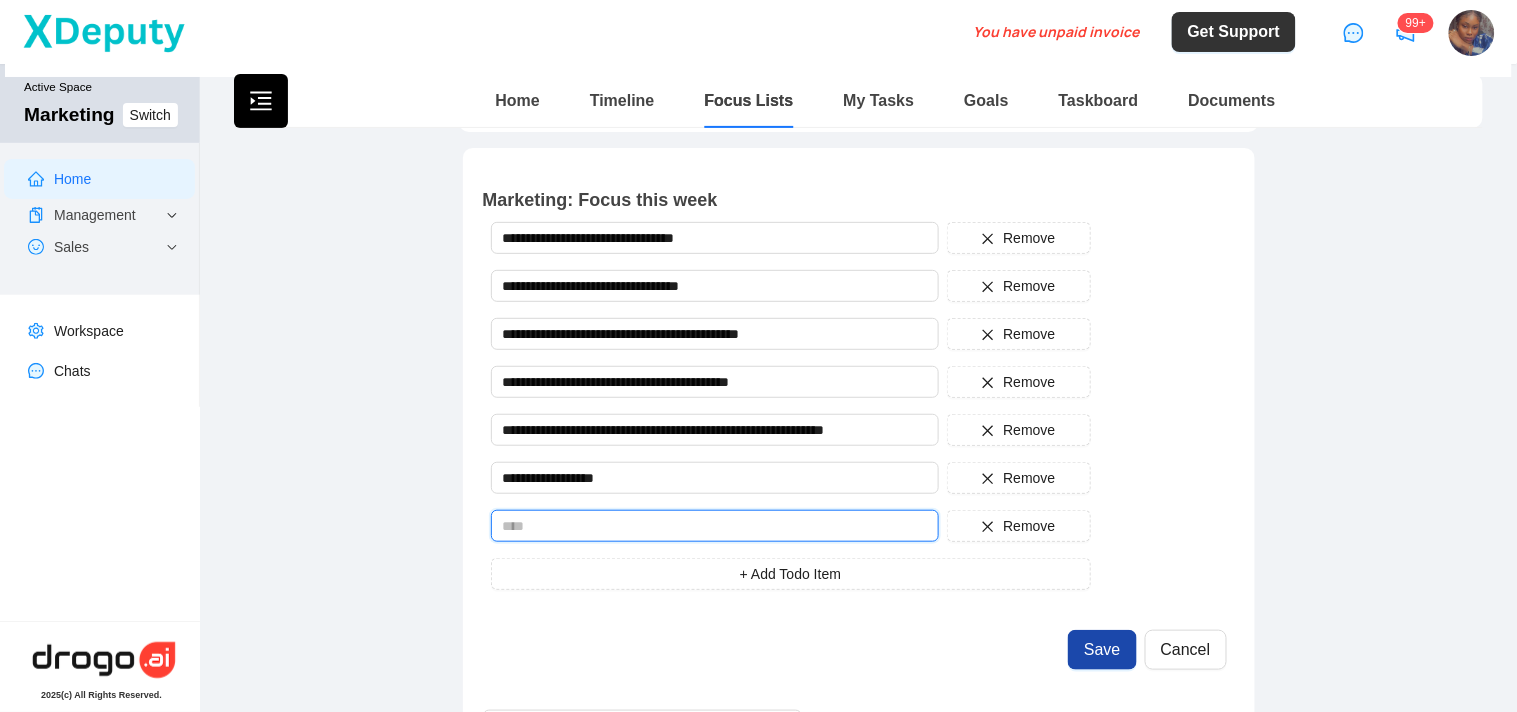 click at bounding box center [715, 526] 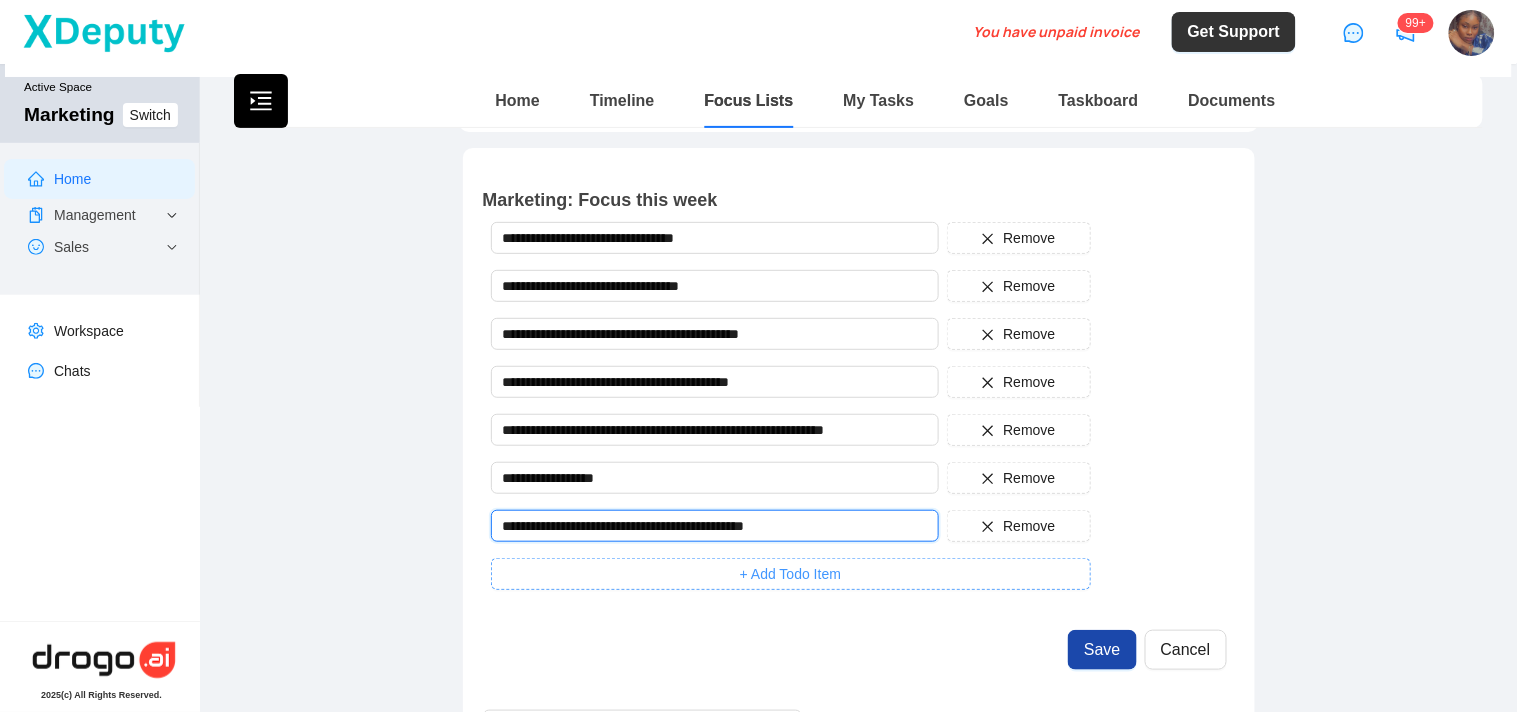 type on "**********" 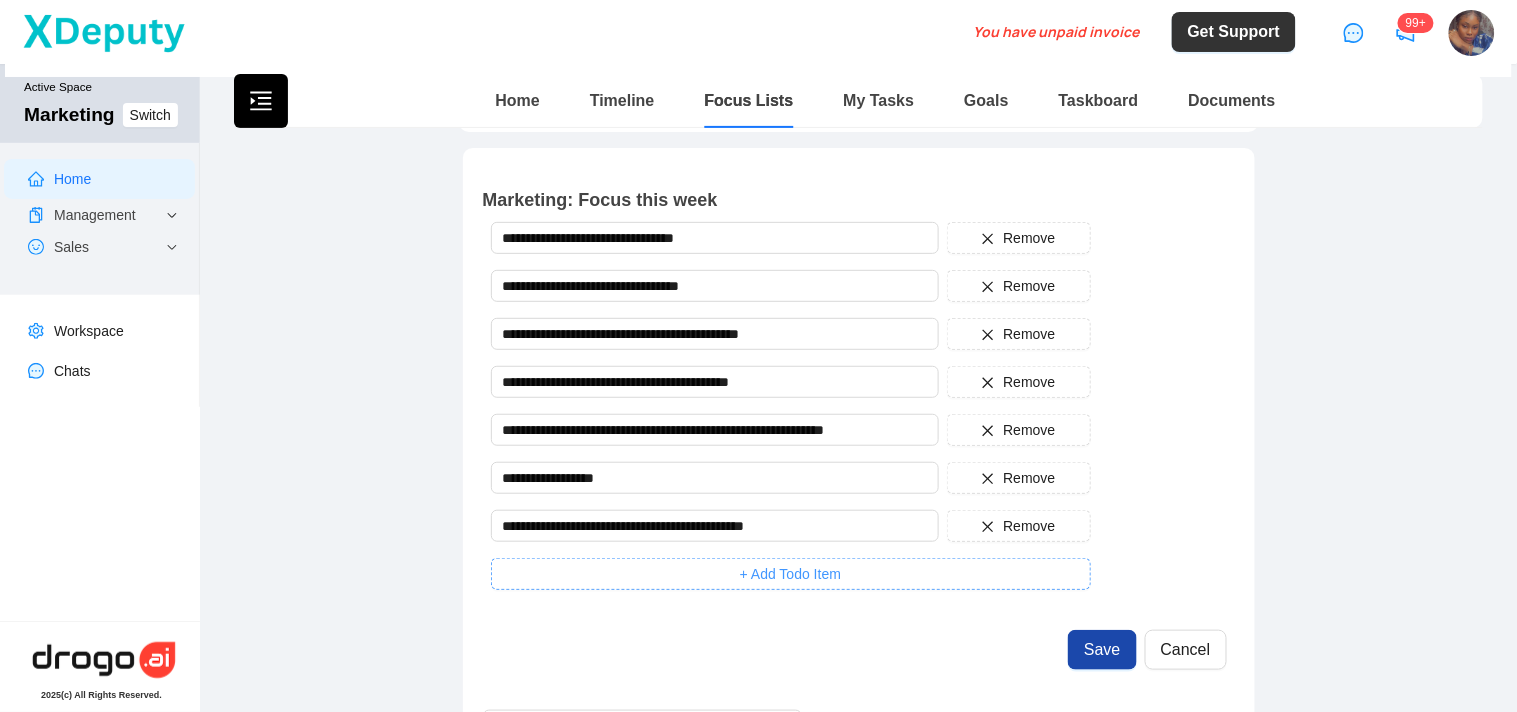 click on "+ Add Todo Item" at bounding box center (791, 574) 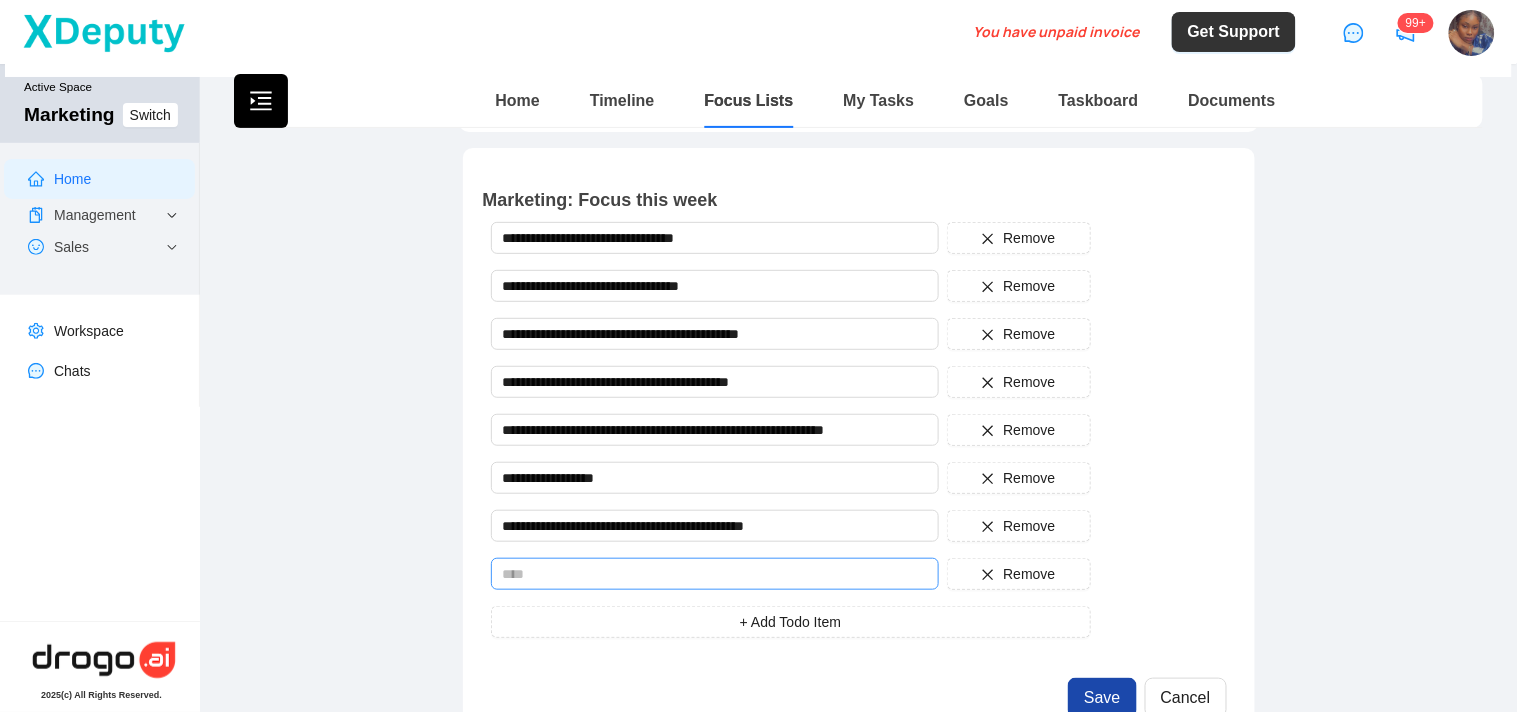 type 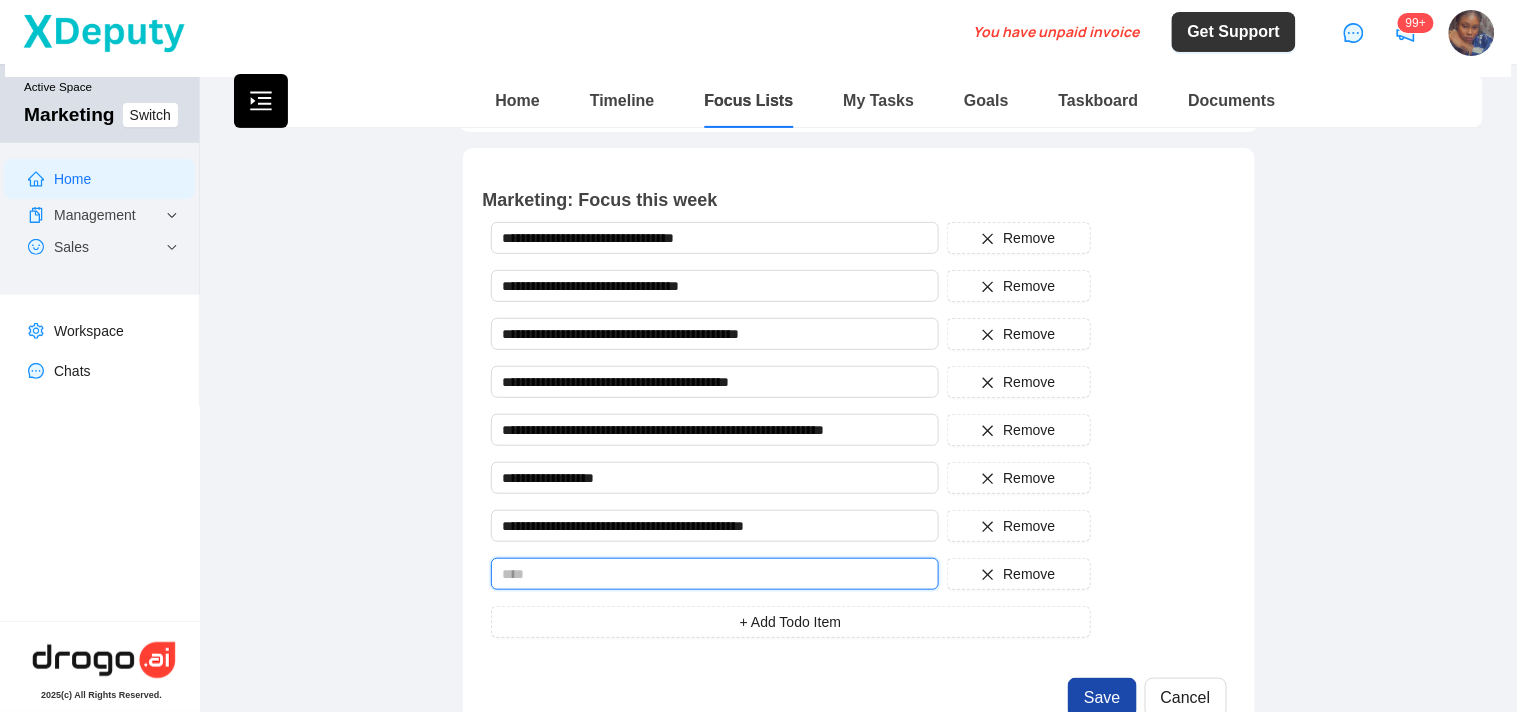click at bounding box center (715, 574) 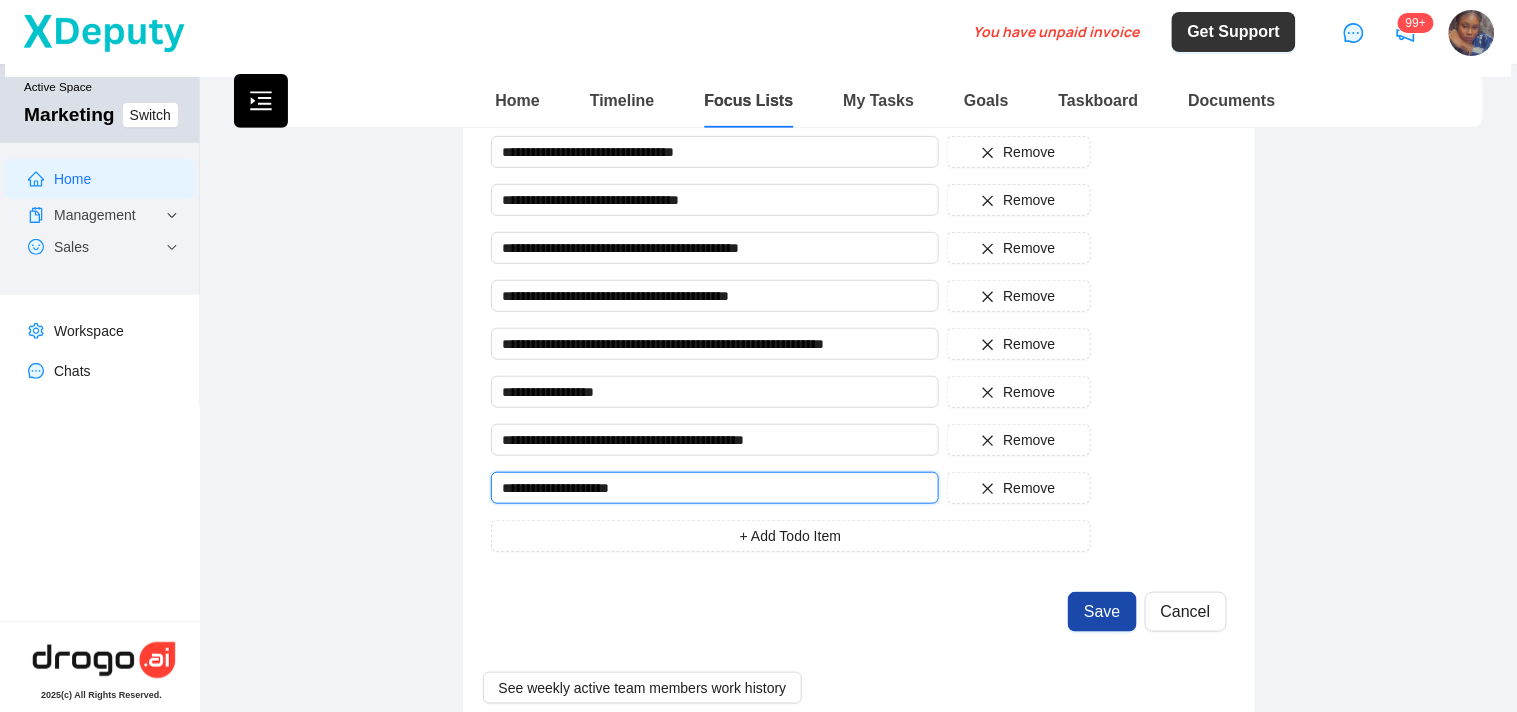 scroll, scrollTop: 235, scrollLeft: 0, axis: vertical 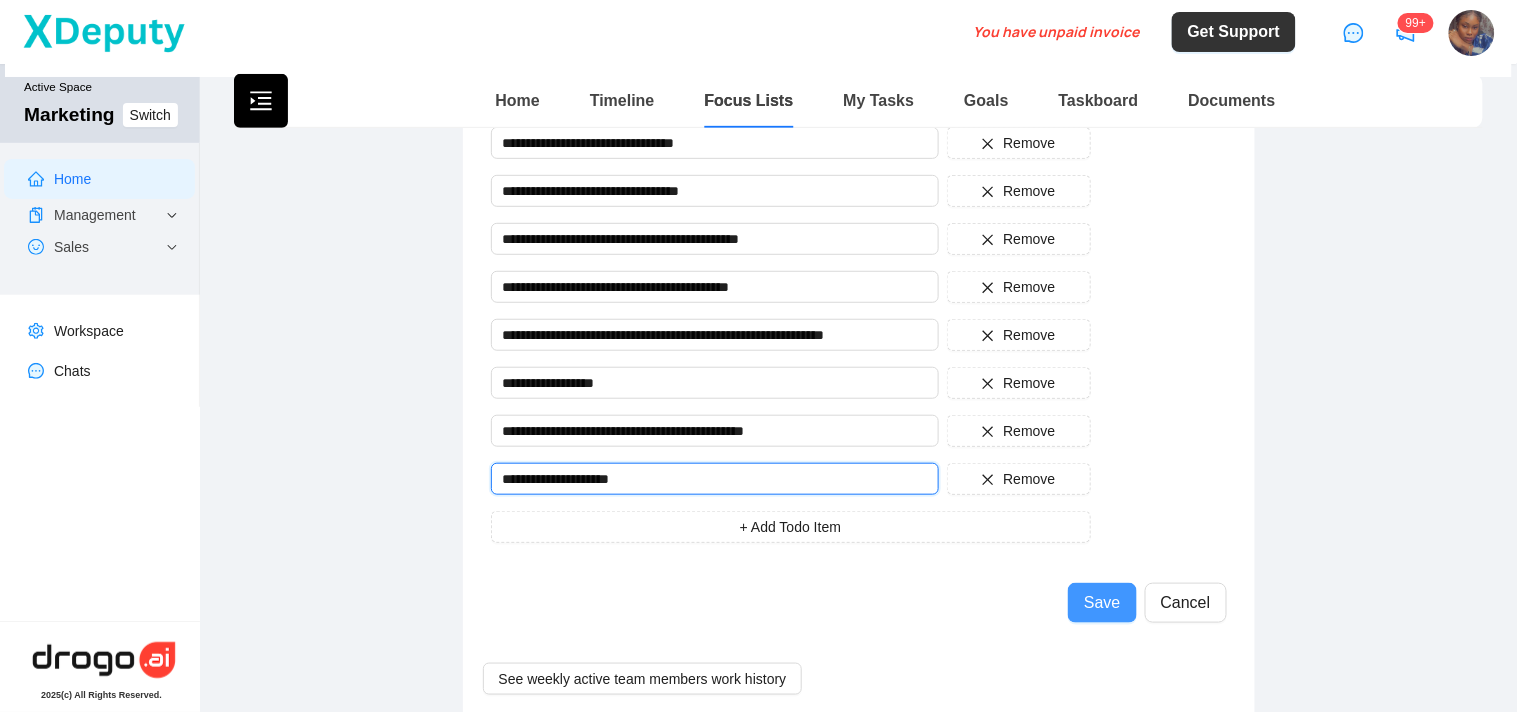 type on "**********" 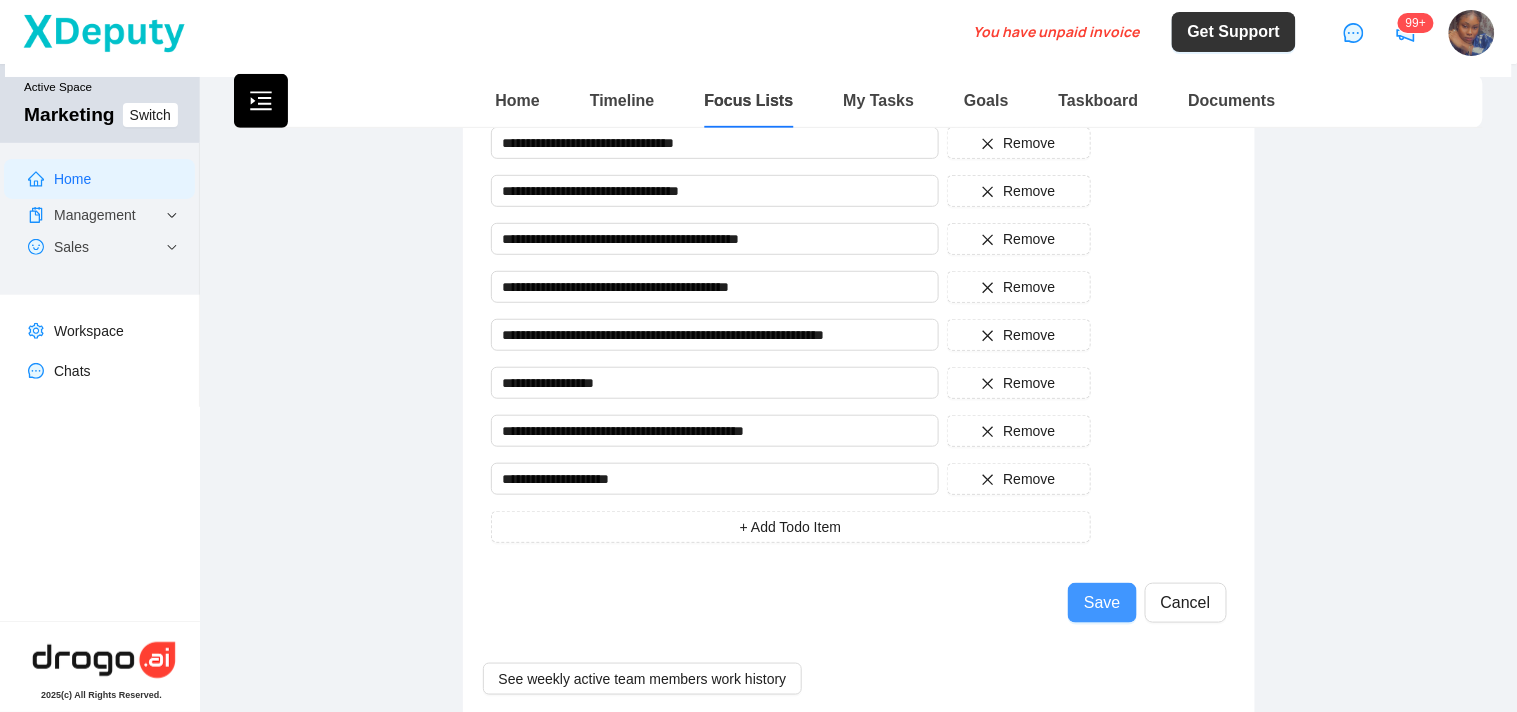 click on "Save" at bounding box center [1102, 603] 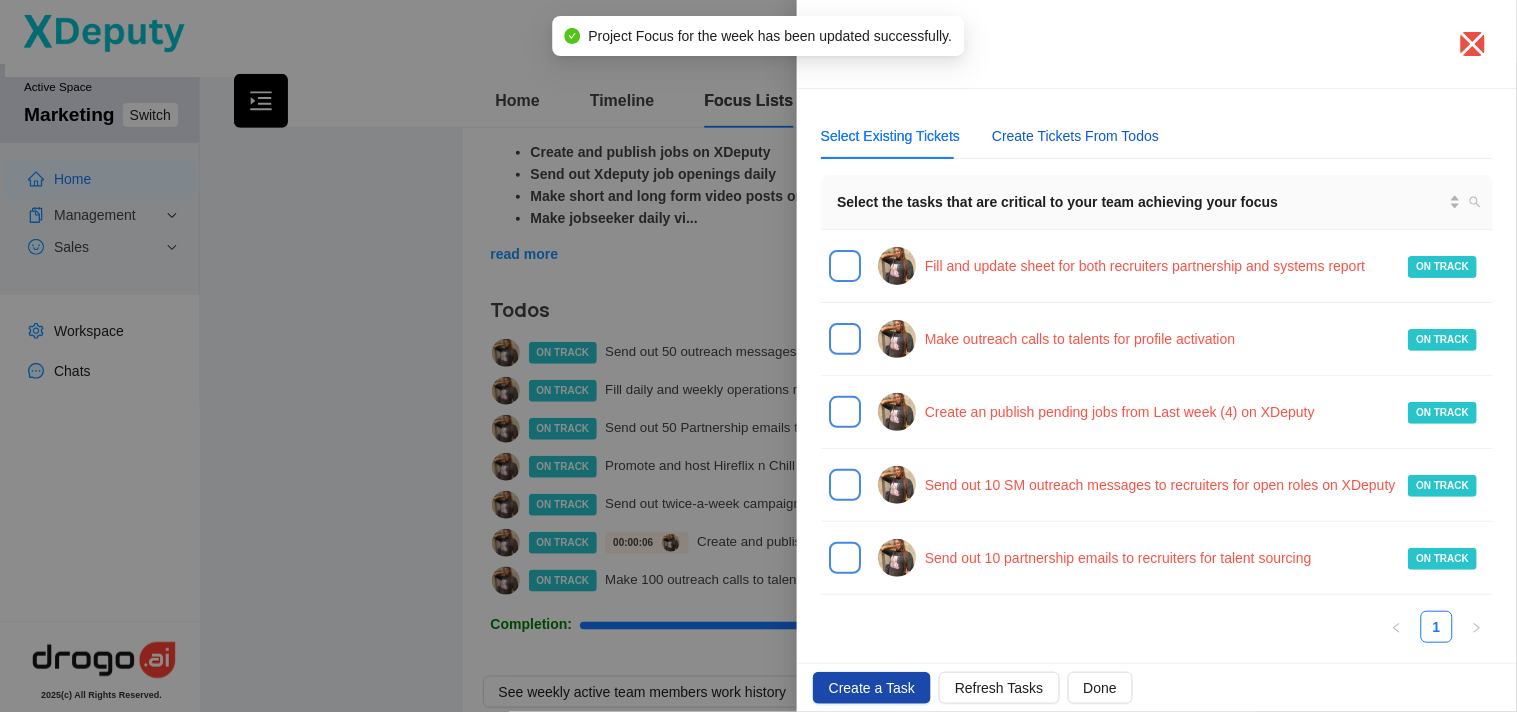 click on "Create Tickets From Todos" at bounding box center [1075, 136] 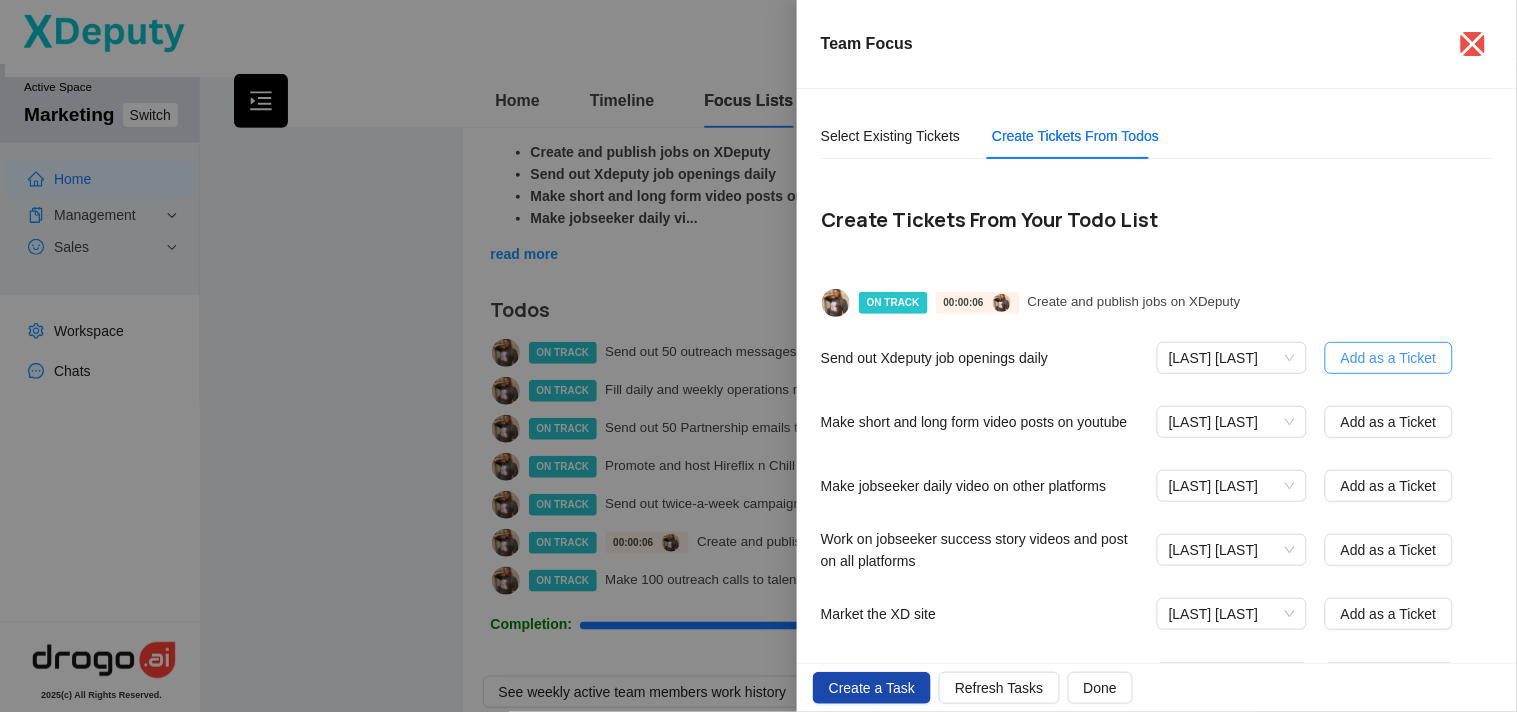 click on "Add as a Ticket" at bounding box center [1389, 358] 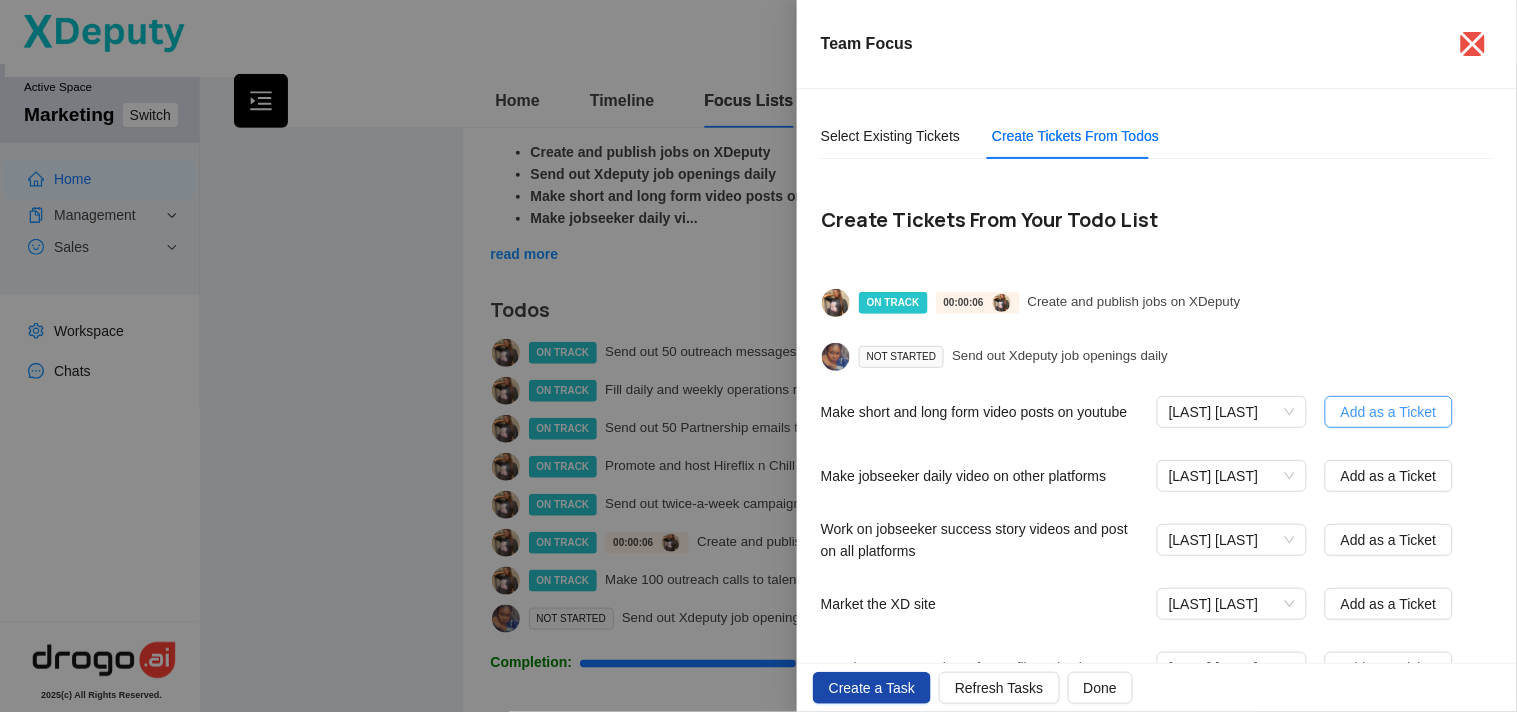click on "Add as a Ticket" at bounding box center [1389, 412] 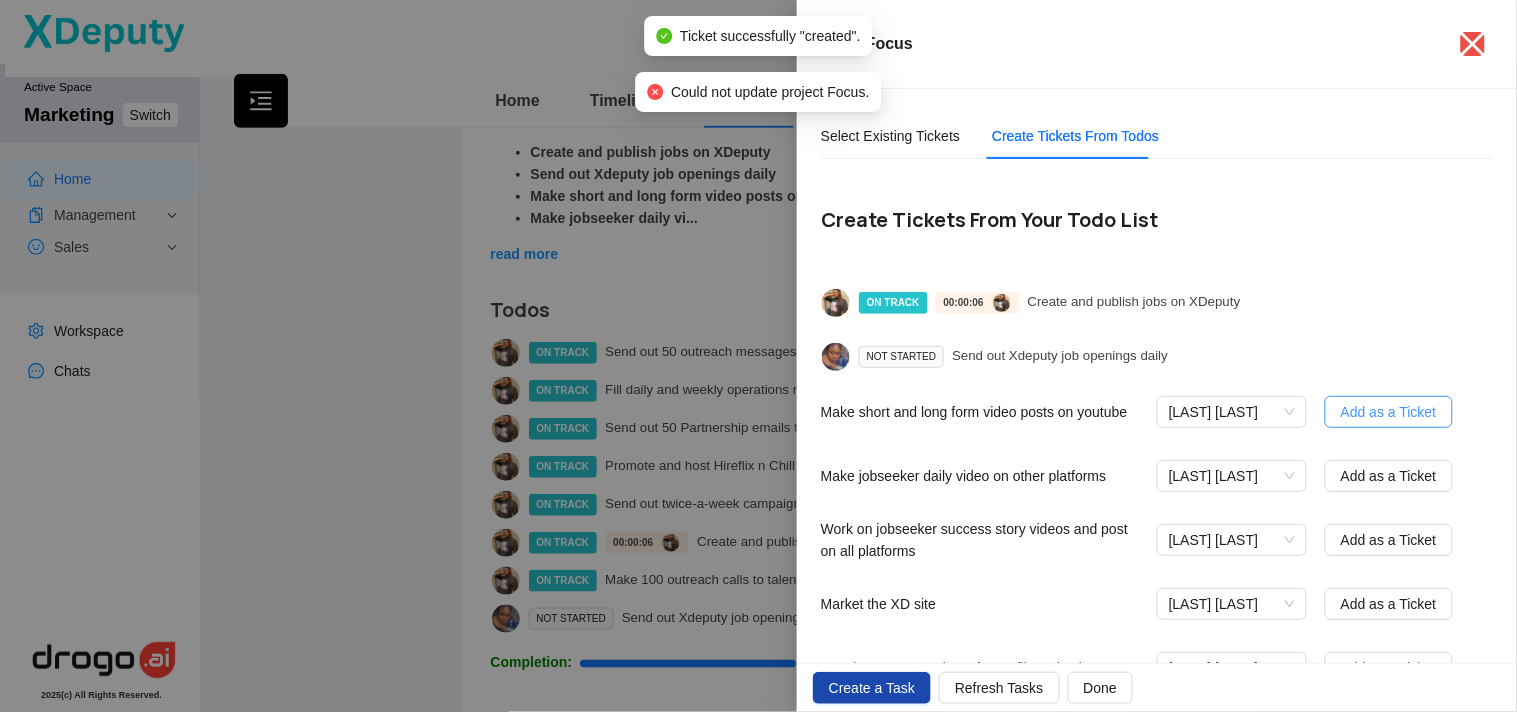 click on "Add as a Ticket" at bounding box center [1389, 412] 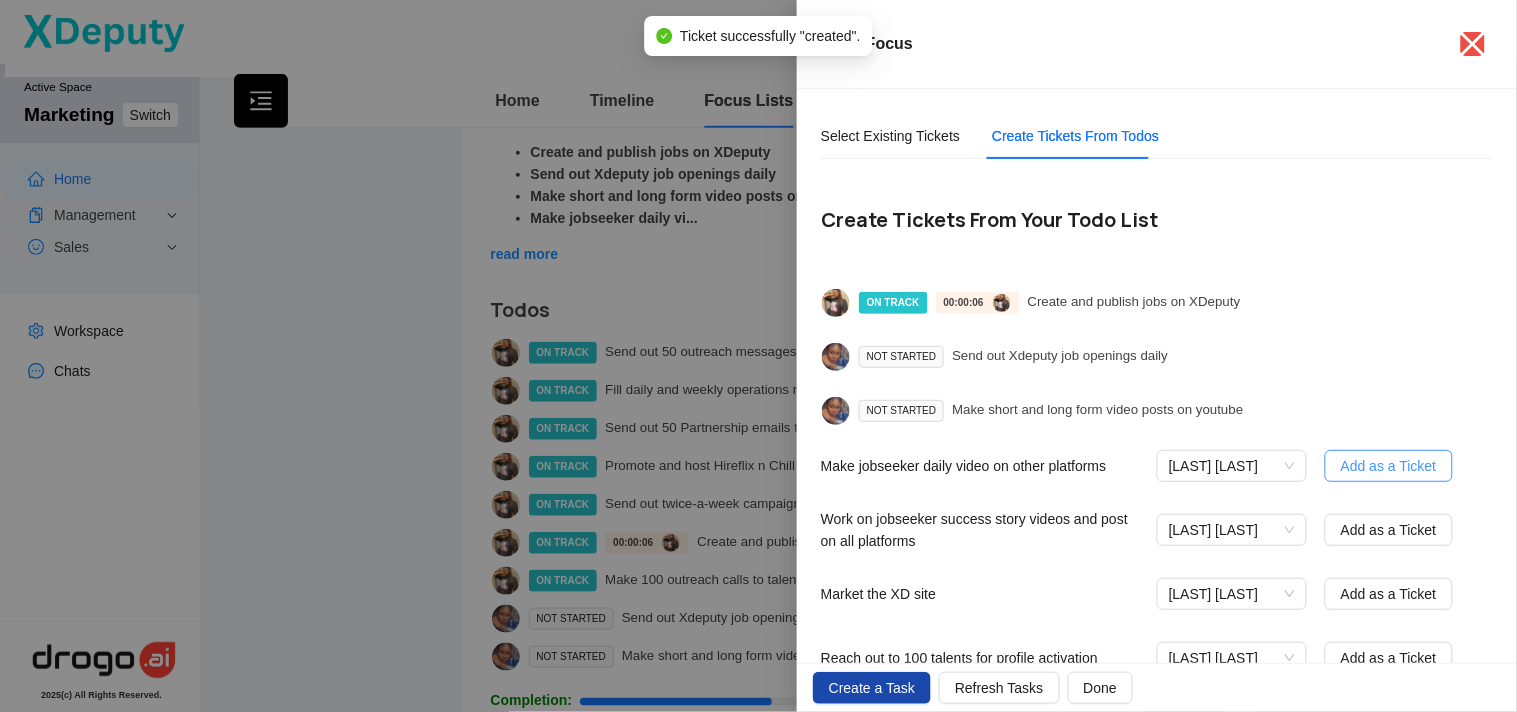 click on "Add as a Ticket" at bounding box center (1389, 466) 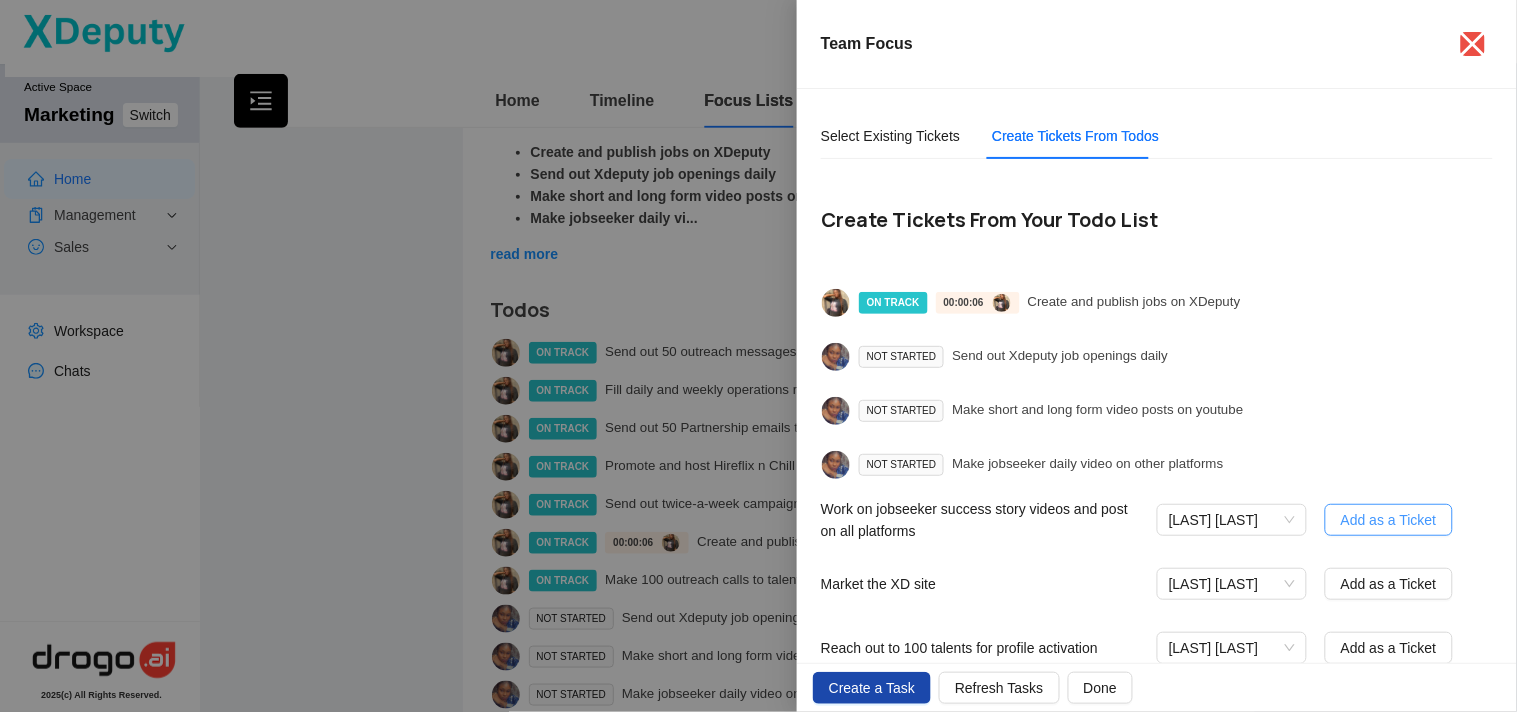 click on "Add as a Ticket" at bounding box center (1389, 520) 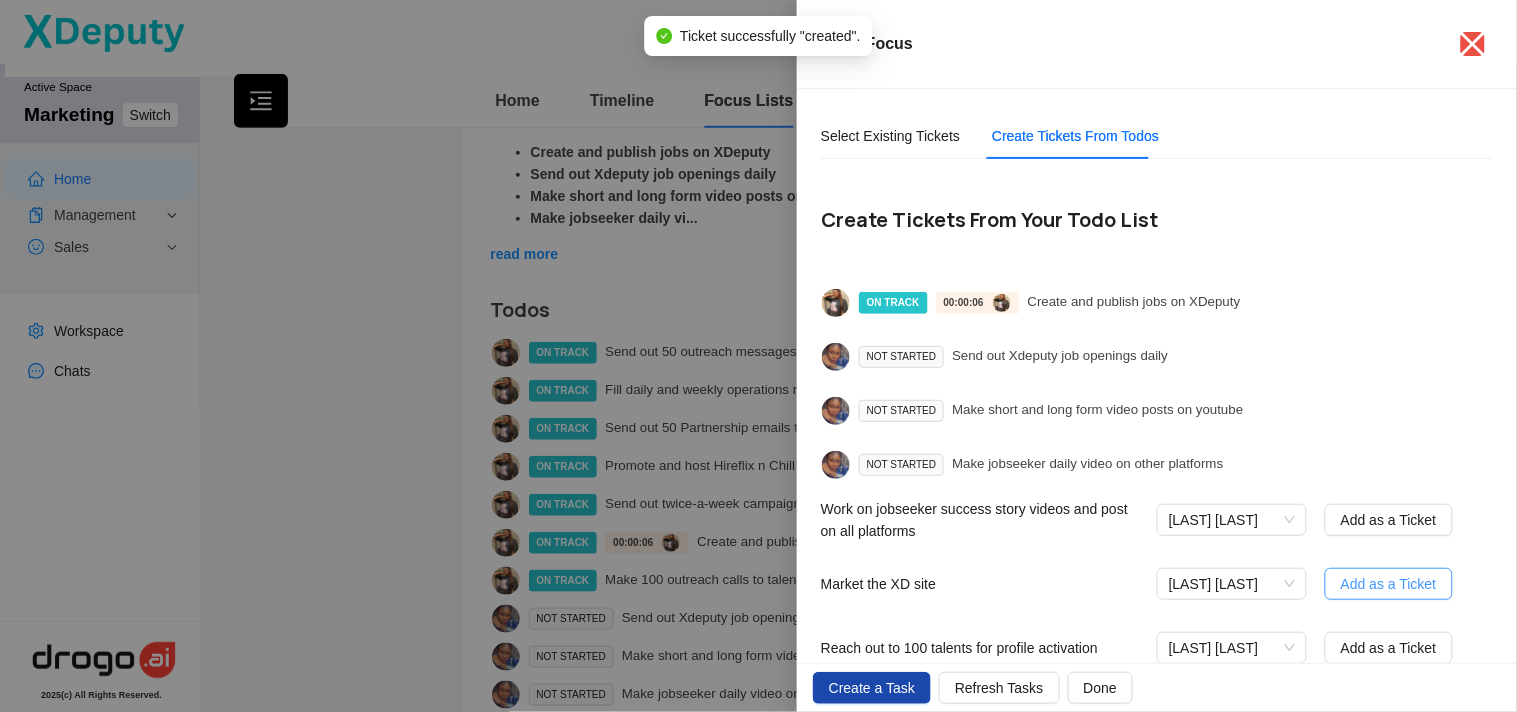 click on "Add as a Ticket" at bounding box center (1389, 584) 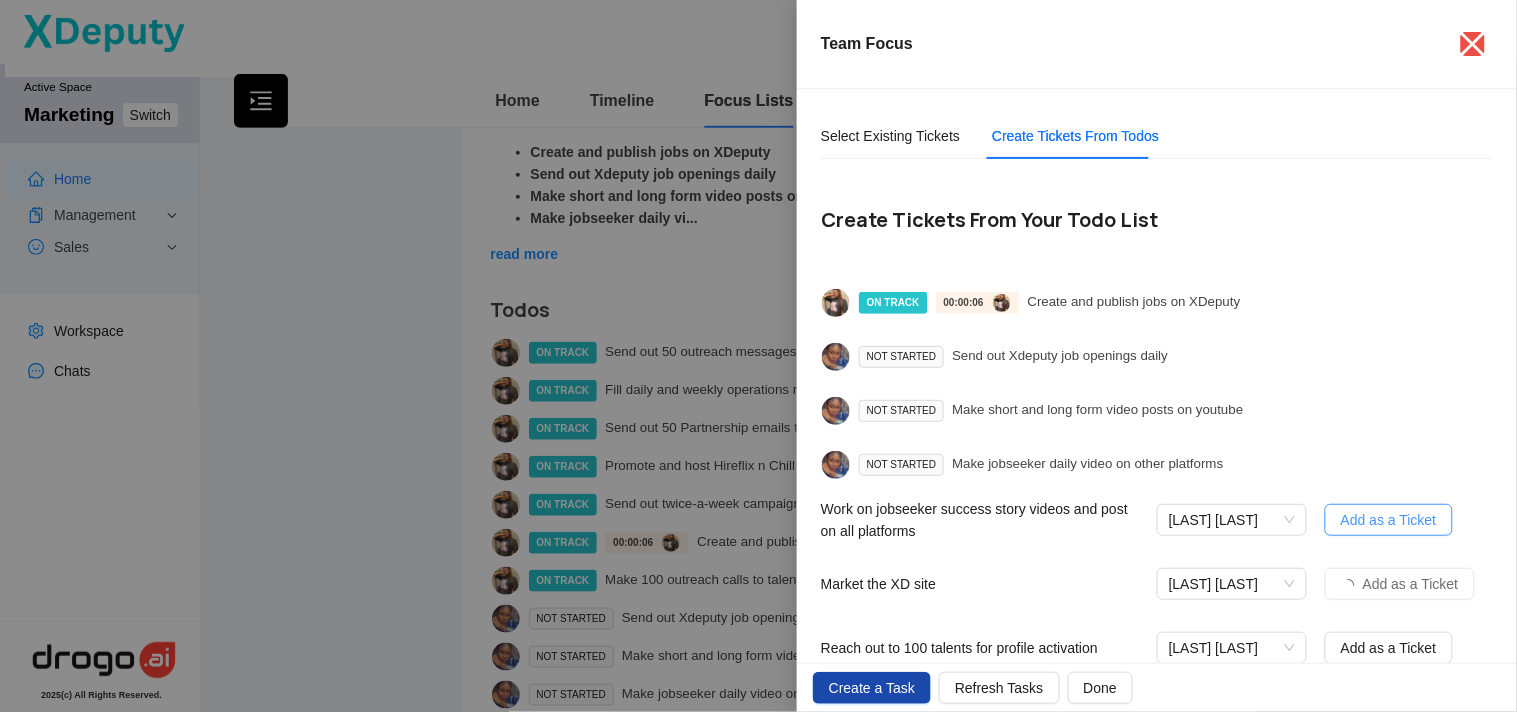 click on "Add as a Ticket" at bounding box center (1389, 520) 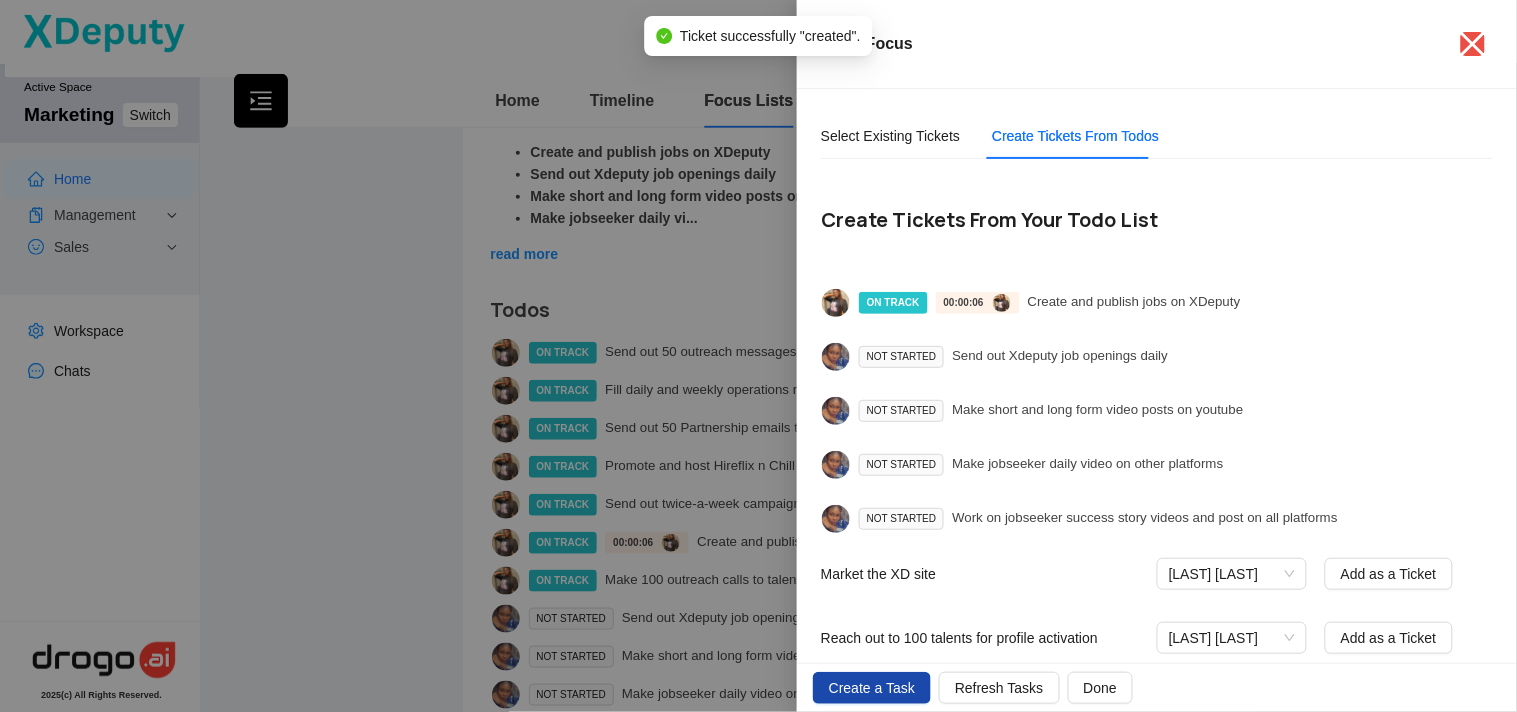 drag, startPoint x: 1355, startPoint y: 530, endPoint x: 1402, endPoint y: 416, distance: 123.308556 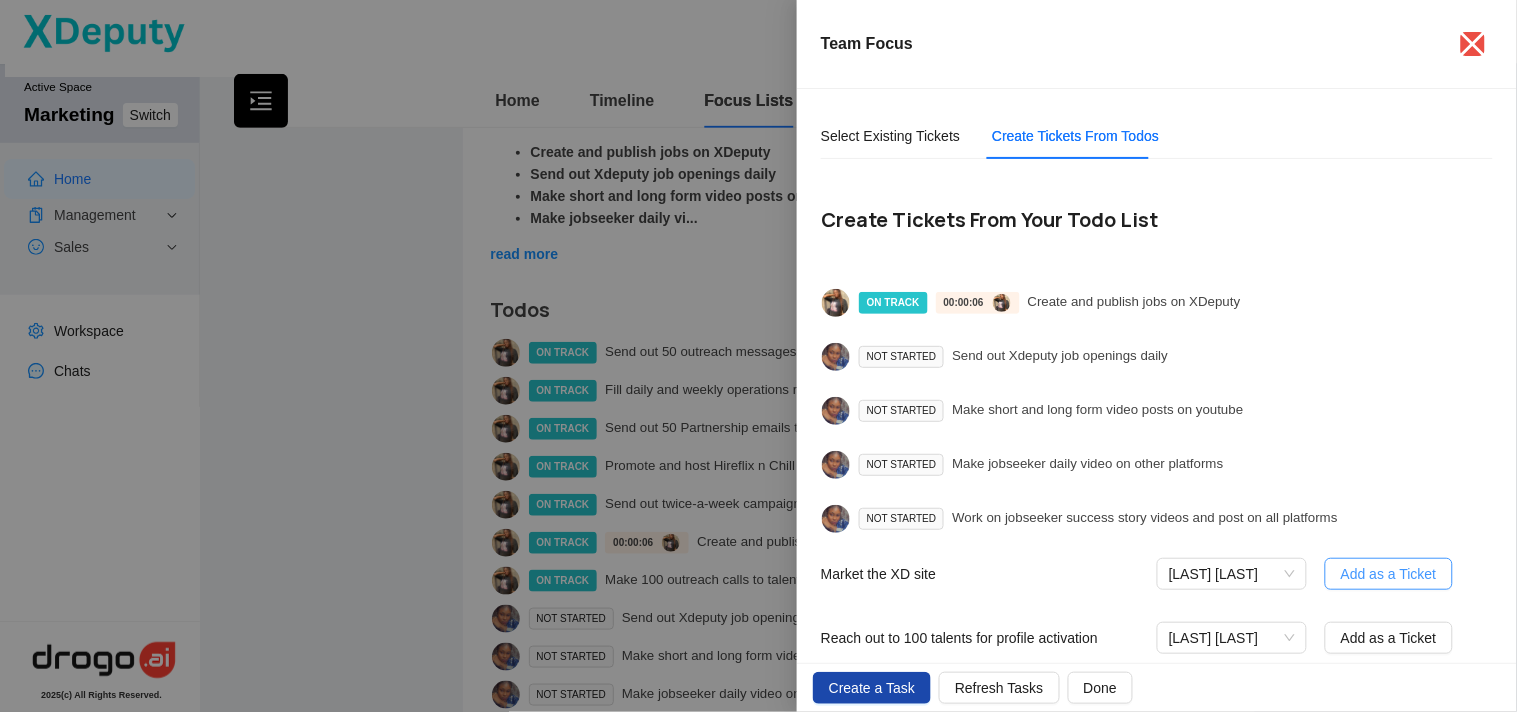 click on "Add as a Ticket" at bounding box center [1389, 574] 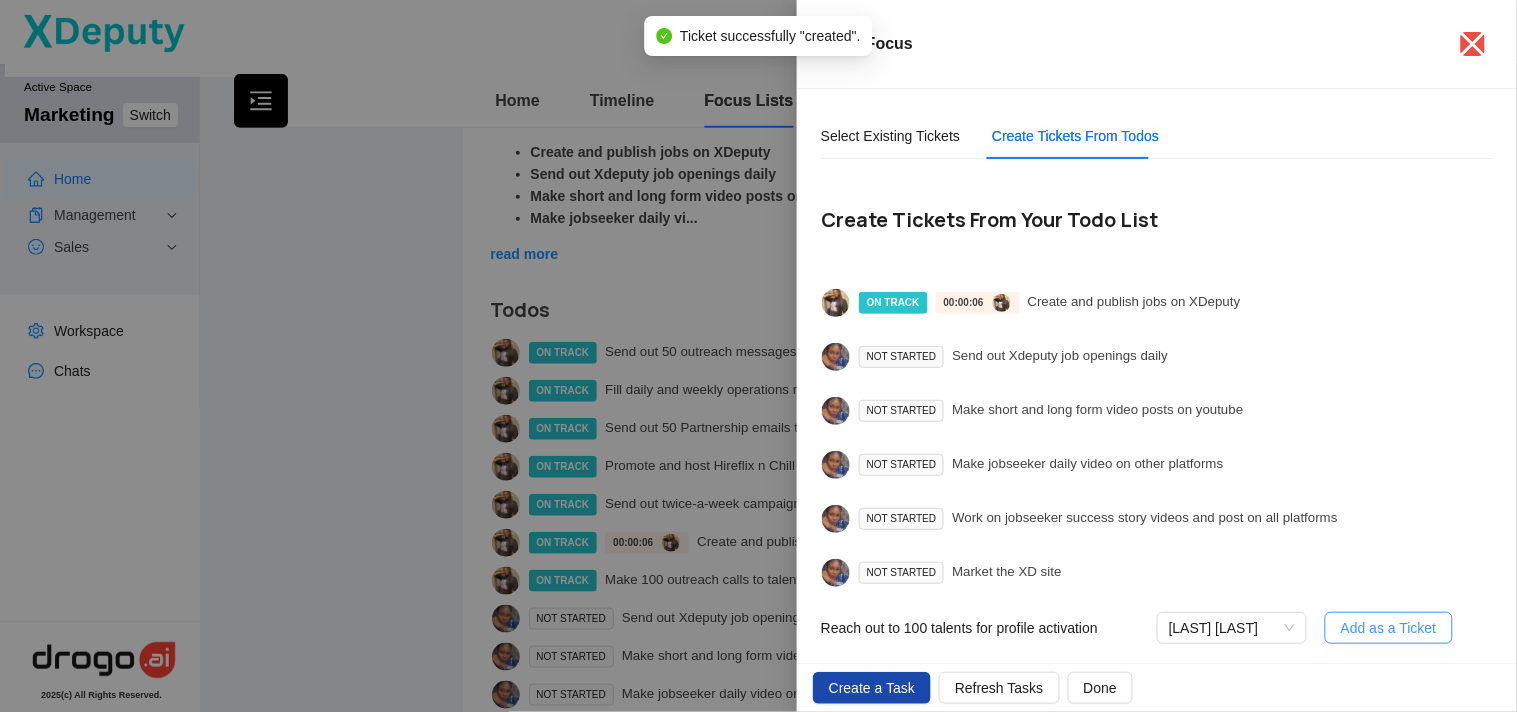 click on "Add as a Ticket" at bounding box center [1389, 628] 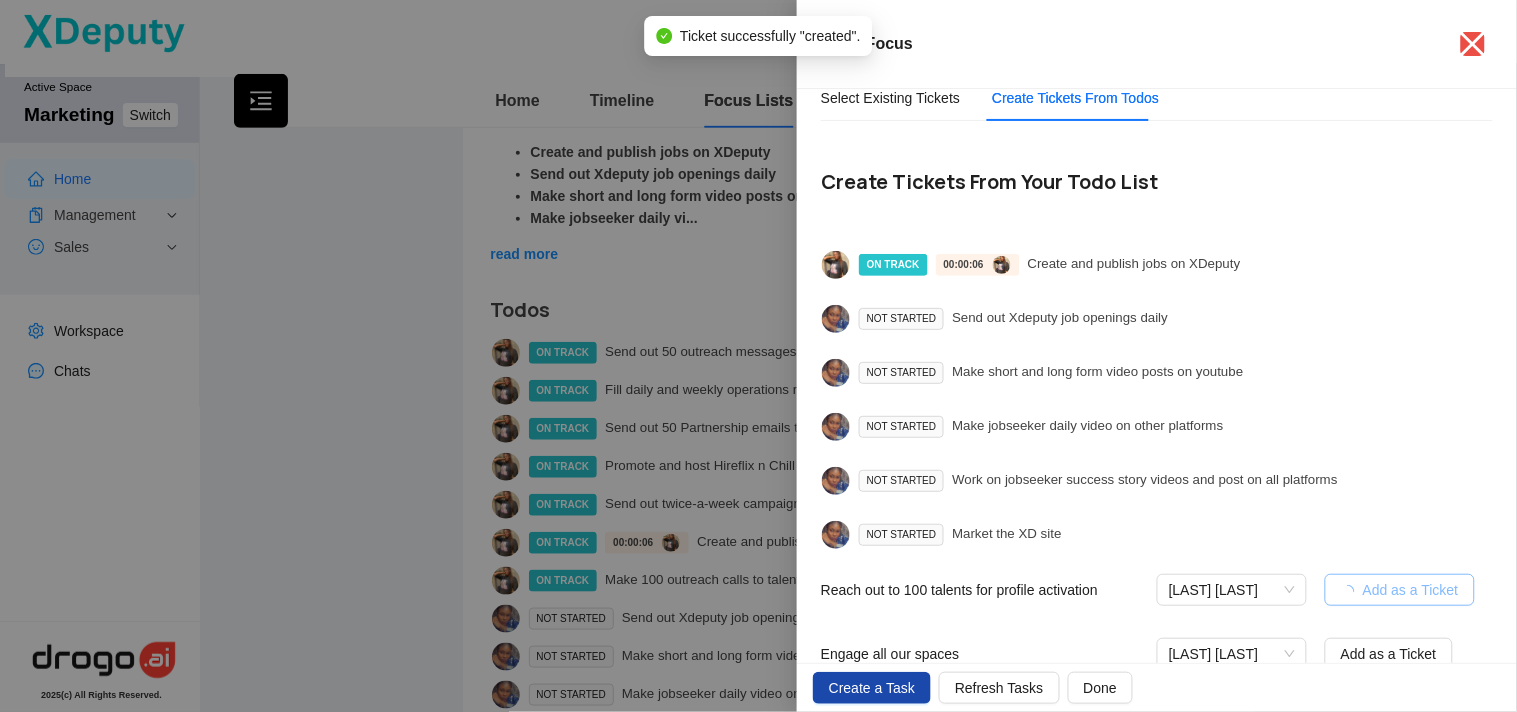 scroll, scrollTop: 92, scrollLeft: 0, axis: vertical 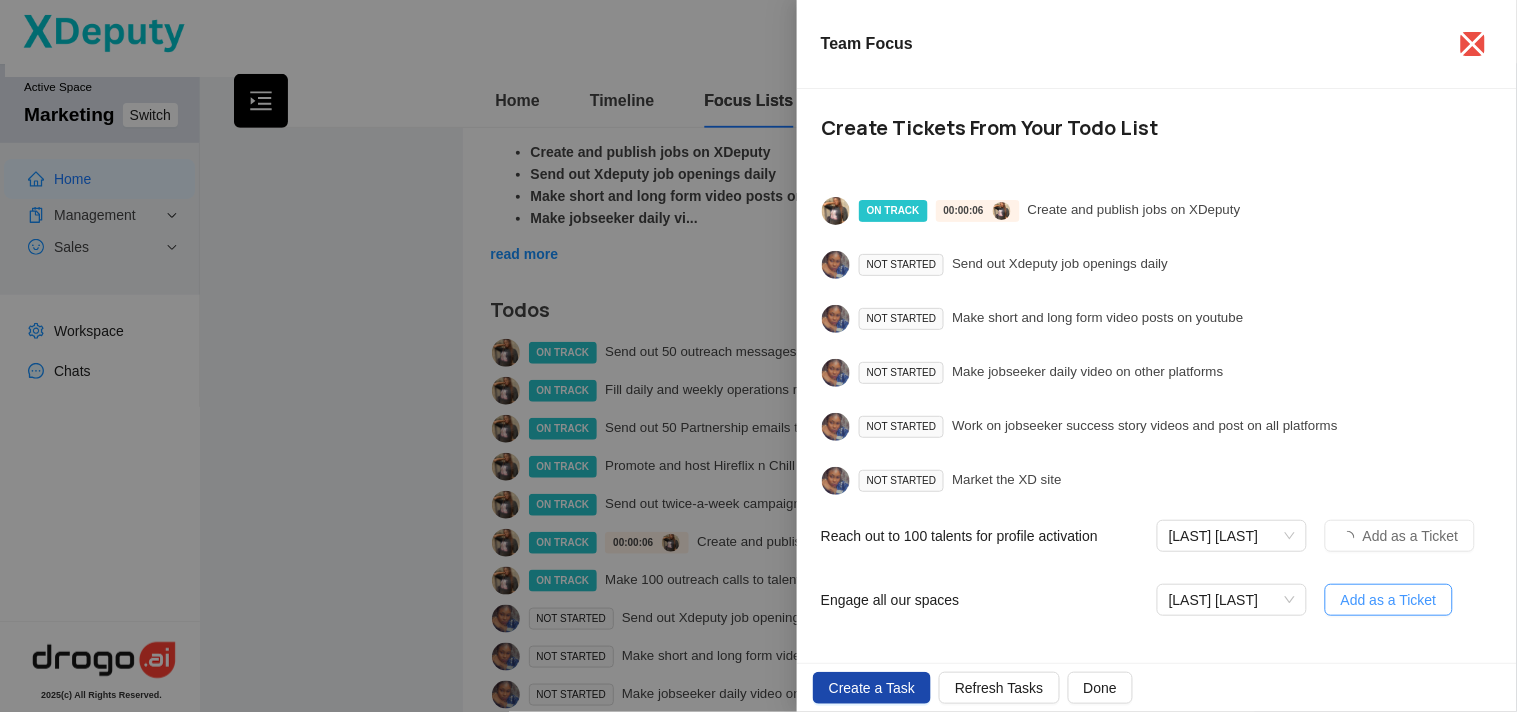 click on "Add as a Ticket" at bounding box center [1389, 600] 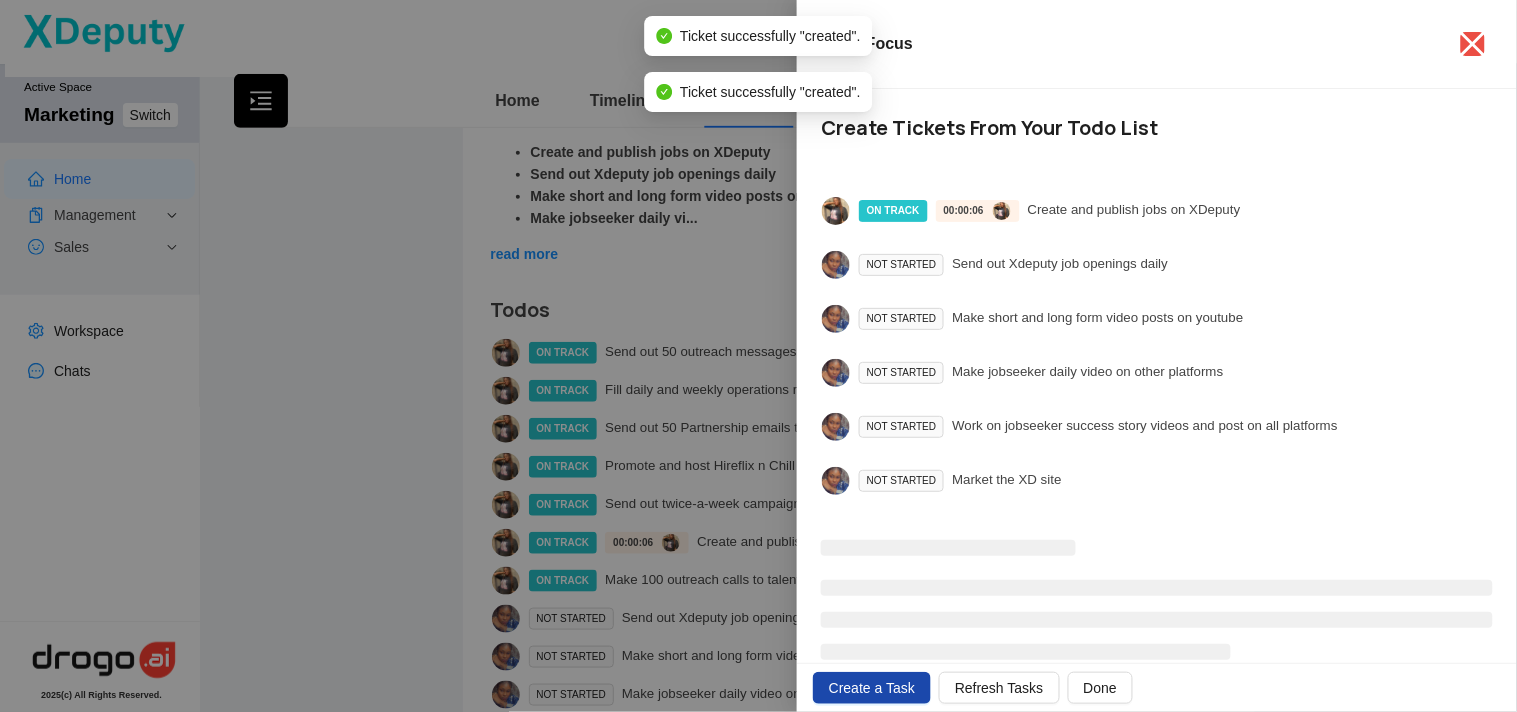 scroll, scrollTop: 82, scrollLeft: 0, axis: vertical 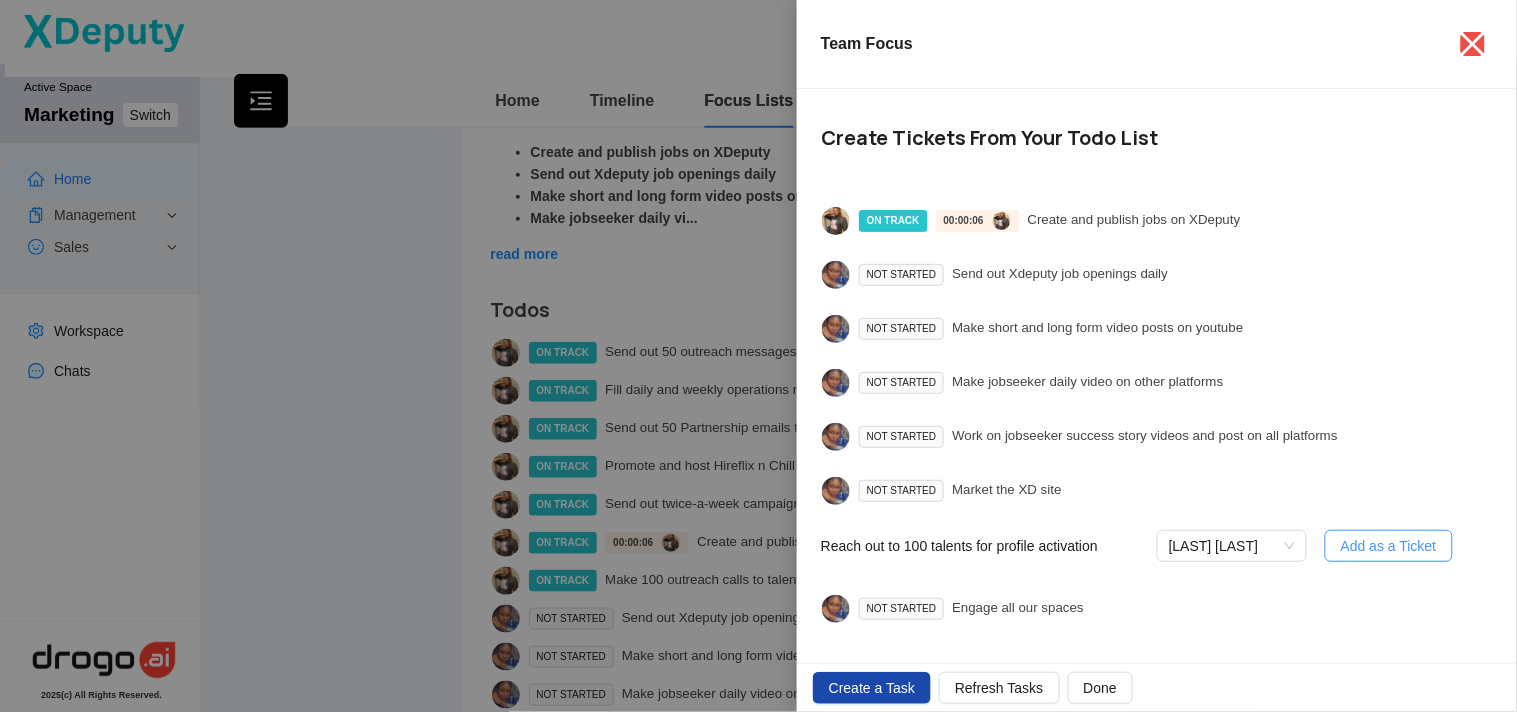 click on "Add as a Ticket" at bounding box center [1389, 546] 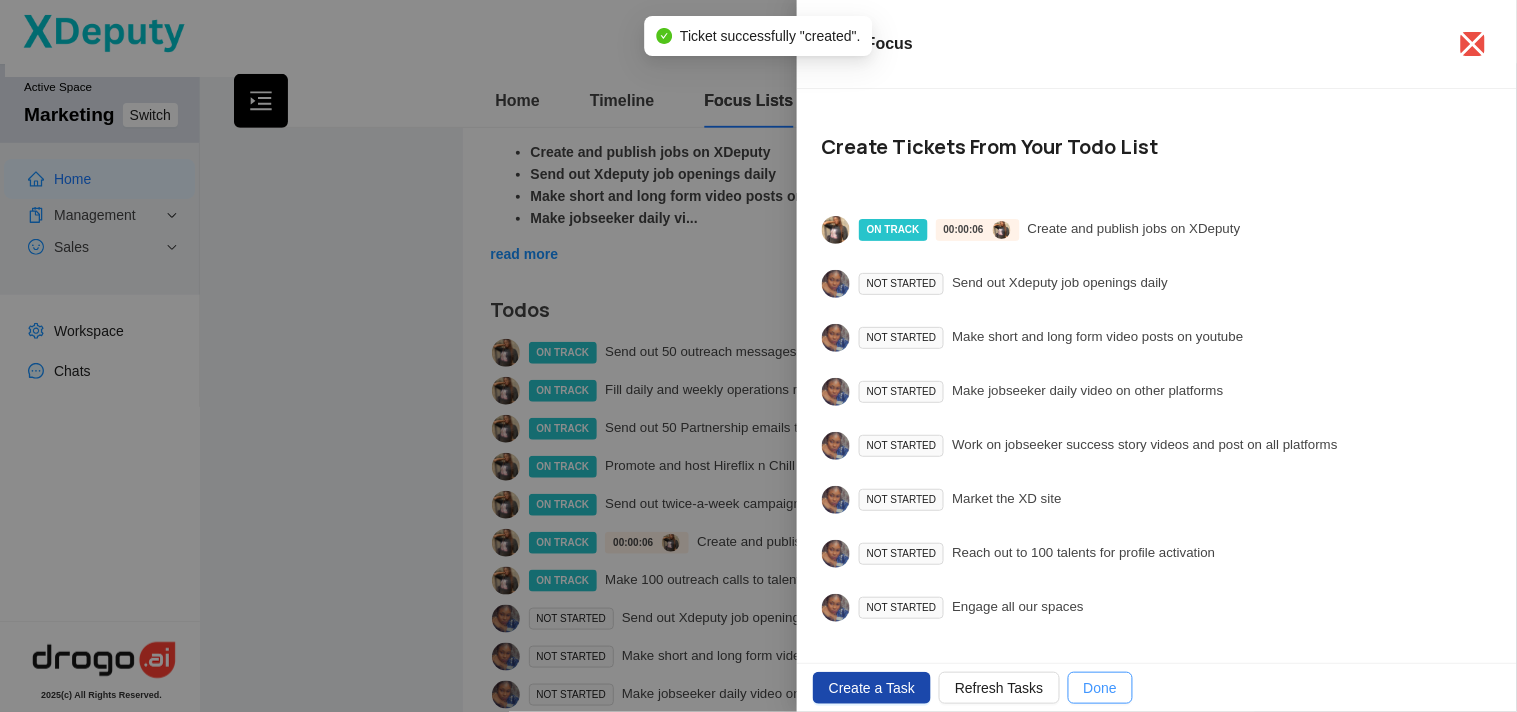 scroll, scrollTop: 72, scrollLeft: 0, axis: vertical 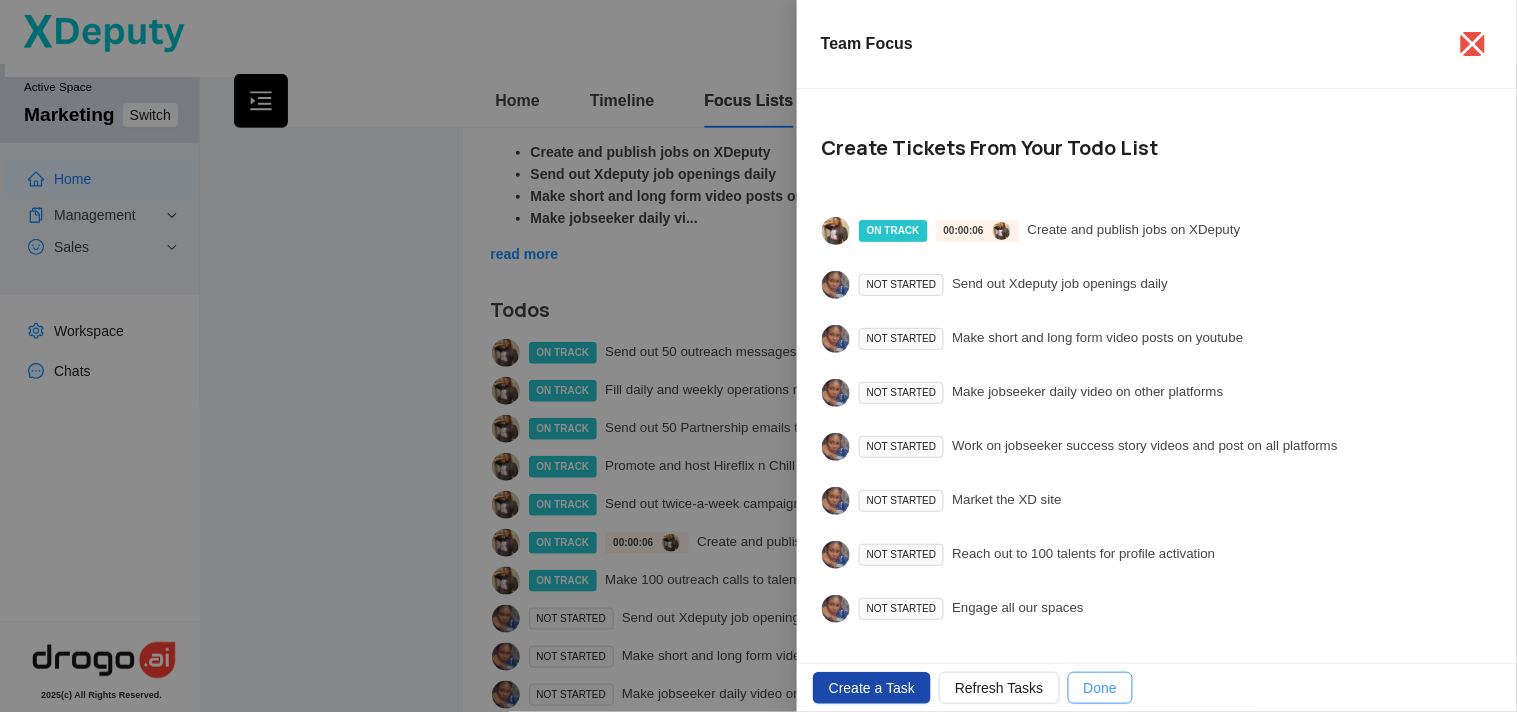 click on "Done" at bounding box center [1100, 688] 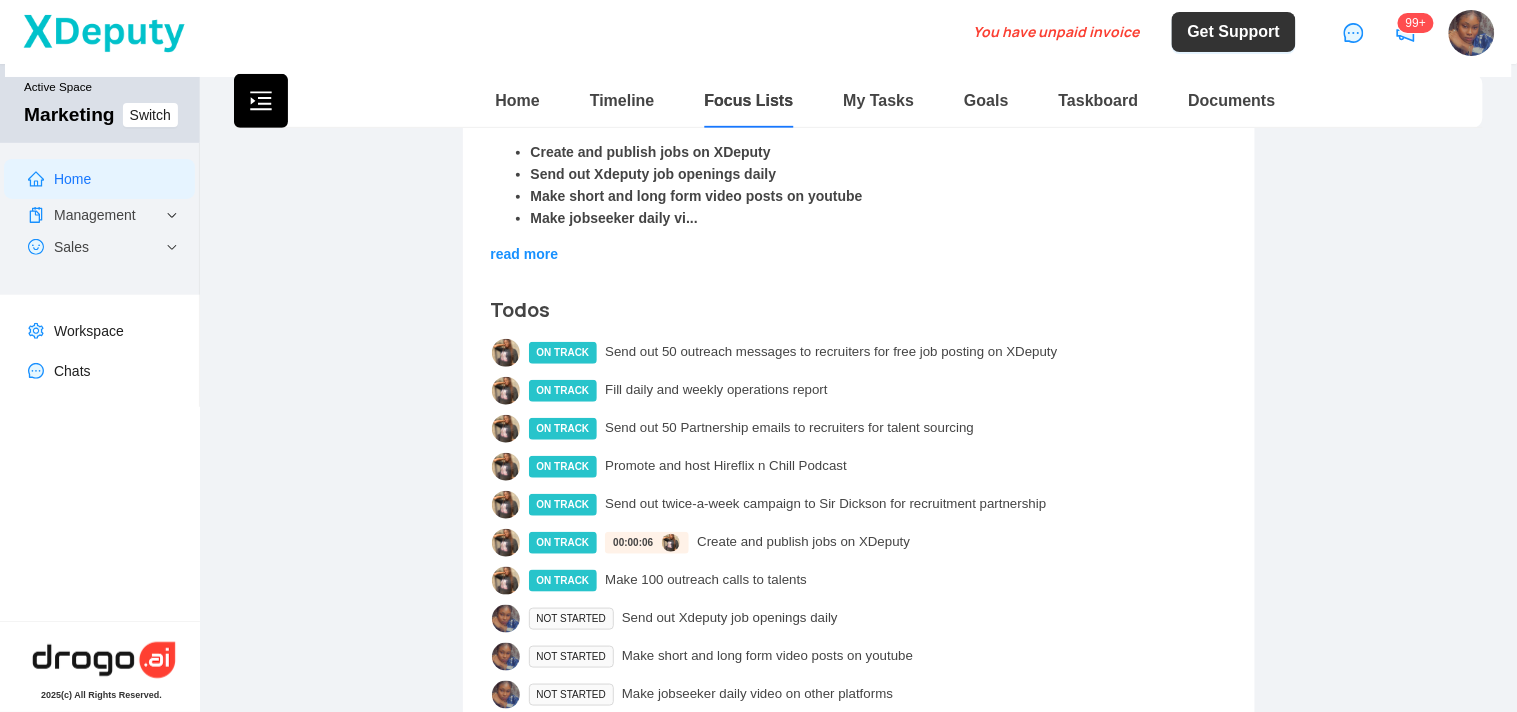 drag, startPoint x: 1064, startPoint y: 664, endPoint x: 1045, endPoint y: 623, distance: 45.188496 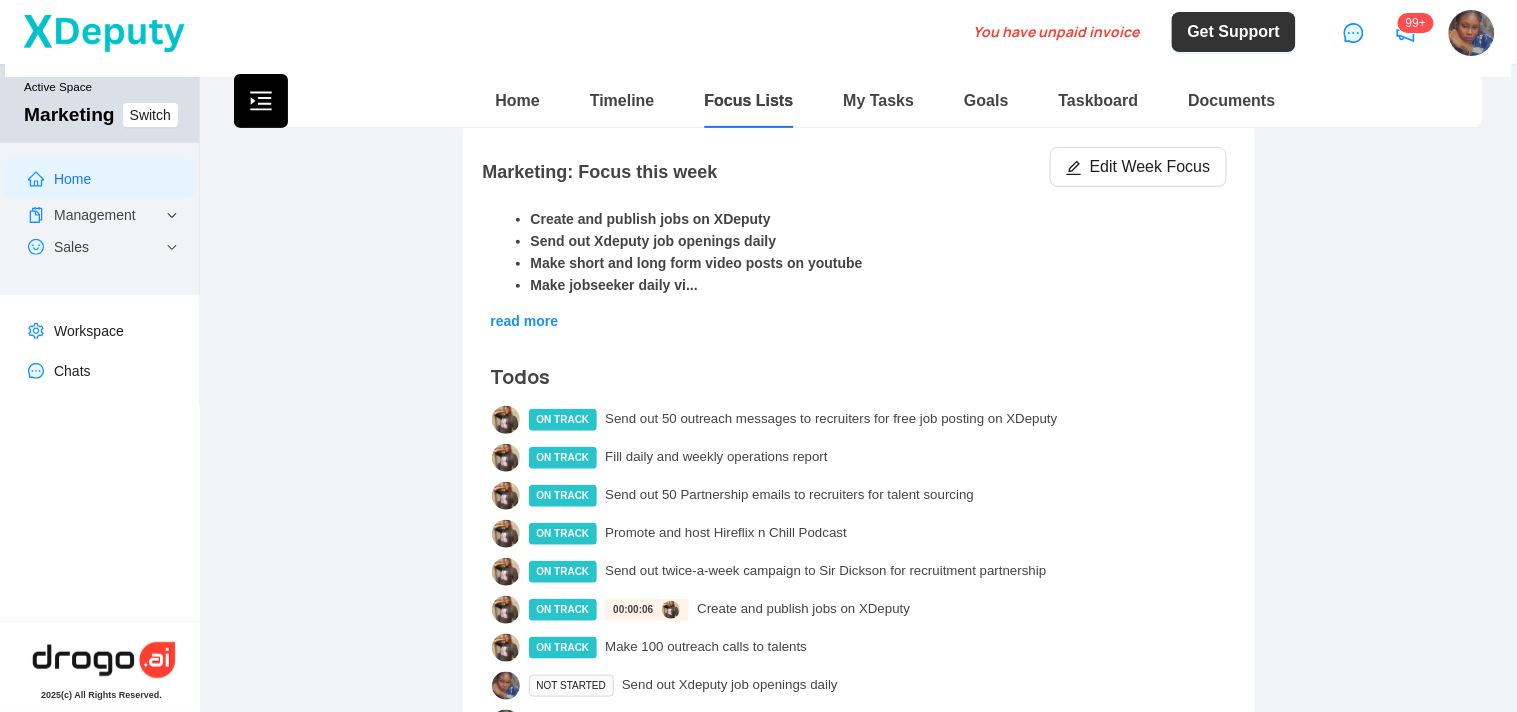 scroll, scrollTop: 148, scrollLeft: 0, axis: vertical 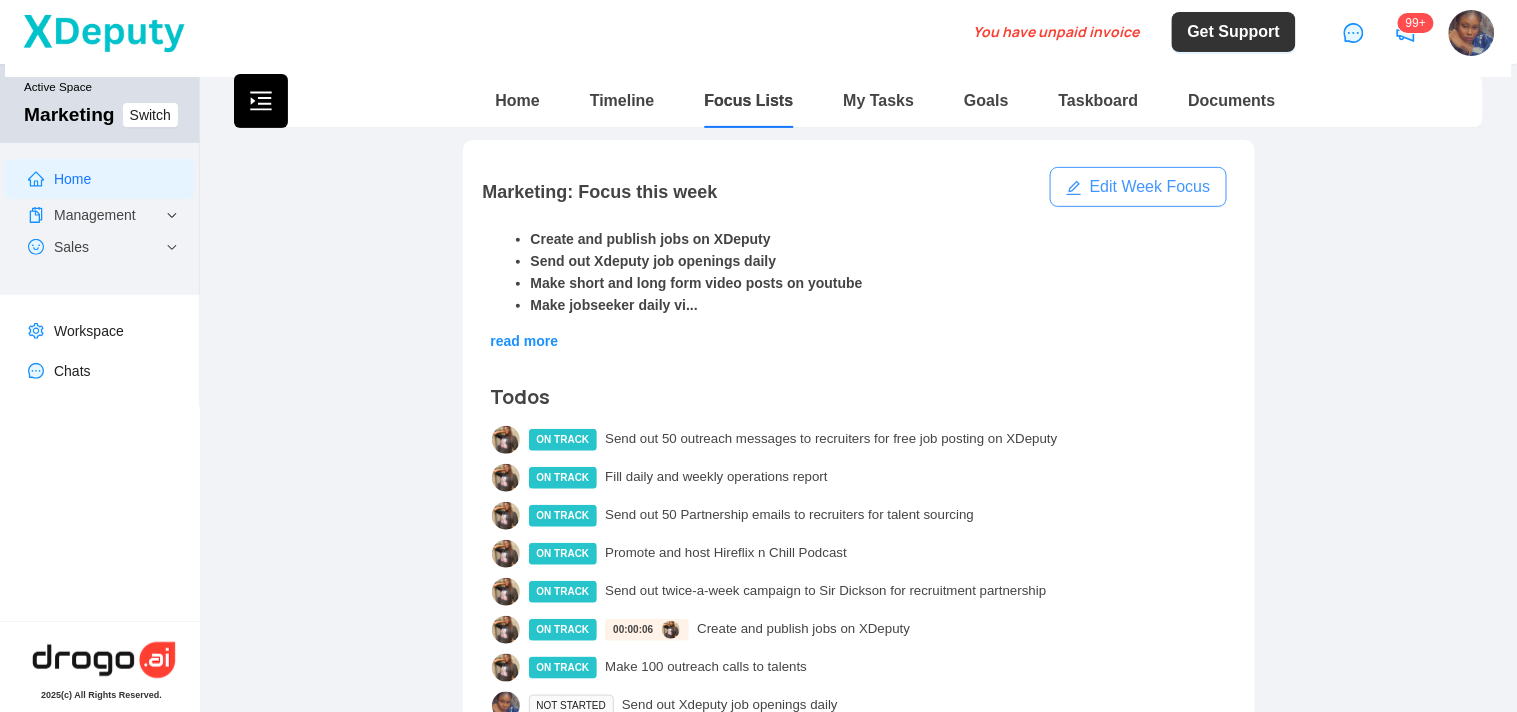 click on "Edit Week Focus" at bounding box center [1138, 187] 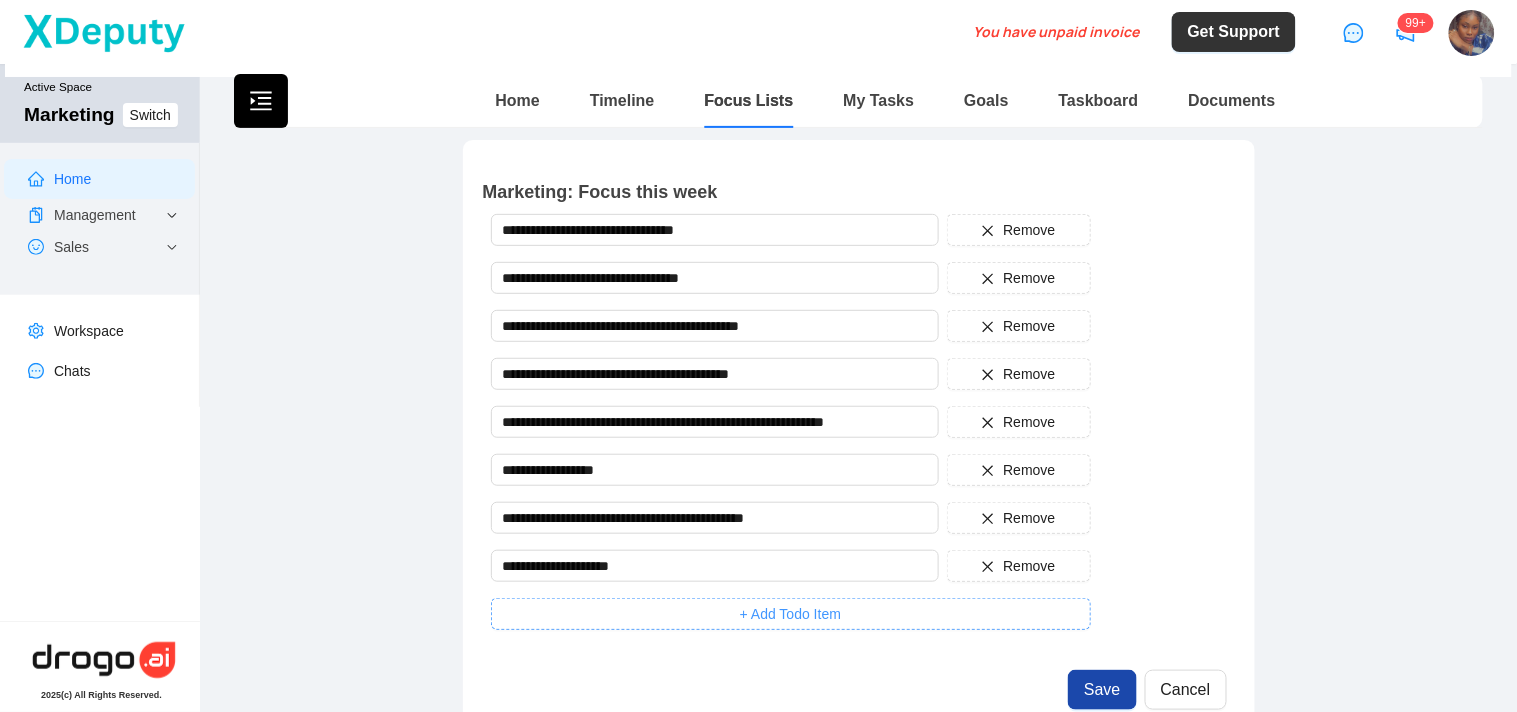 click on "+ Add Todo Item" at bounding box center [791, 614] 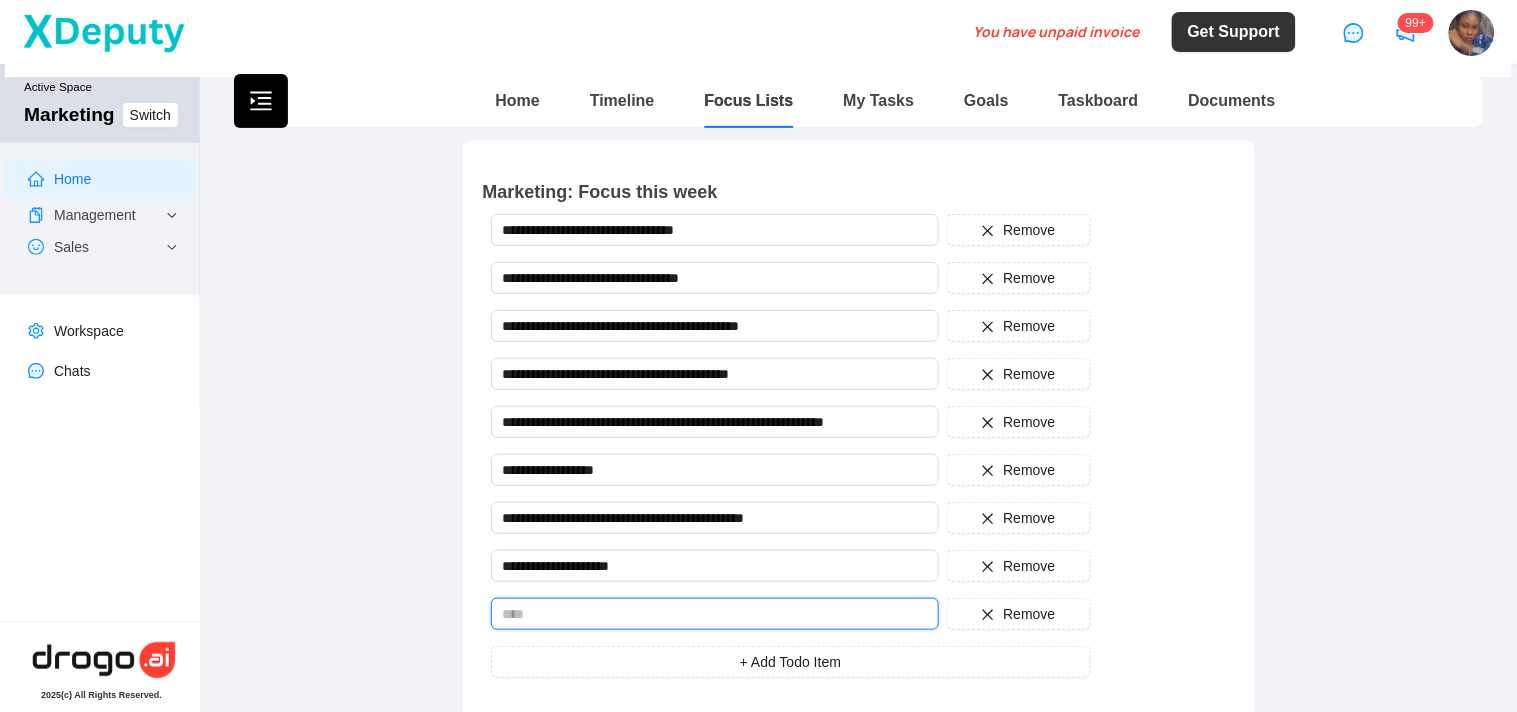 click at bounding box center (715, 614) 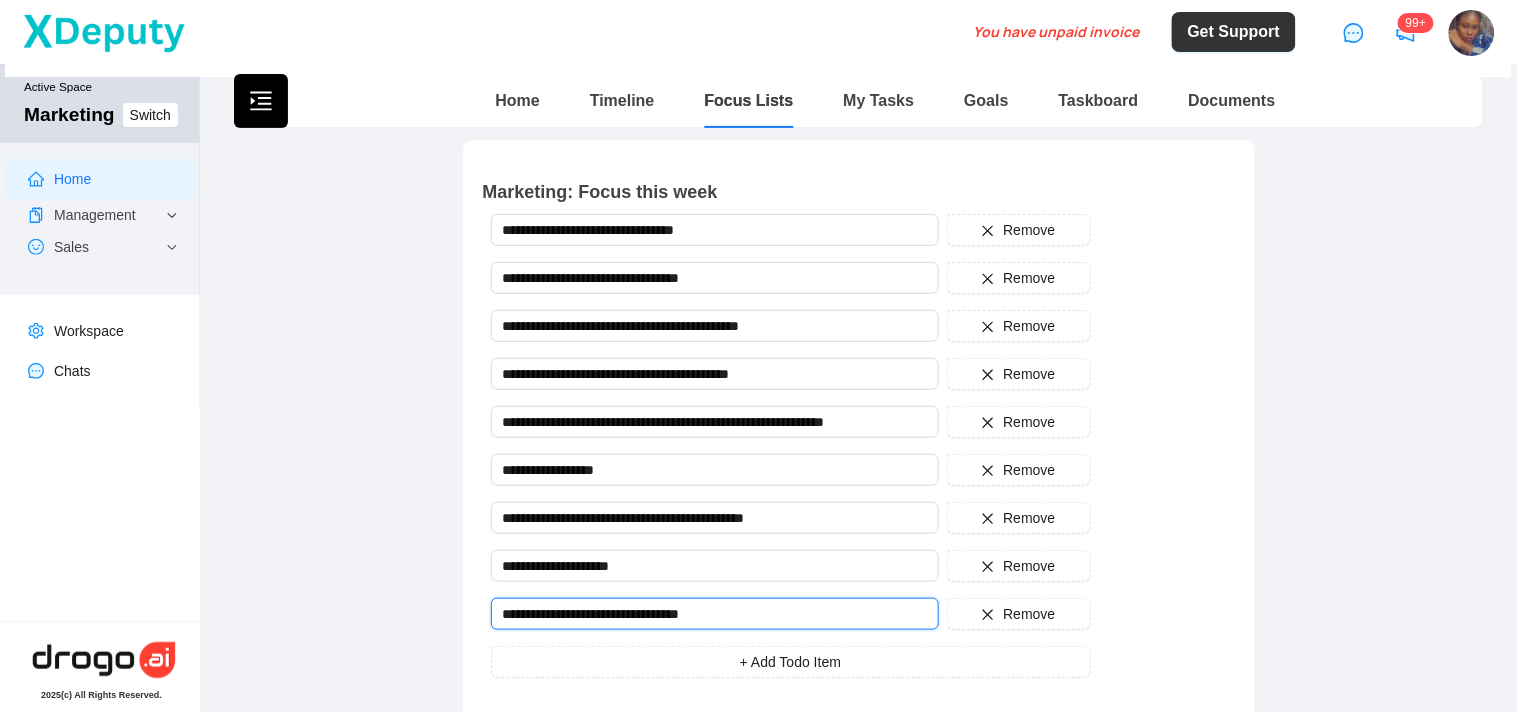 click on "**********" at bounding box center (715, 614) 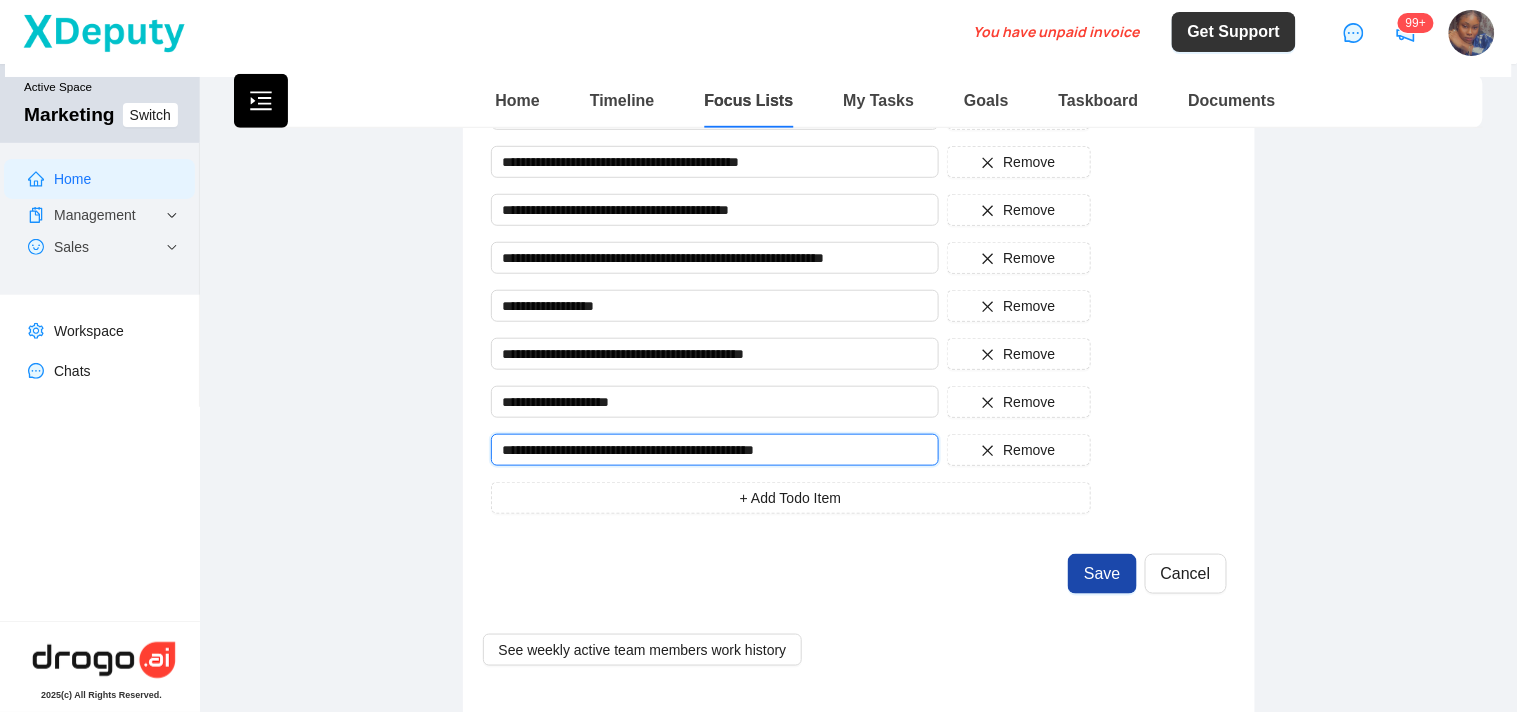 scroll, scrollTop: 313, scrollLeft: 0, axis: vertical 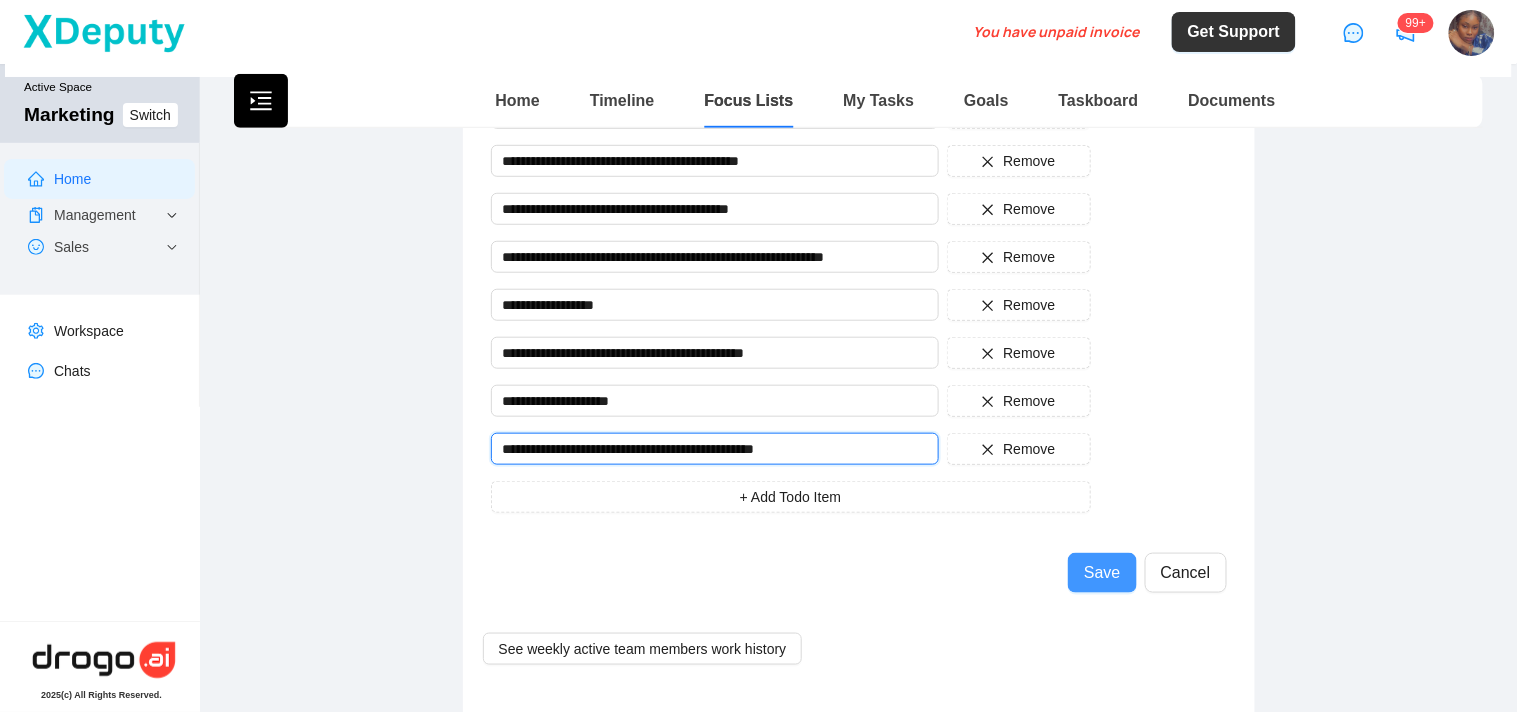 type on "**********" 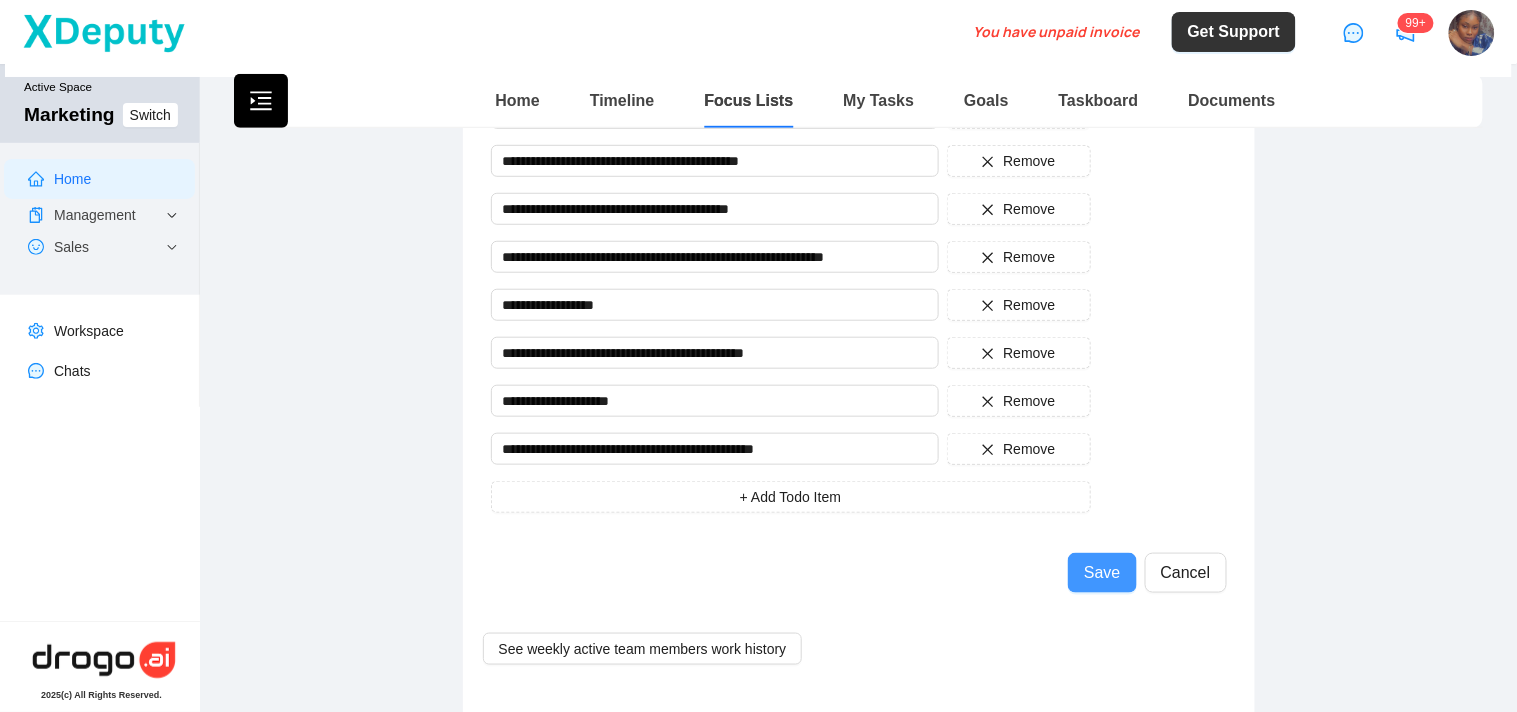 click on "Save" at bounding box center (1102, 573) 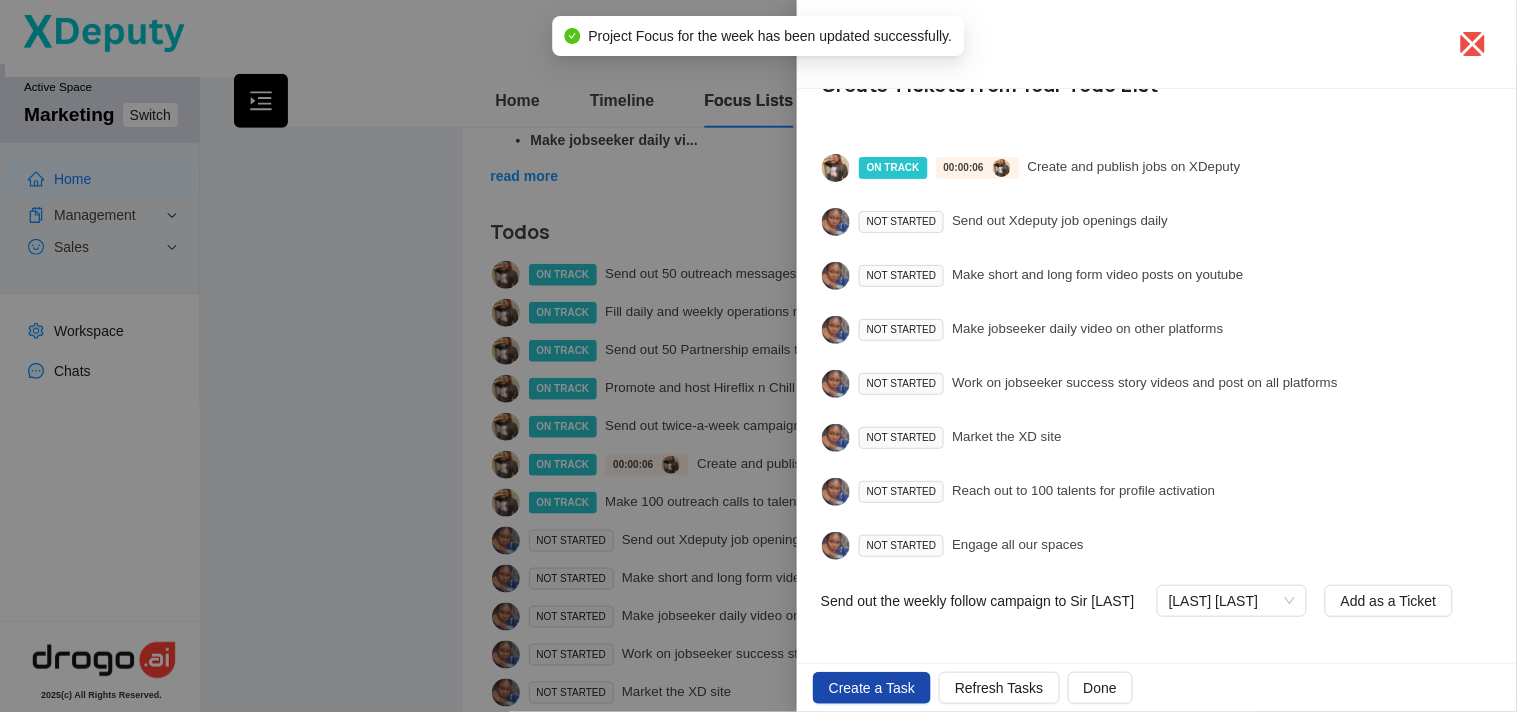 scroll, scrollTop: 136, scrollLeft: 0, axis: vertical 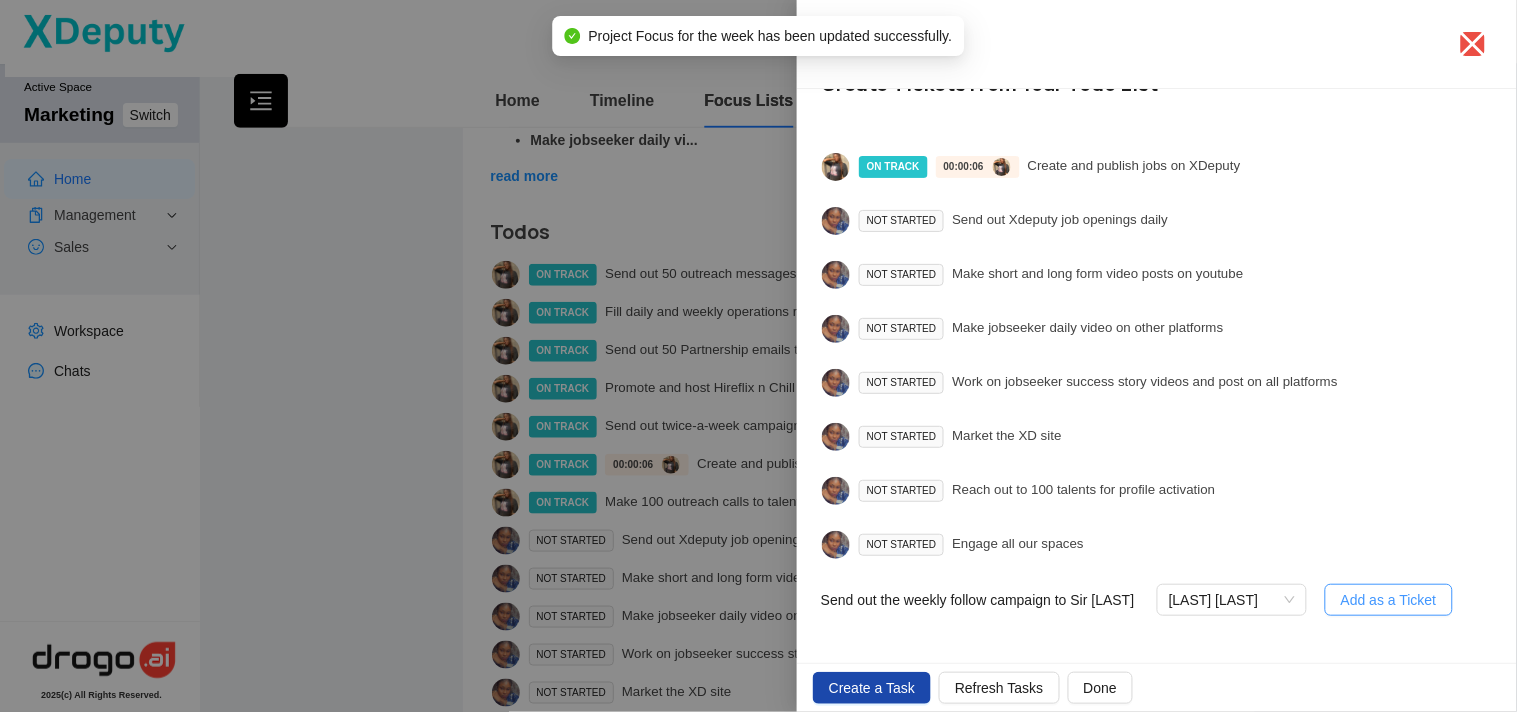 click on "Add as a Ticket" at bounding box center [1389, 600] 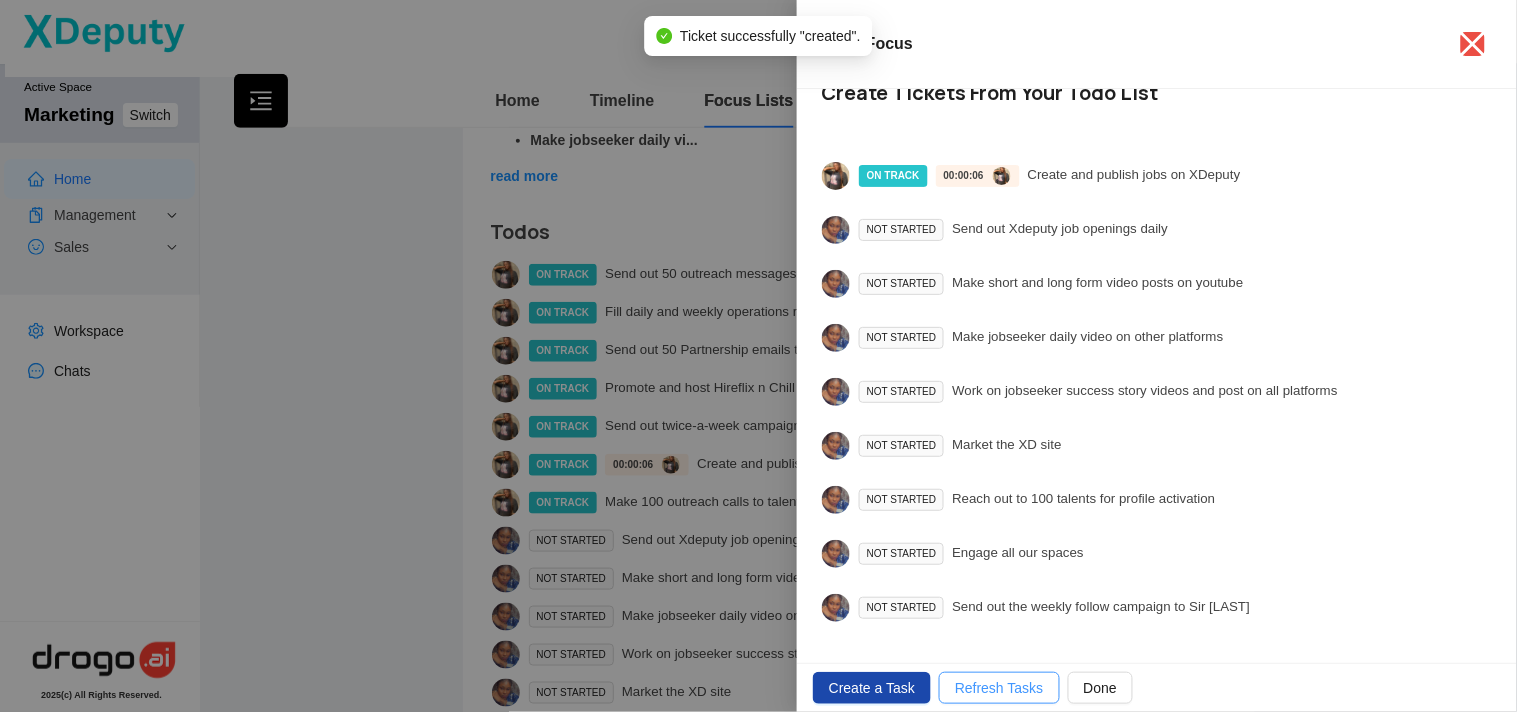 scroll, scrollTop: 126, scrollLeft: 0, axis: vertical 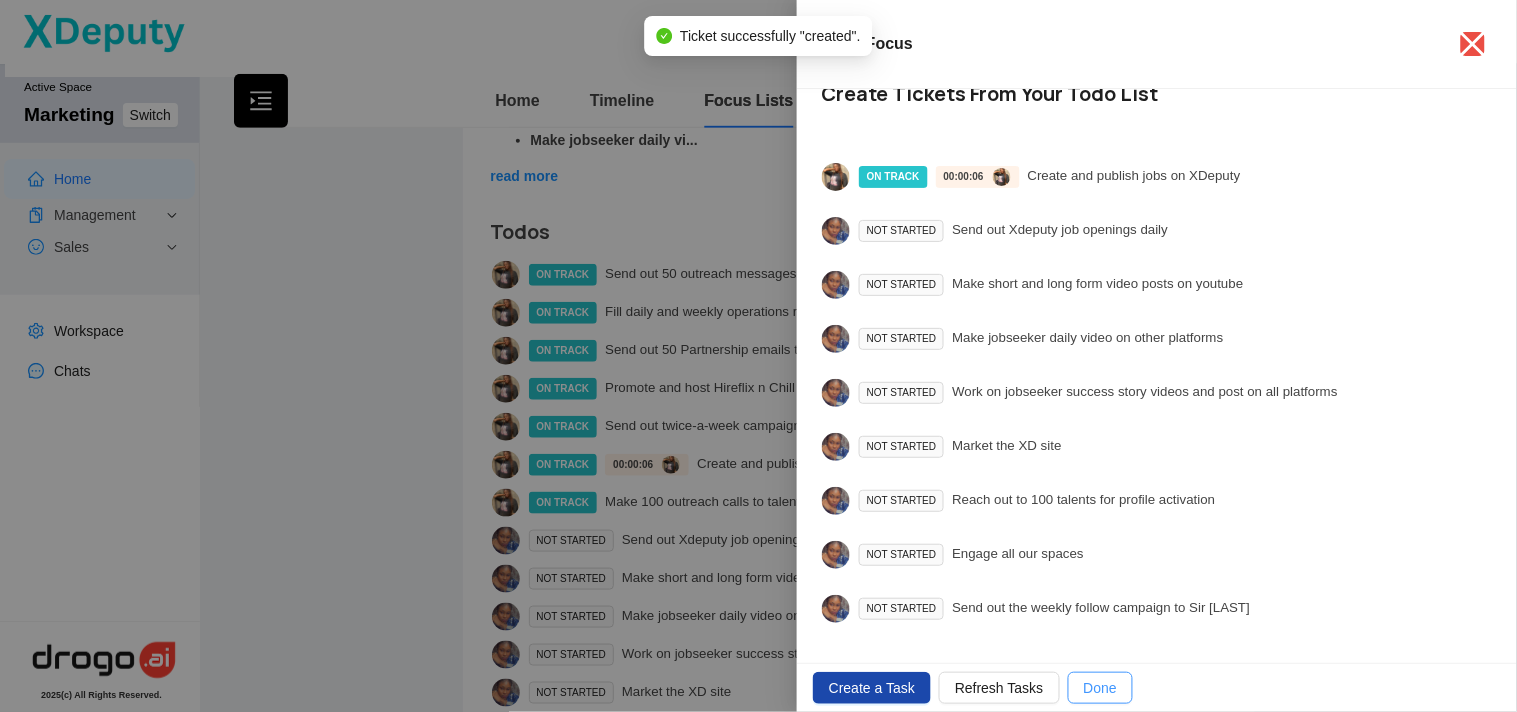 click on "Done" at bounding box center (1100, 688) 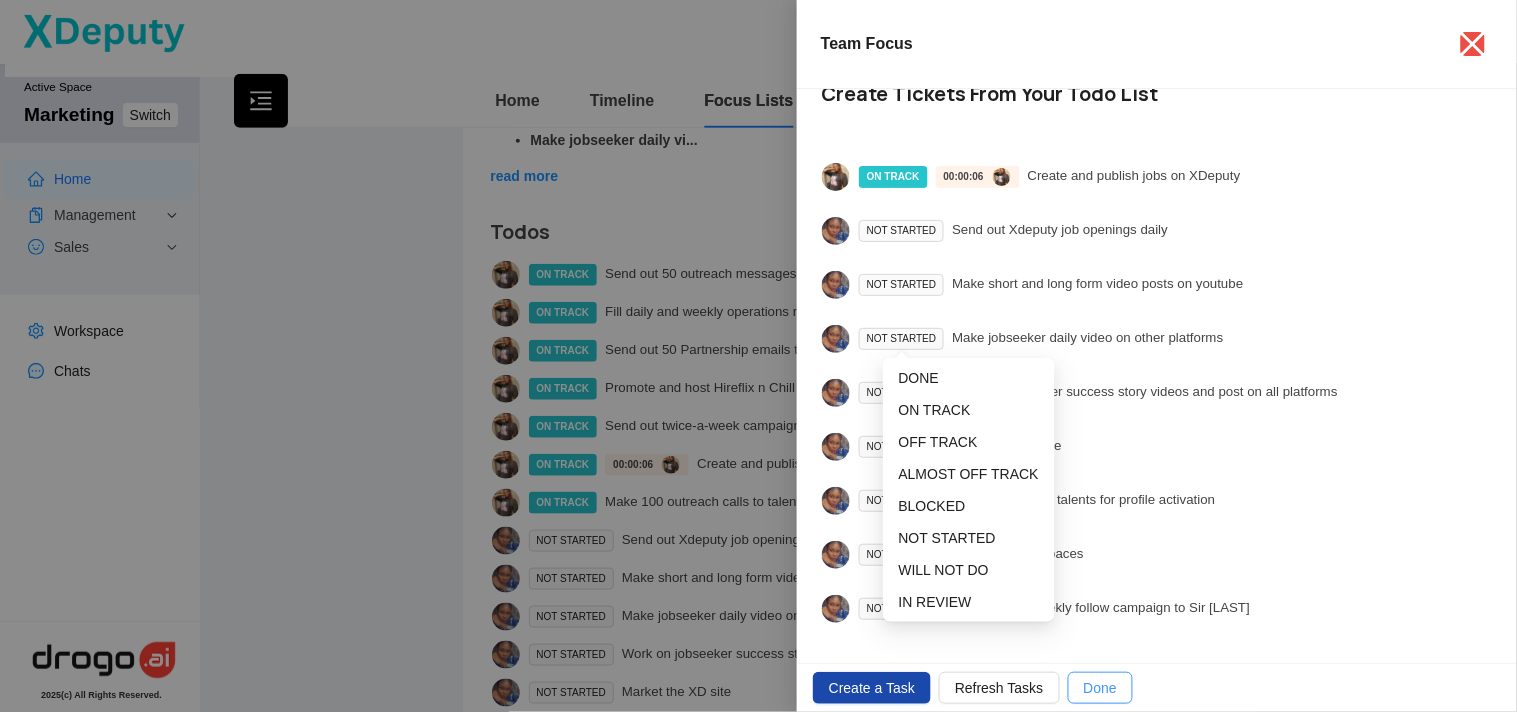 click on "Done" at bounding box center (1100, 688) 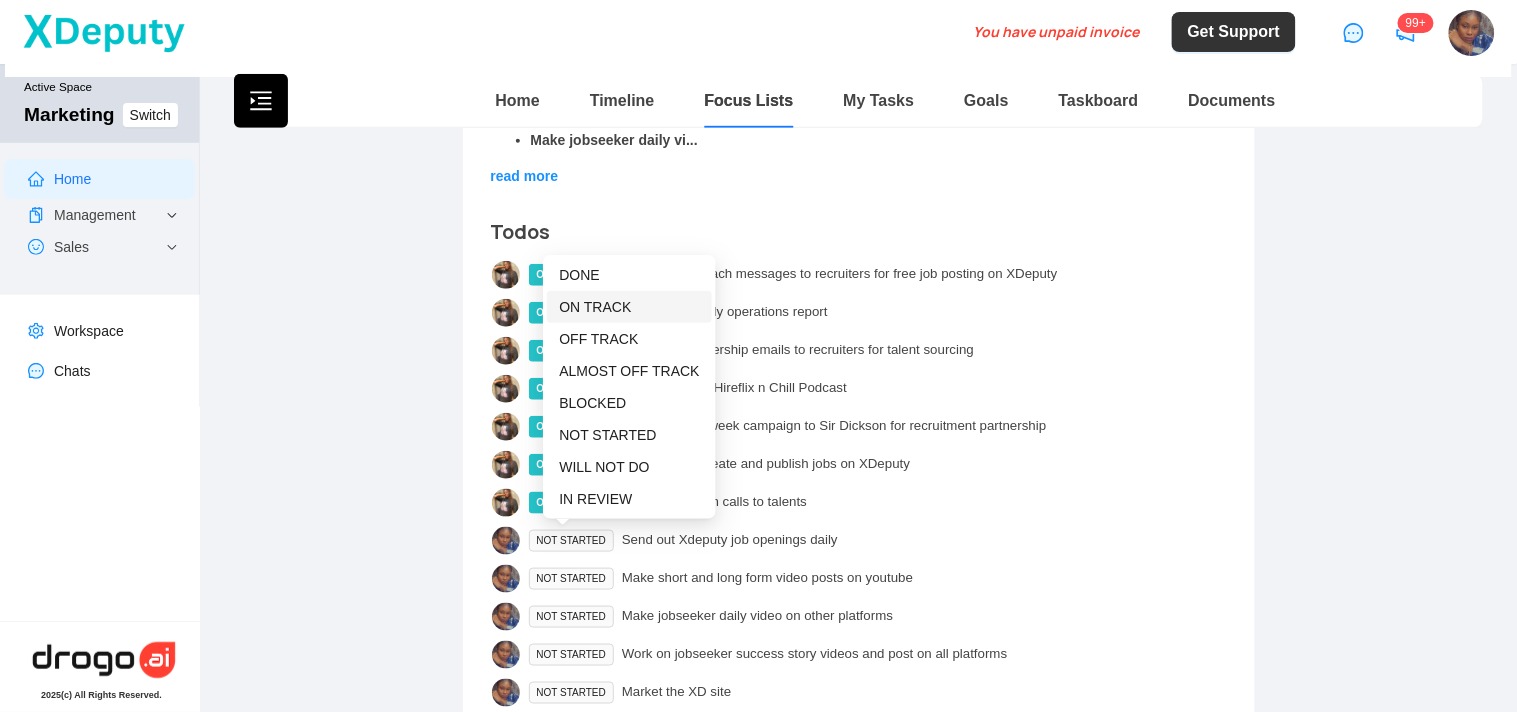 click on "ON TRACK" at bounding box center (629, 307) 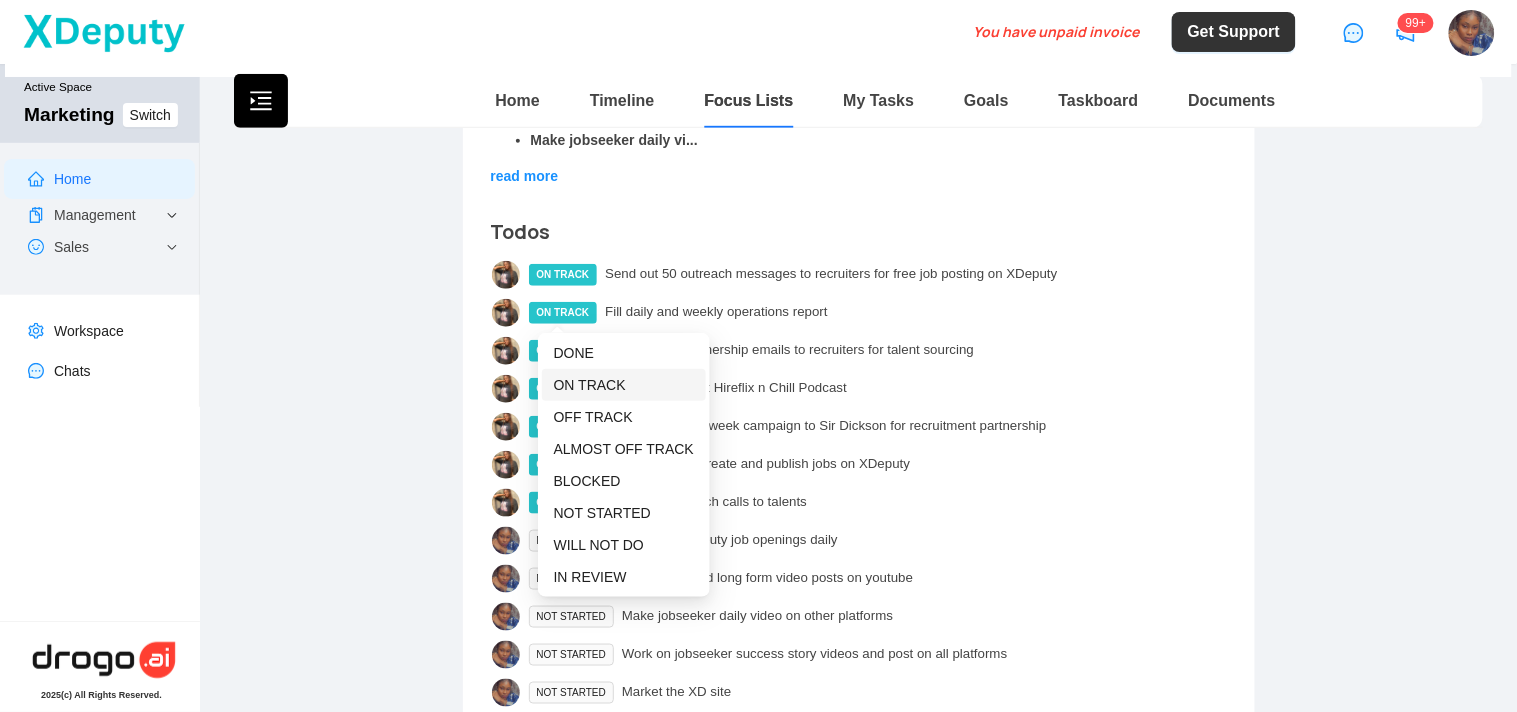 click on "ON TRACK" at bounding box center (590, 385) 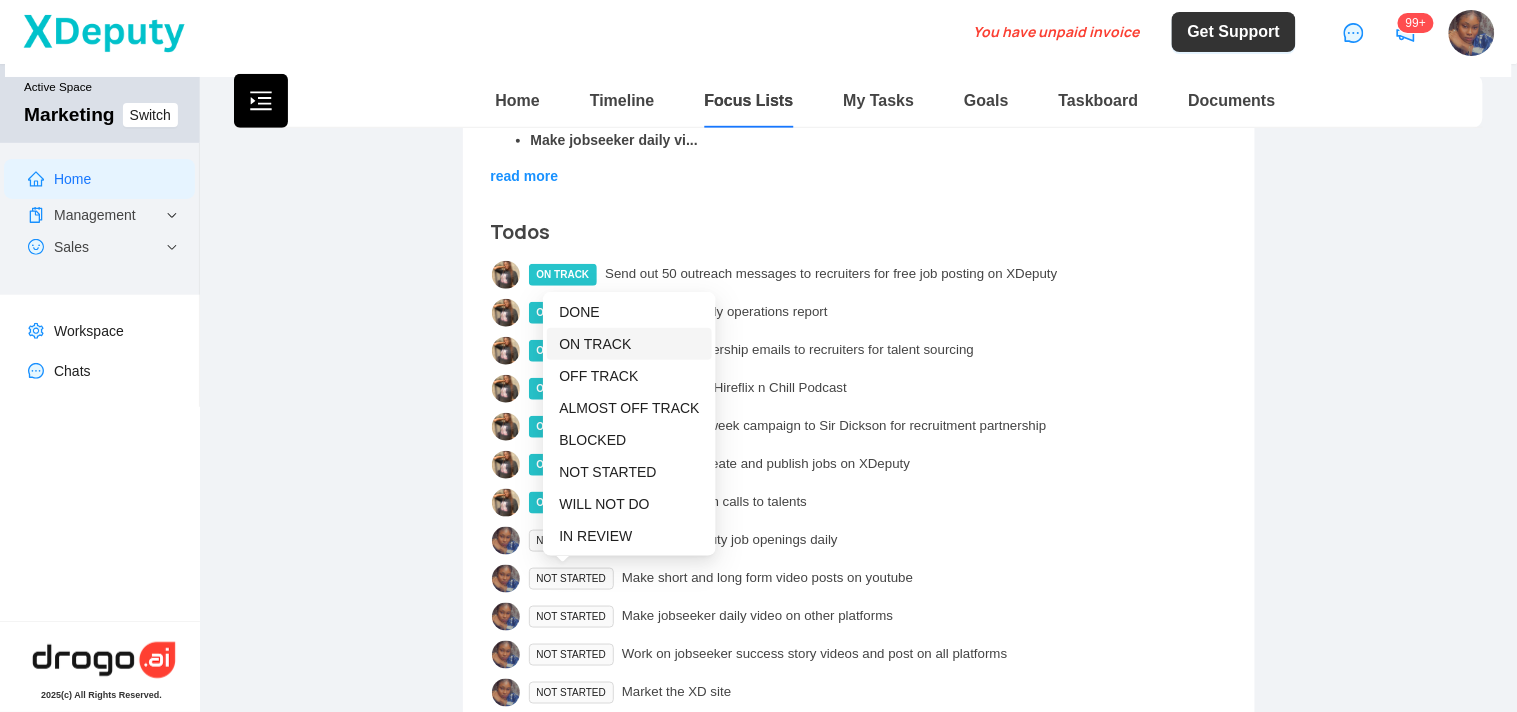 click on "ON TRACK" at bounding box center (595, 344) 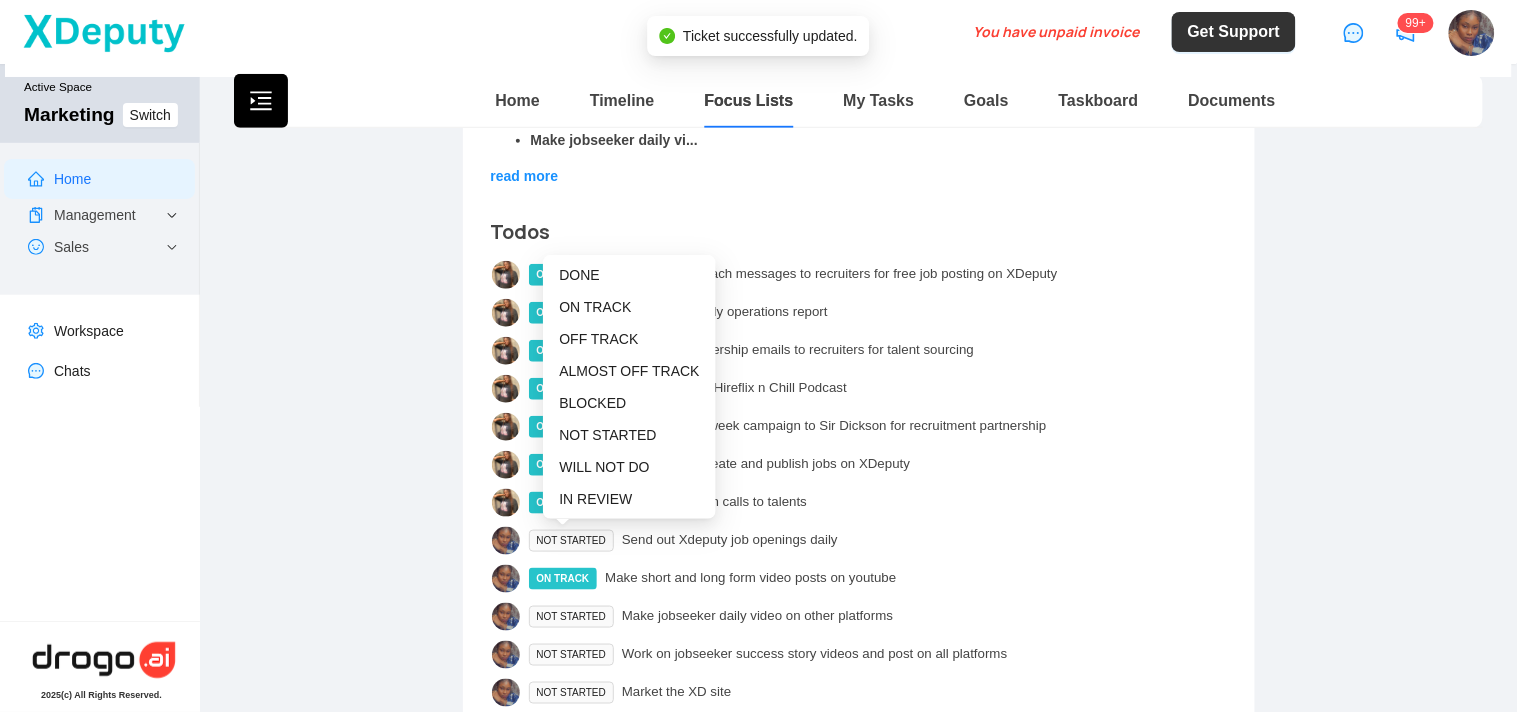 click on "NOT STARTED" at bounding box center [571, 541] 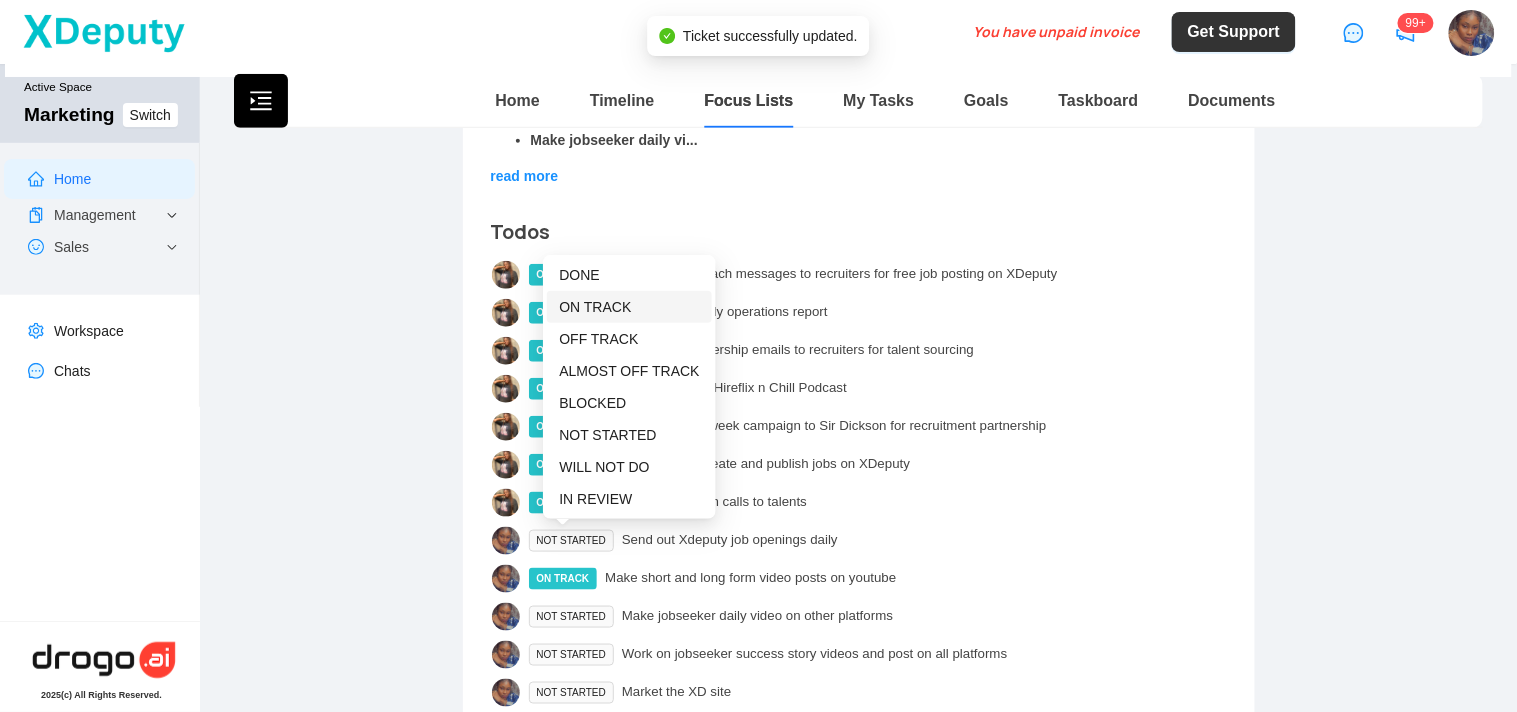 click on "ON TRACK" at bounding box center (595, 307) 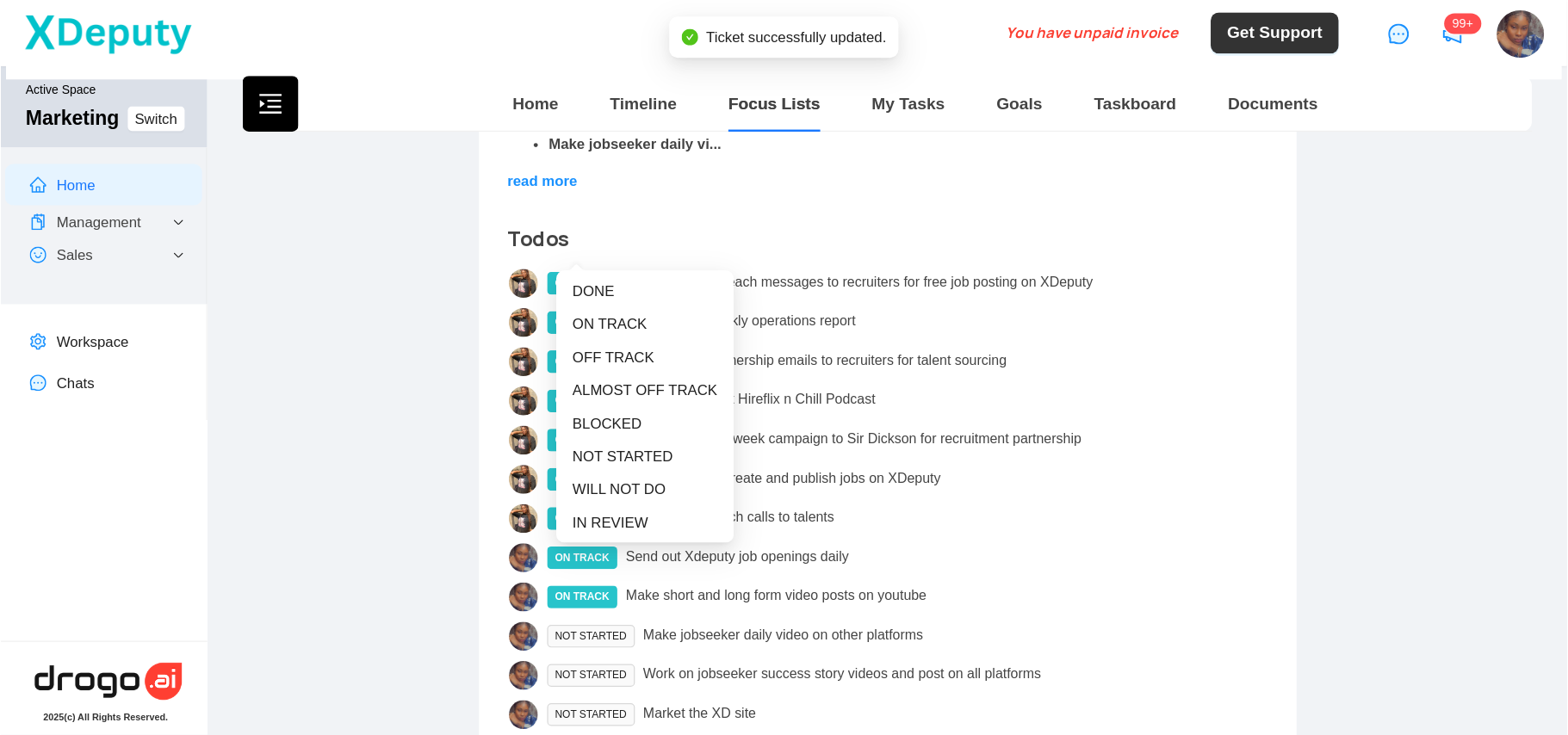 scroll, scrollTop: 396, scrollLeft: 0, axis: vertical 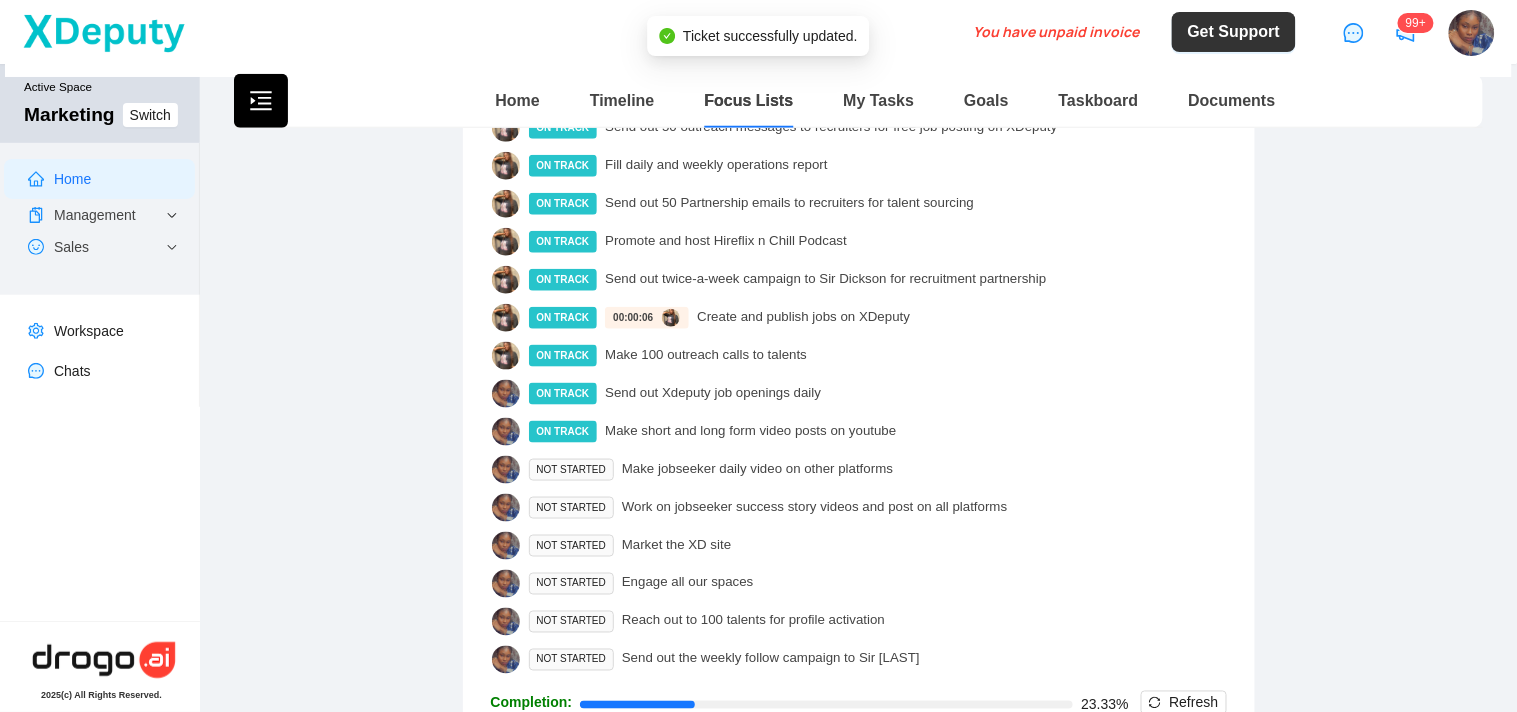 click on "**********" at bounding box center [858, 119] 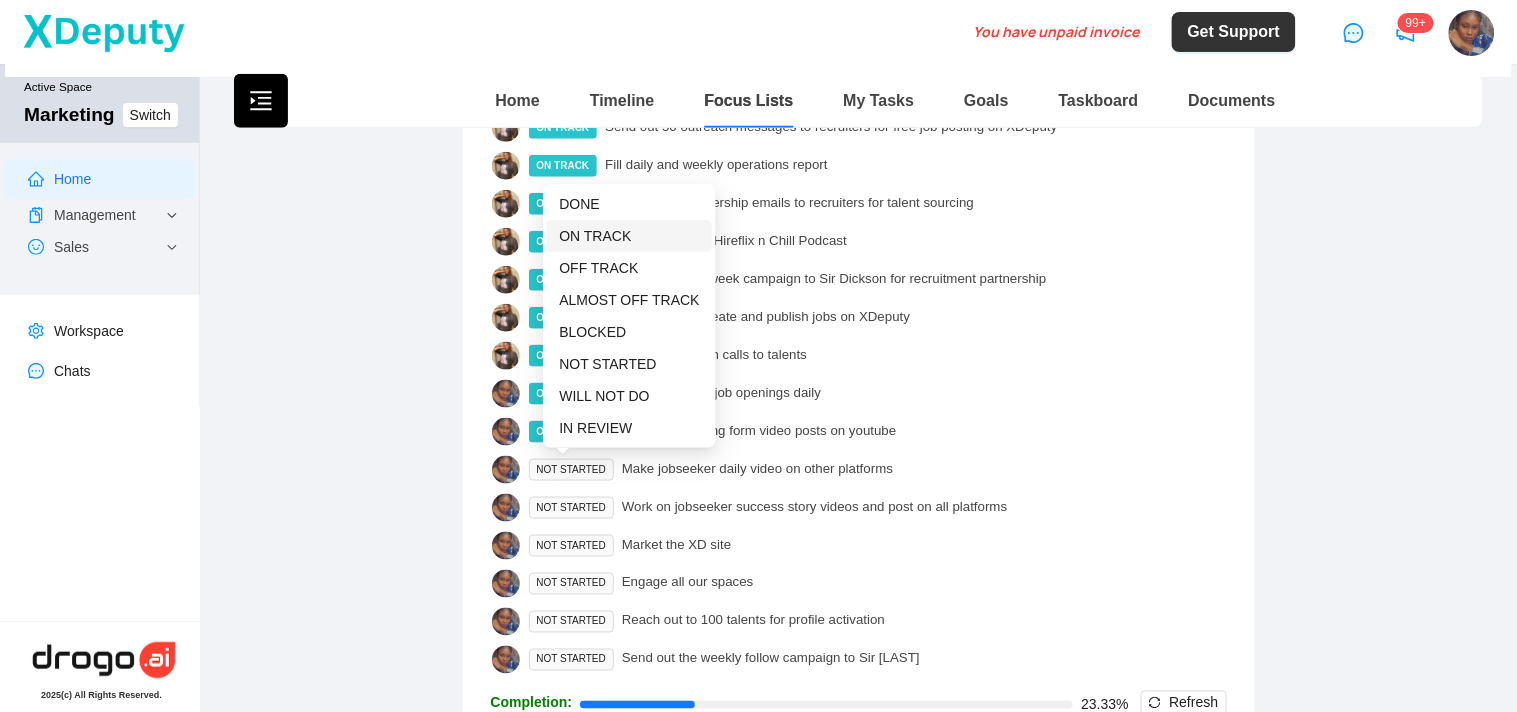 click on "ON TRACK" at bounding box center (595, 236) 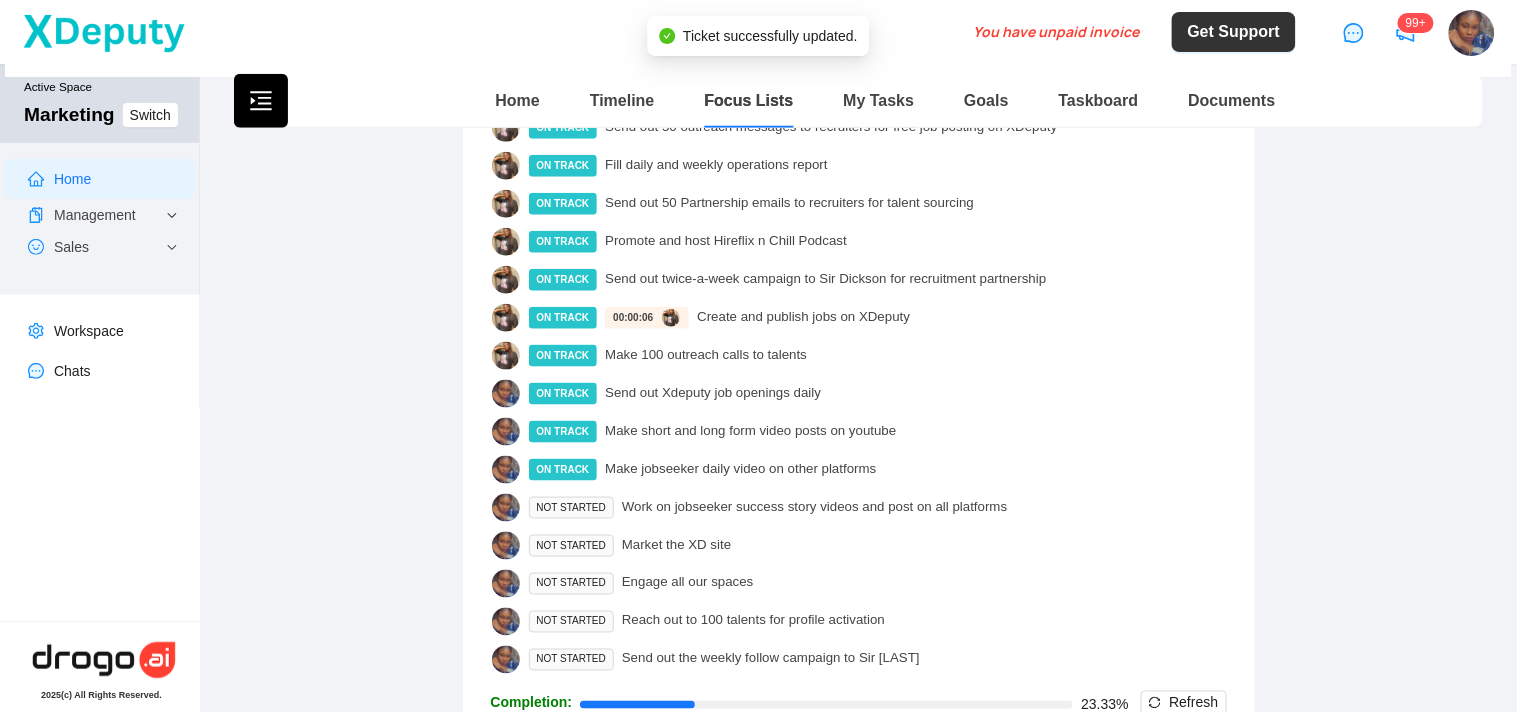 click on "NOT STARTED" at bounding box center [571, 508] 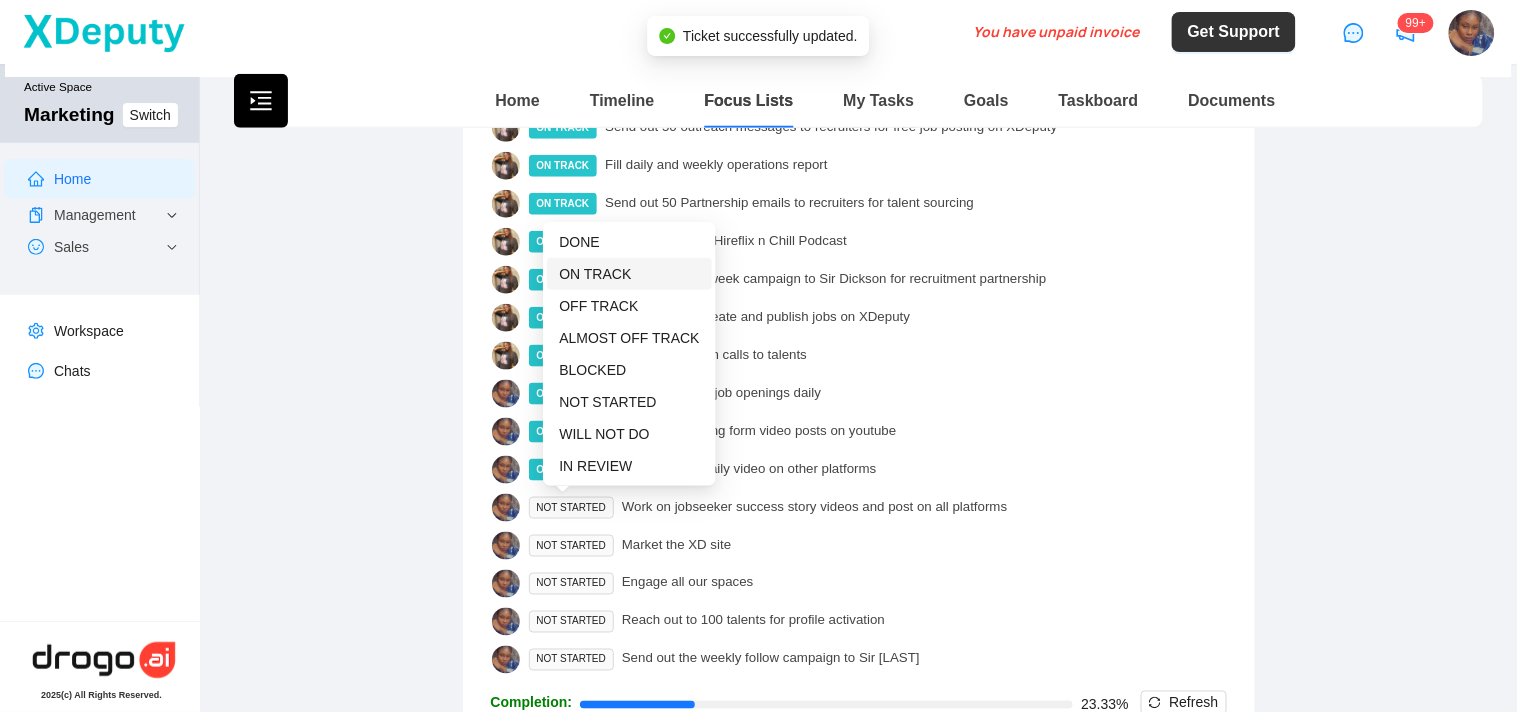 click on "ON TRACK" at bounding box center (629, 274) 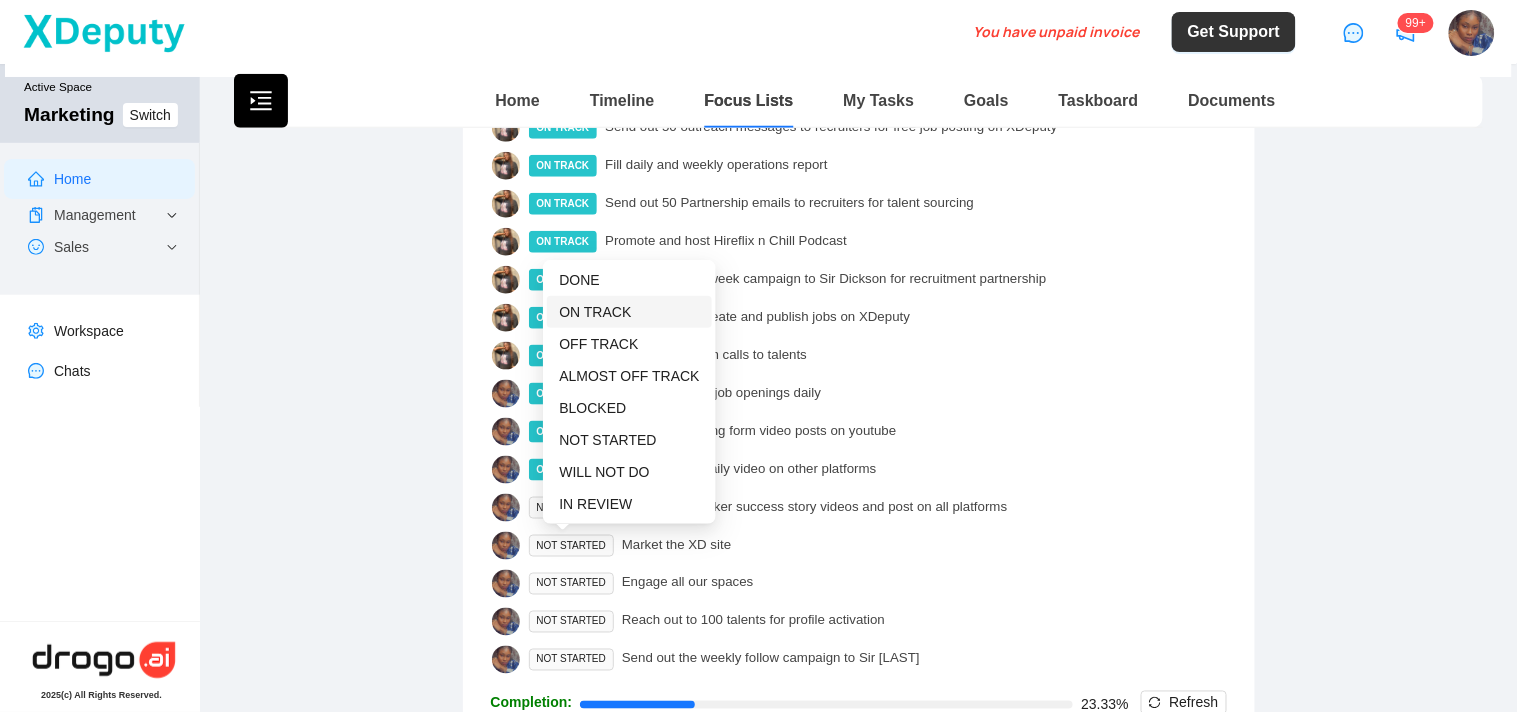 click on "ON TRACK" at bounding box center (629, 312) 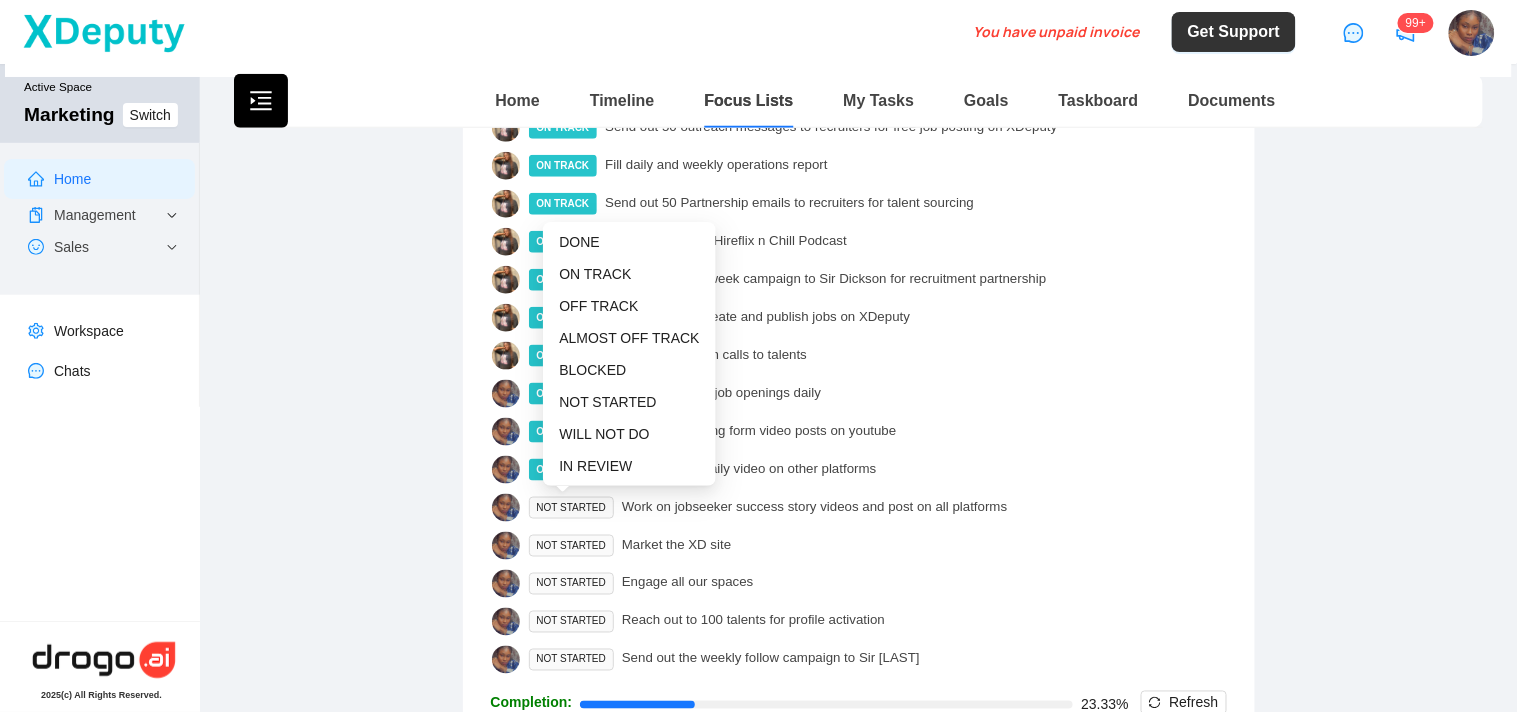 click on "NOT STARTED" at bounding box center [571, 508] 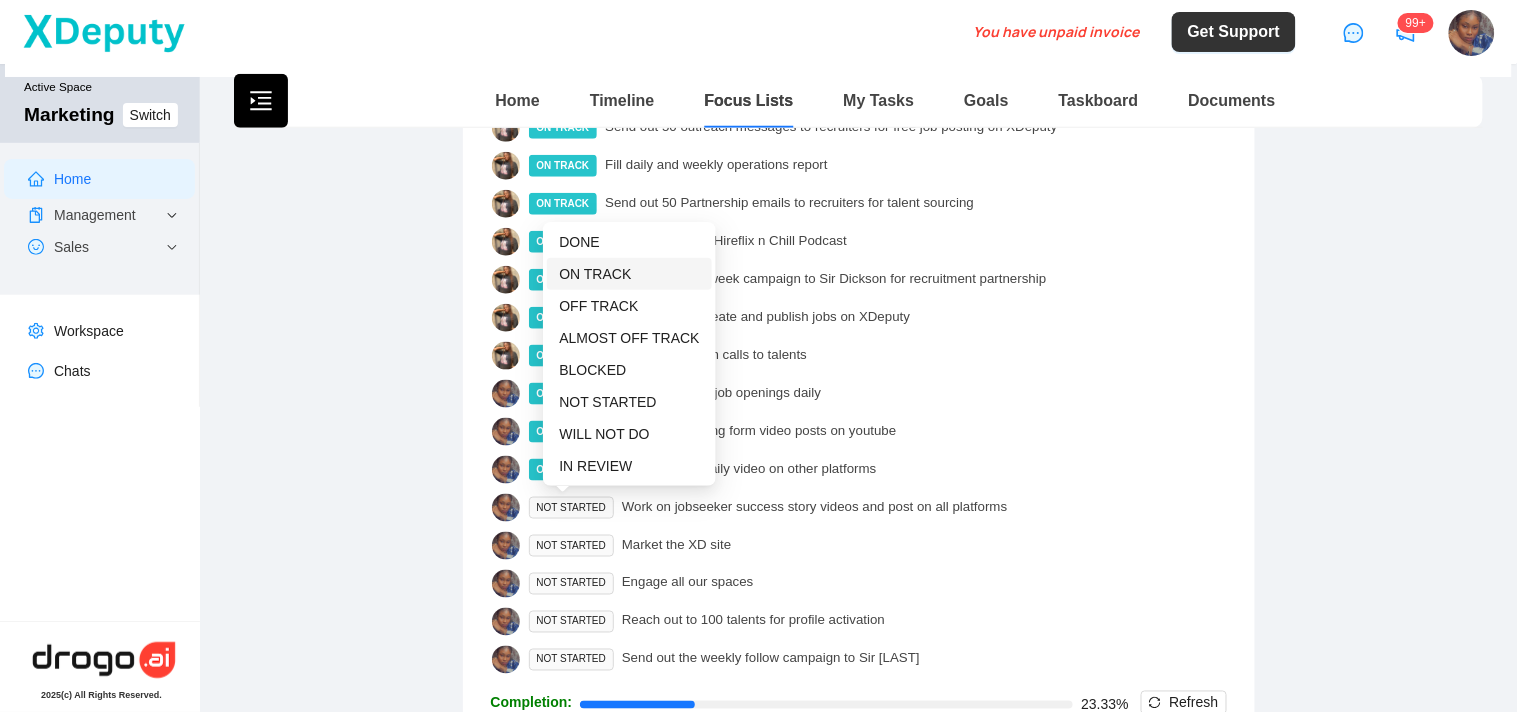 click on "ON TRACK" at bounding box center (595, 274) 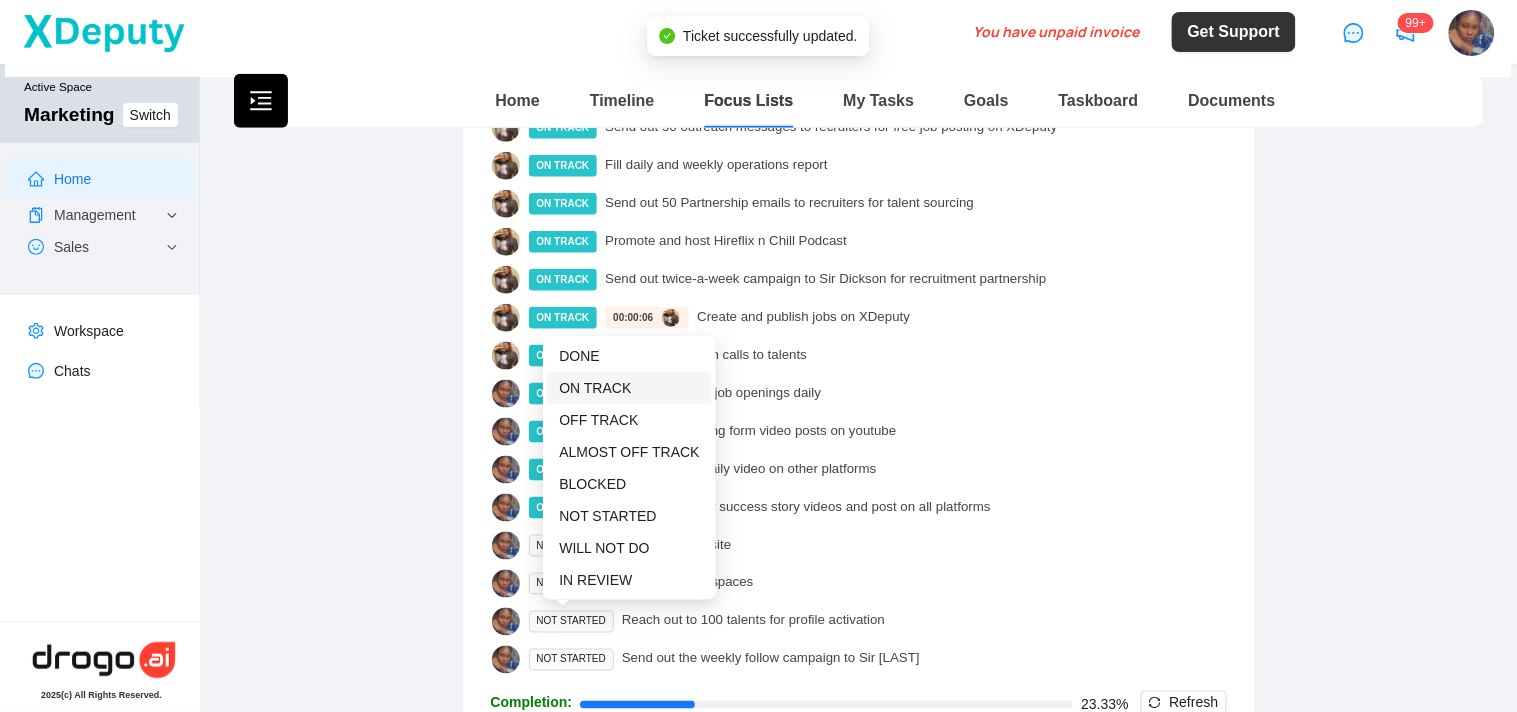 click on "ON TRACK" at bounding box center (595, 388) 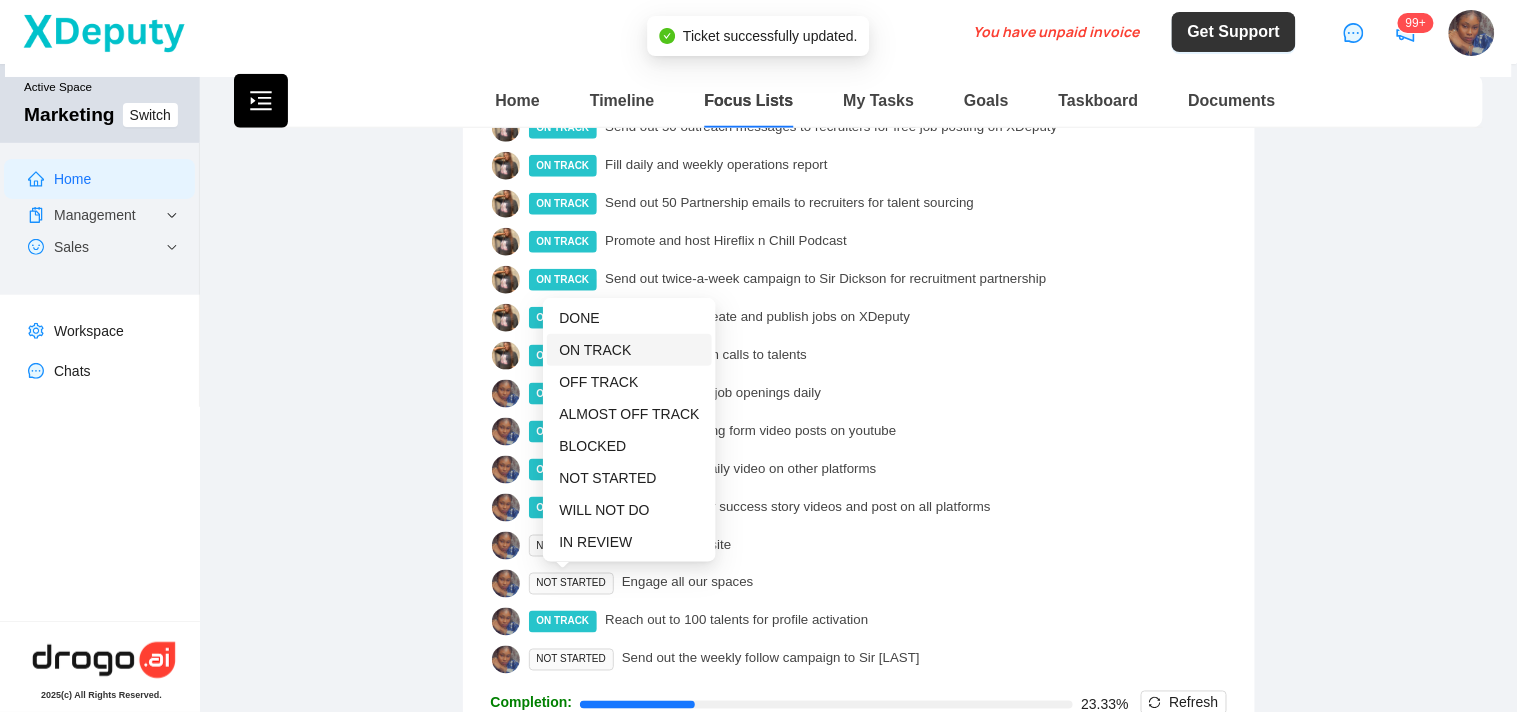 click on "ON TRACK" at bounding box center [629, 350] 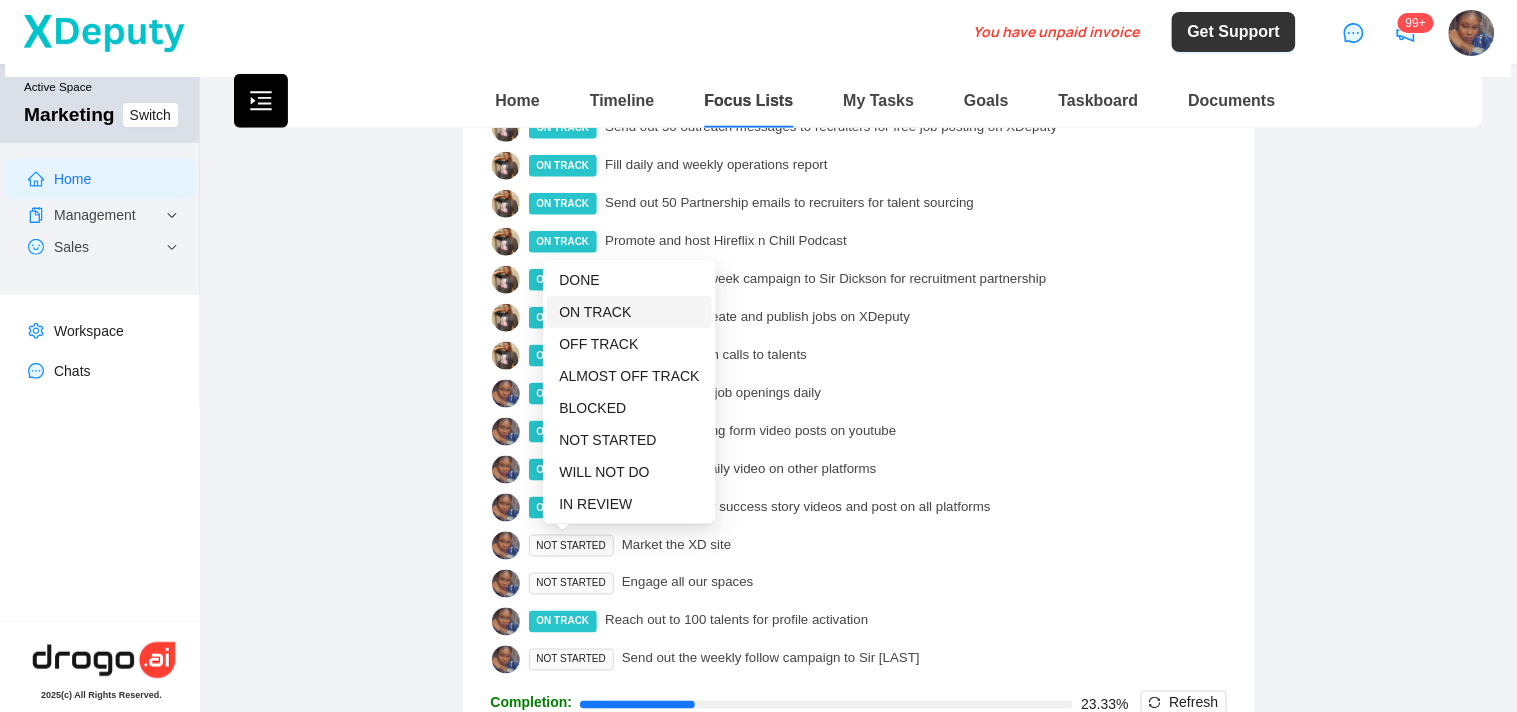 click on "ON TRACK" at bounding box center [595, 312] 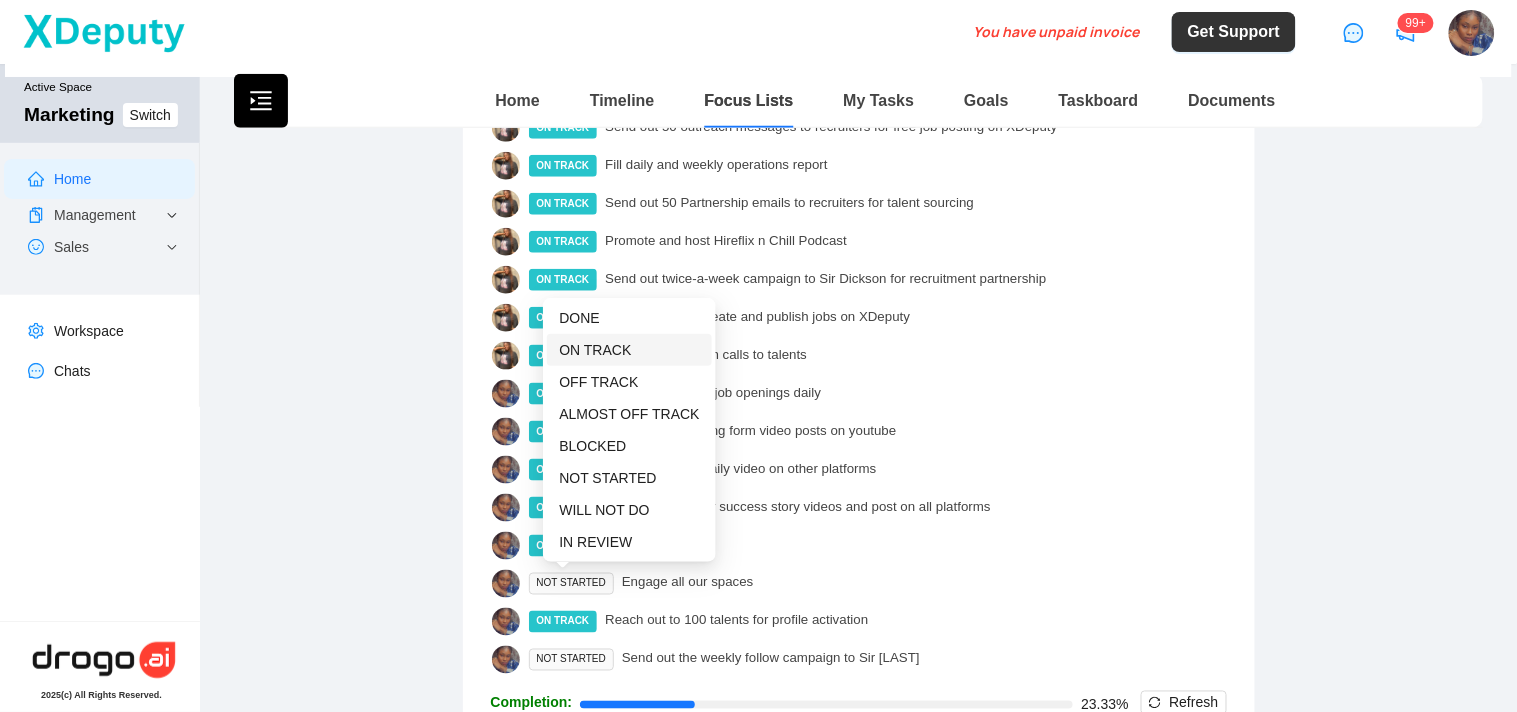 click on "ON TRACK" at bounding box center (595, 350) 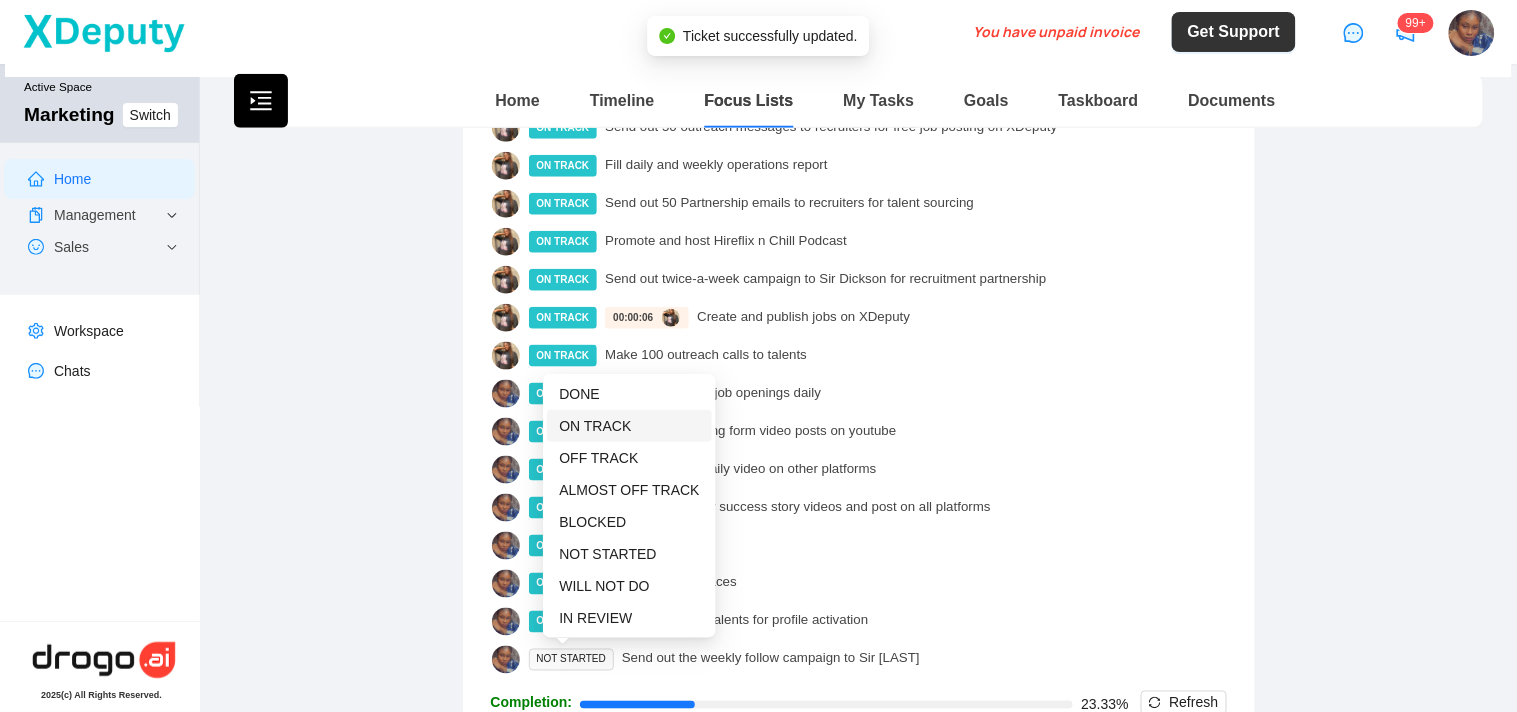 click on "ON TRACK" at bounding box center [595, 426] 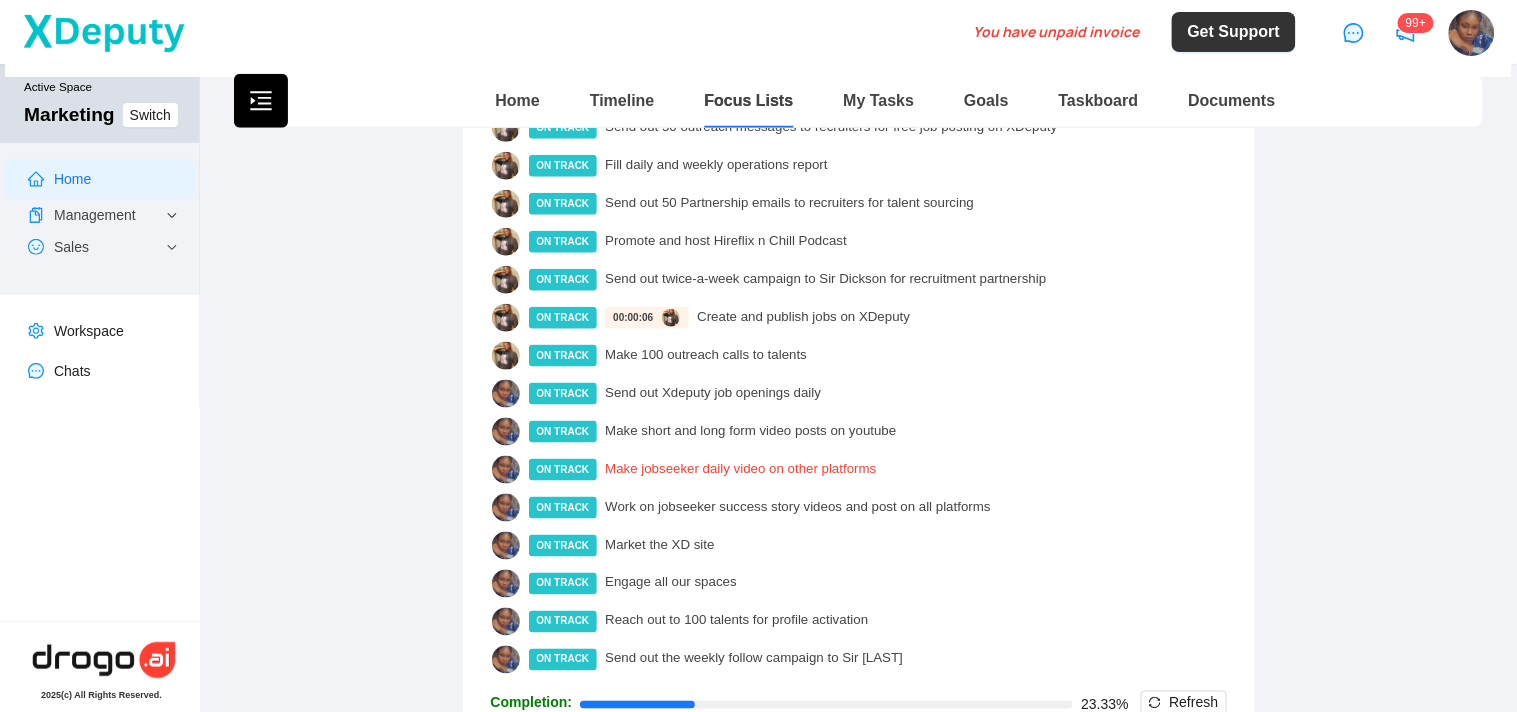 type 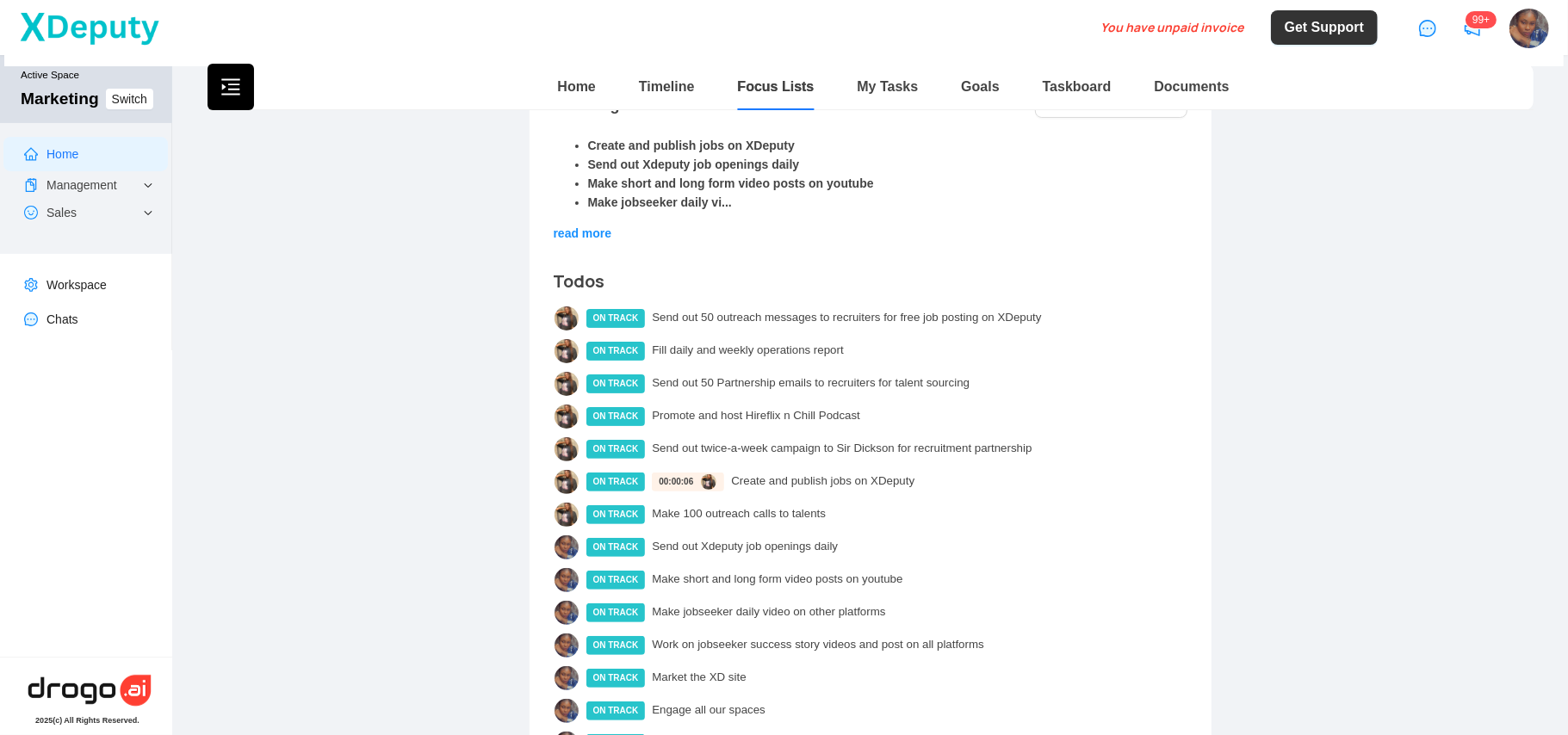 scroll, scrollTop: 0, scrollLeft: 0, axis: both 